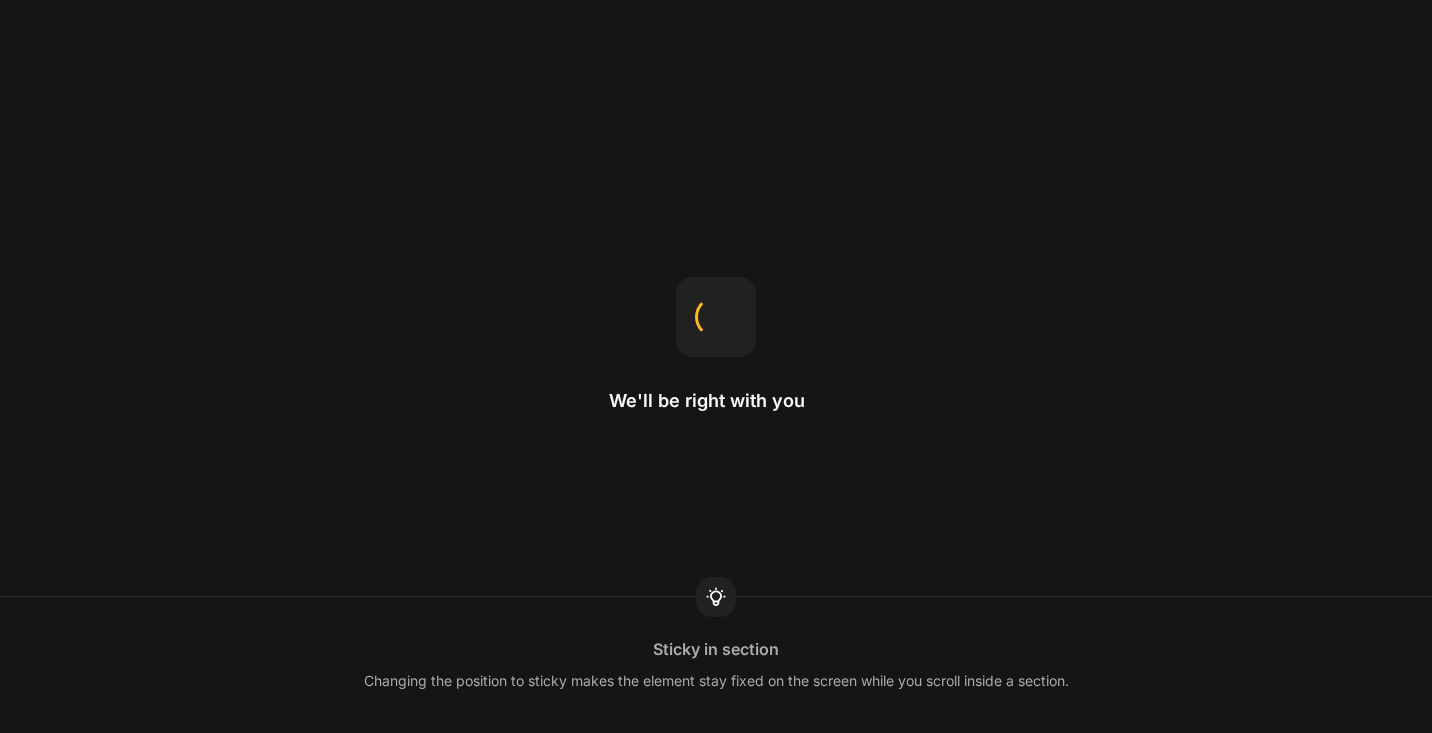 scroll, scrollTop: 0, scrollLeft: 0, axis: both 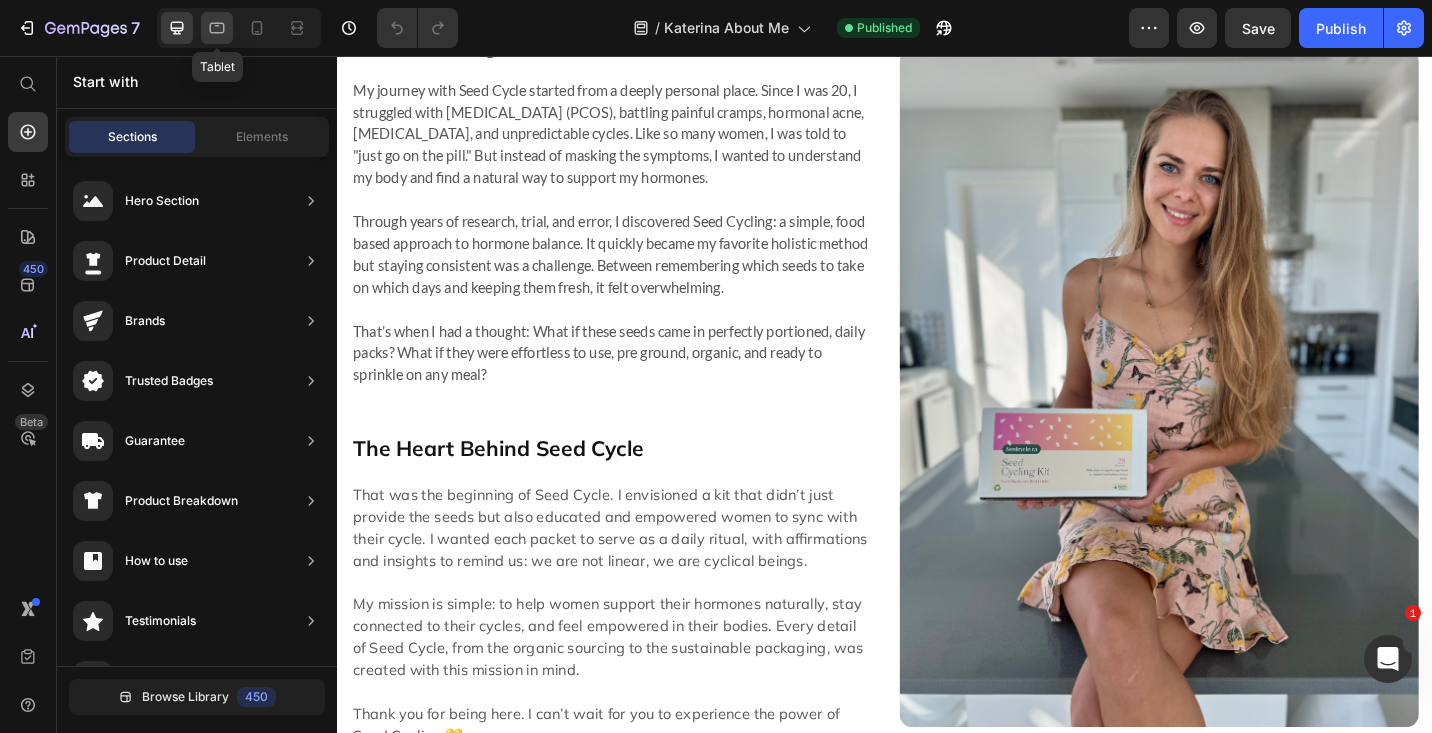 click 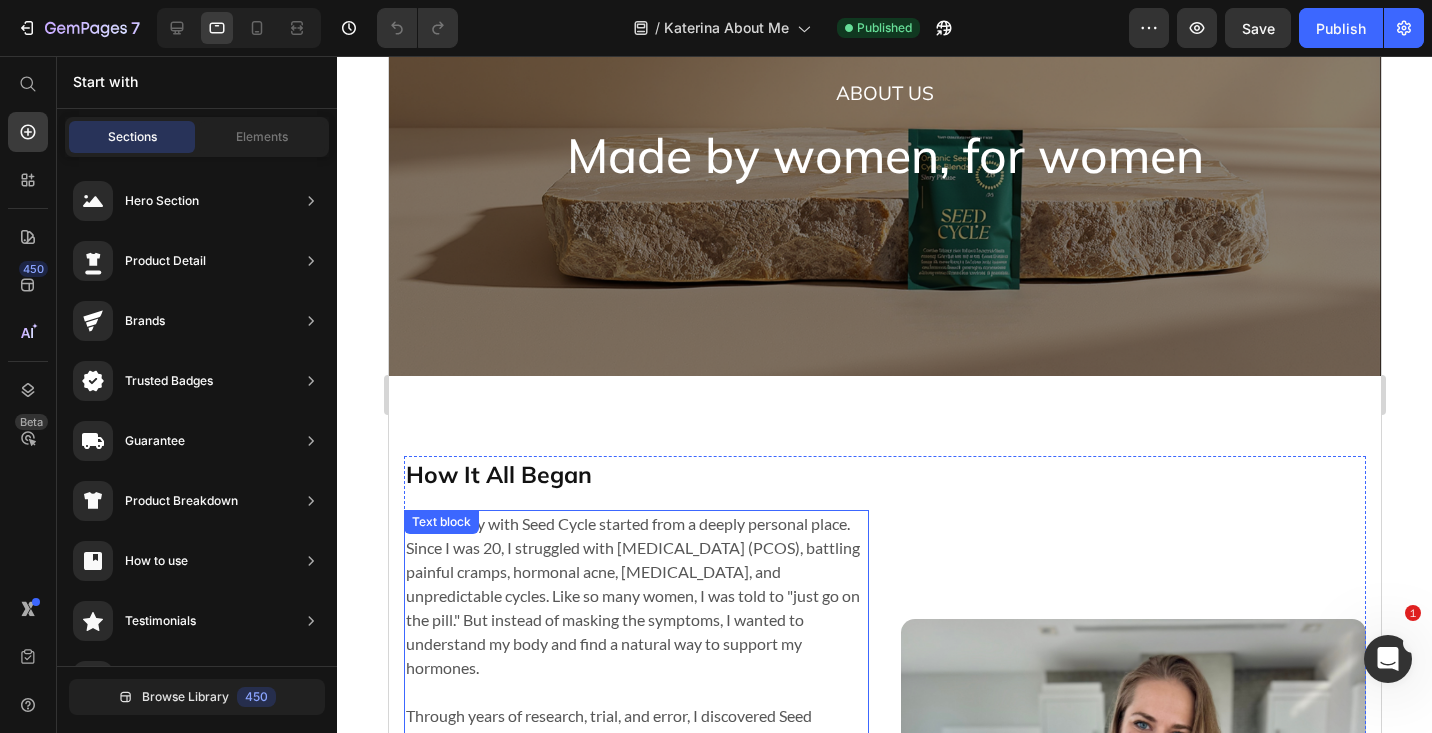 scroll, scrollTop: 249, scrollLeft: 0, axis: vertical 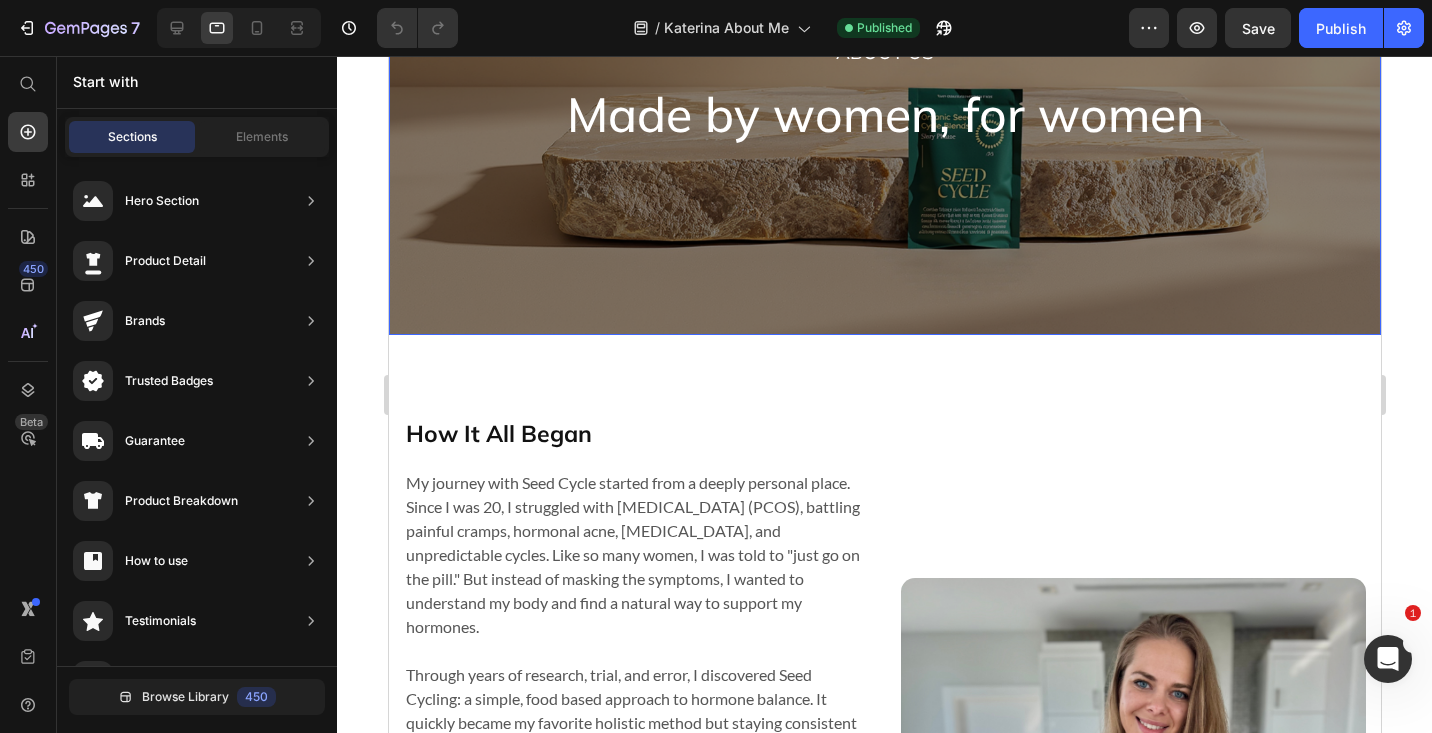 click at bounding box center [239, 28] 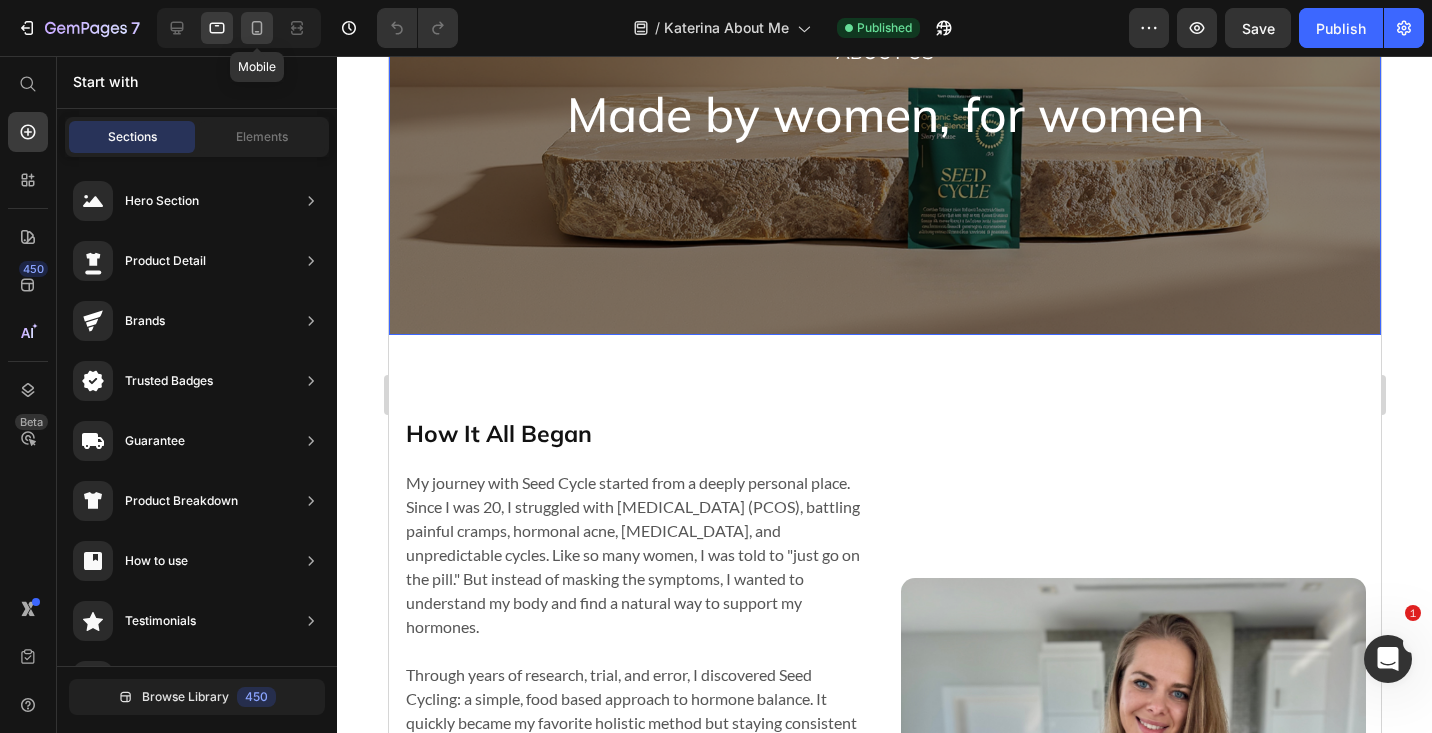 click 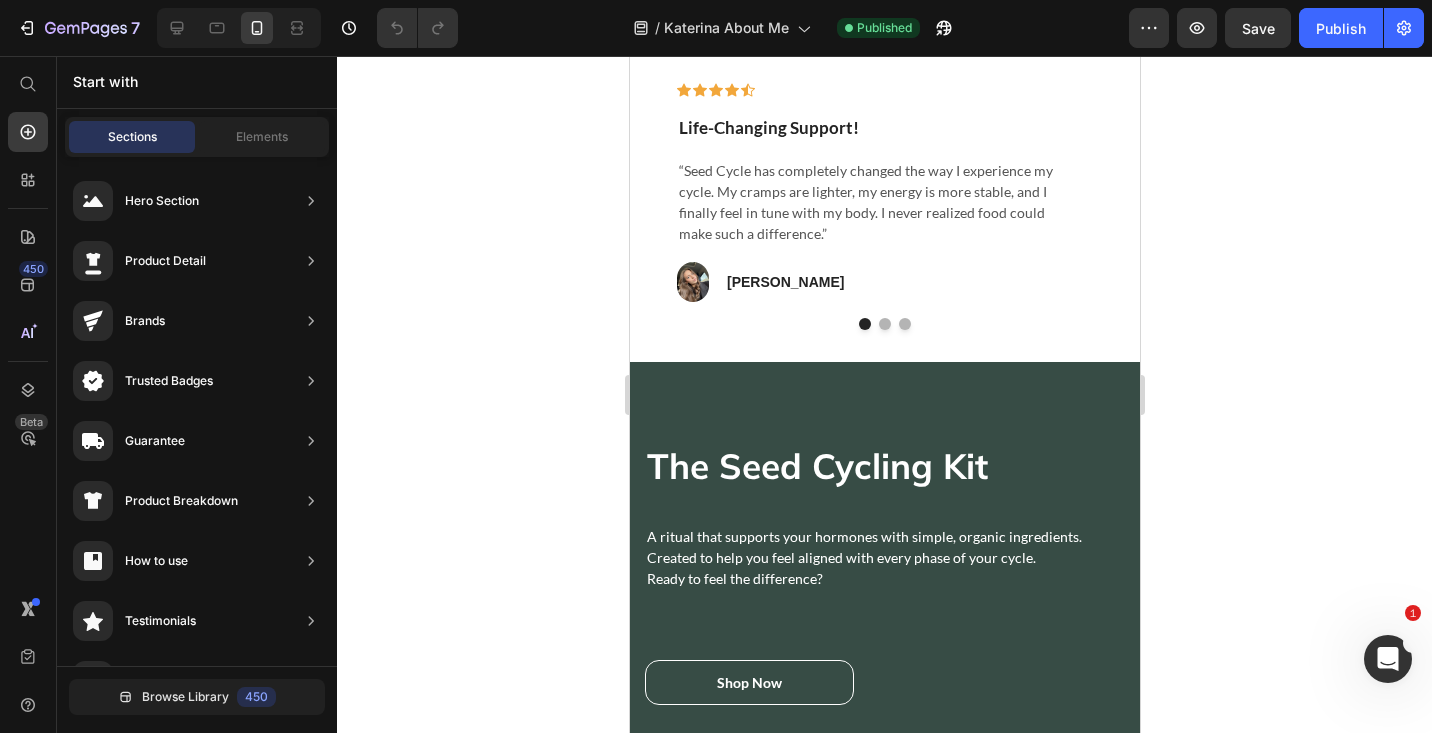 scroll, scrollTop: 2299, scrollLeft: 0, axis: vertical 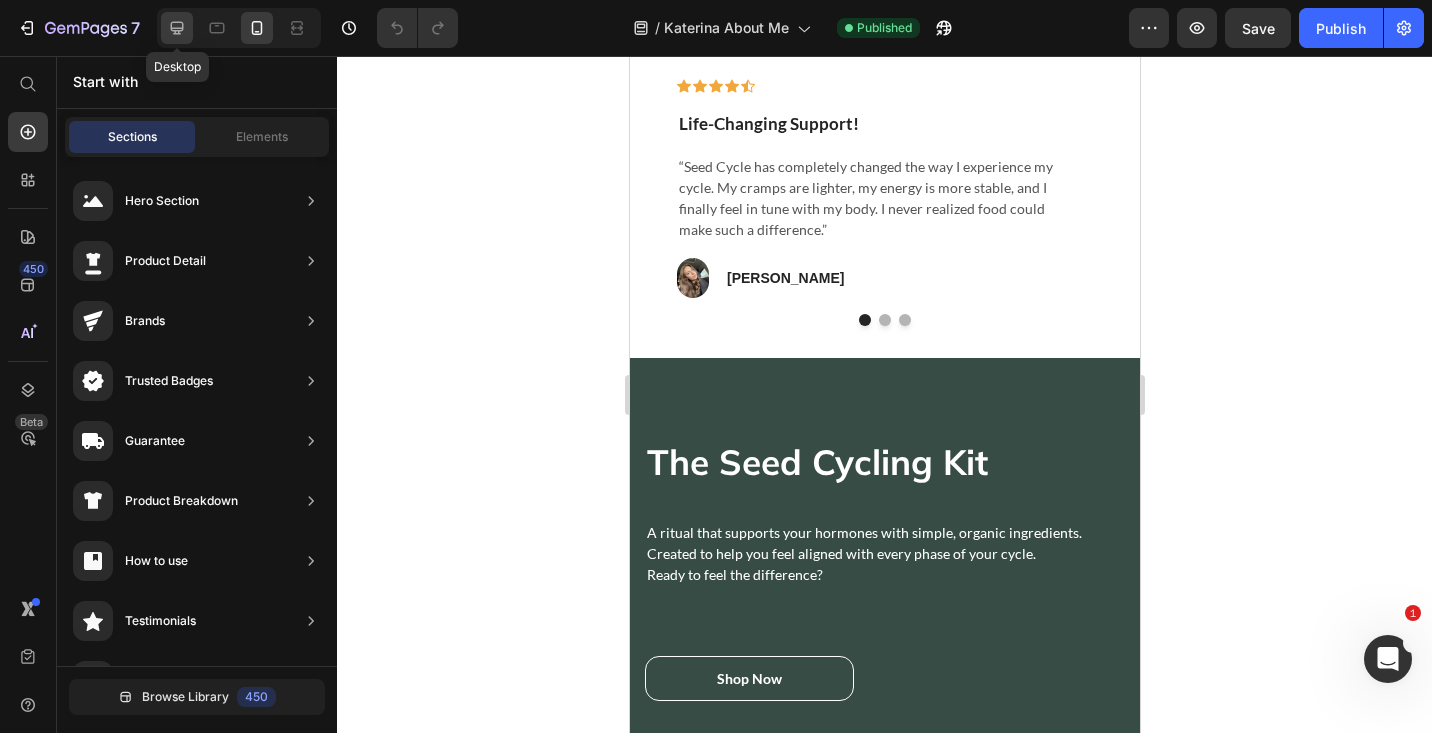 click 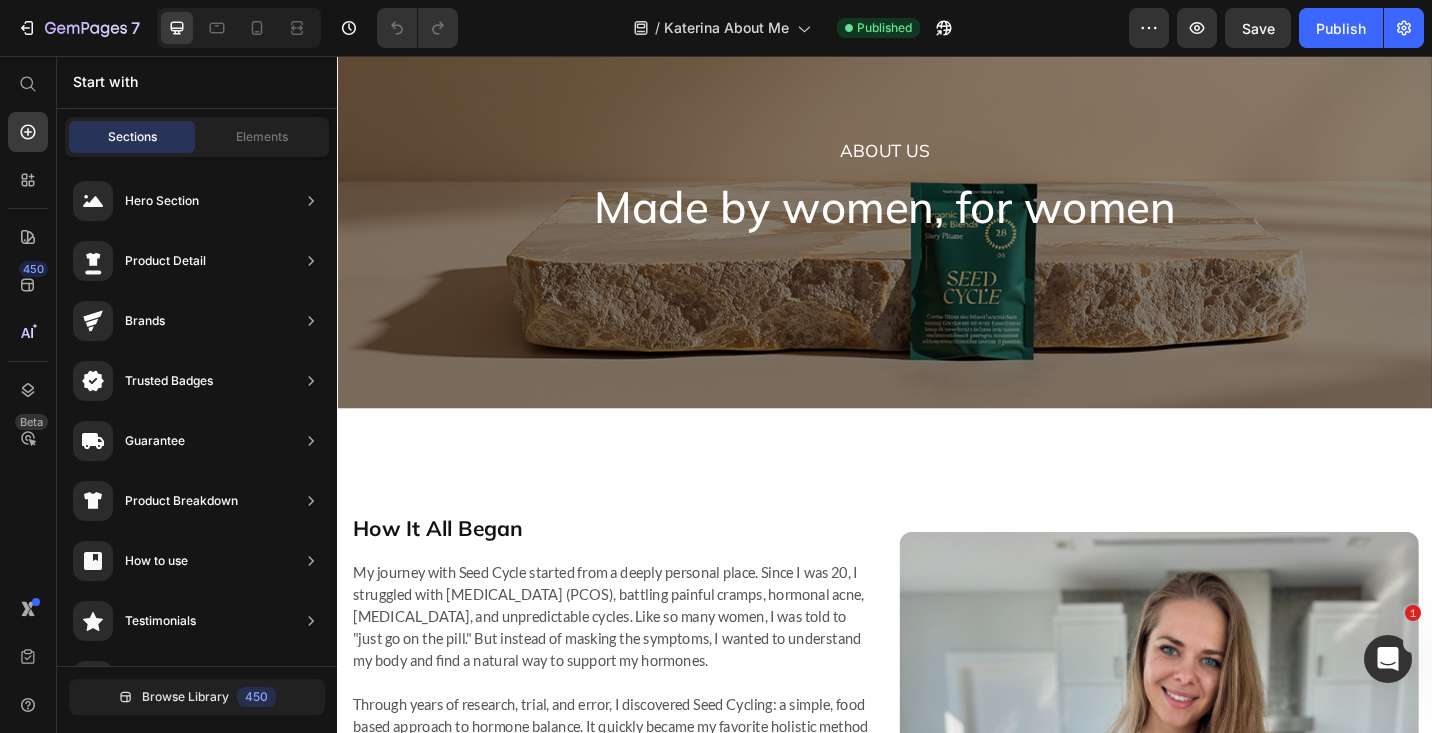 scroll, scrollTop: 0, scrollLeft: 0, axis: both 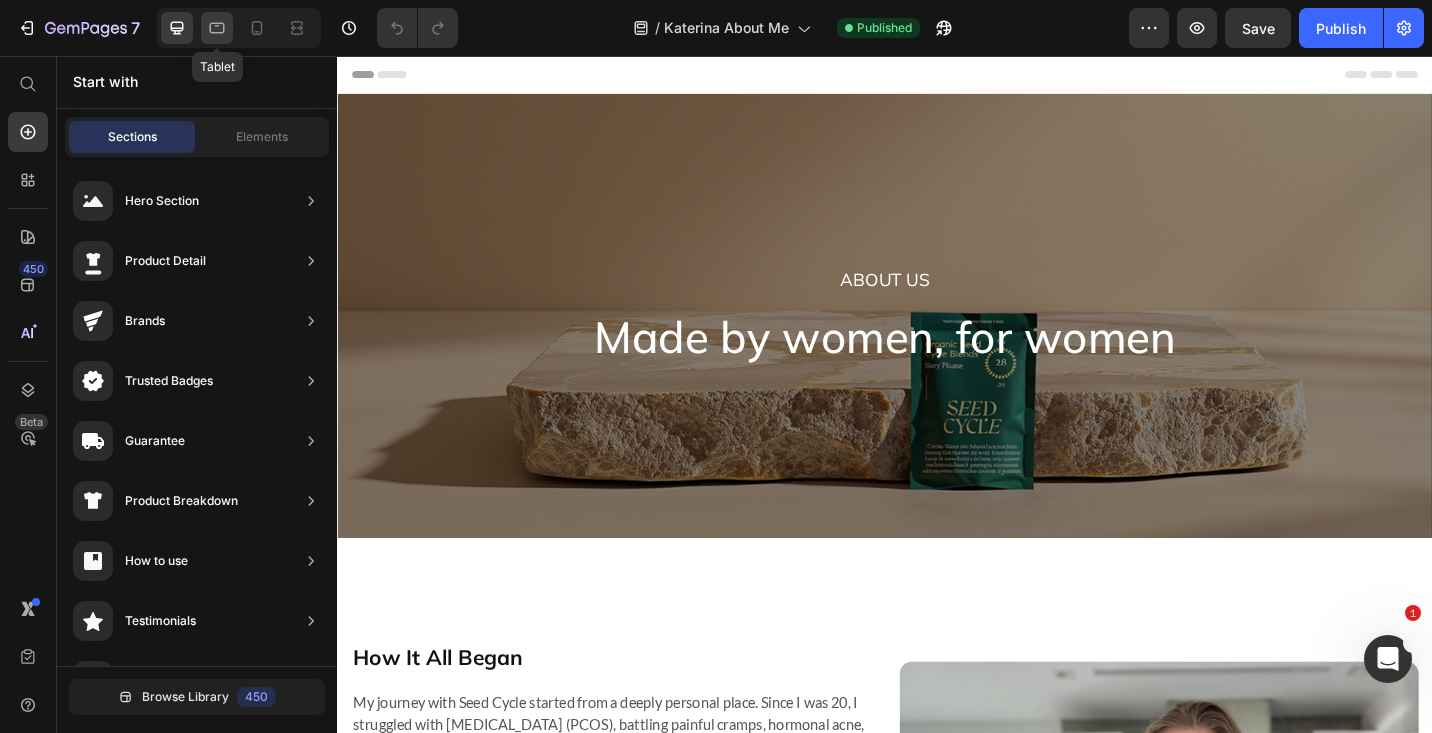click 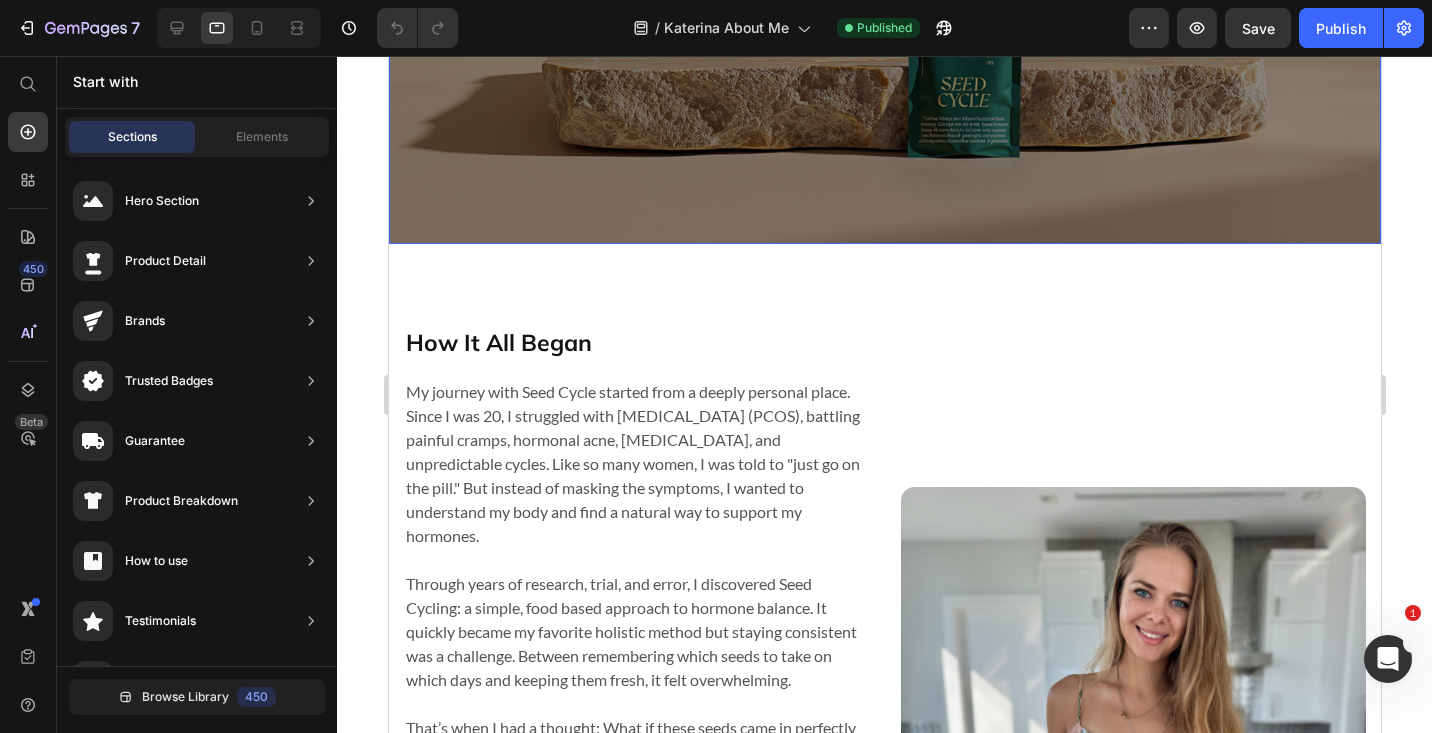 scroll, scrollTop: 627, scrollLeft: 0, axis: vertical 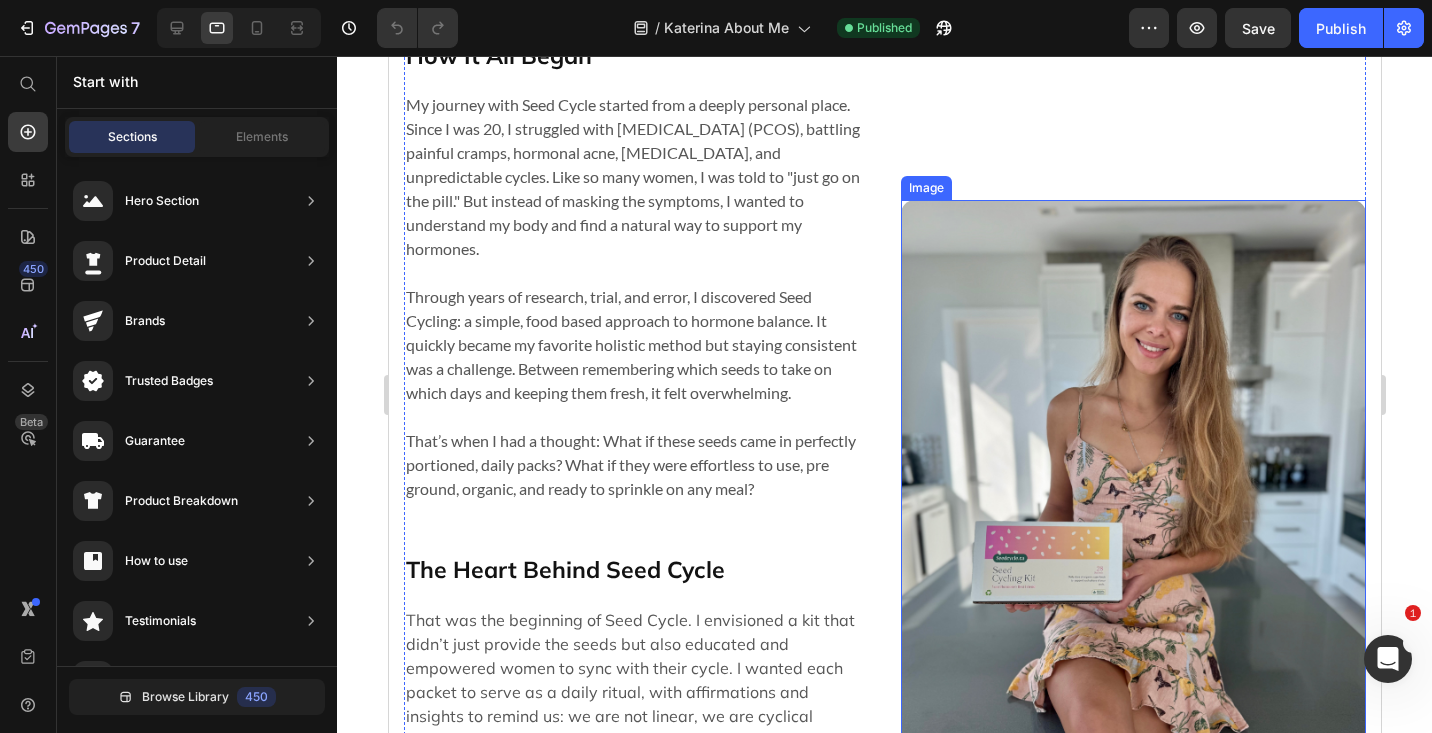 click at bounding box center (1132, 503) 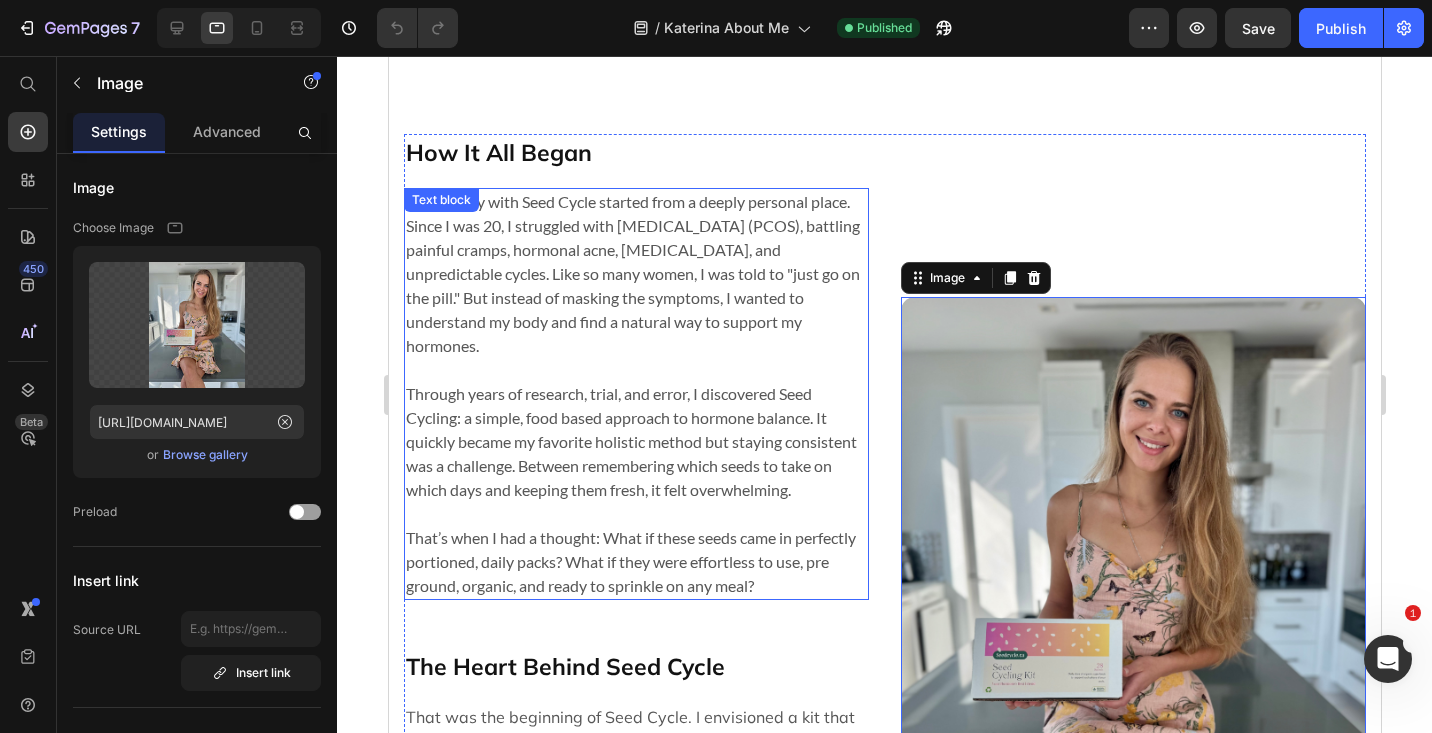 scroll, scrollTop: 464, scrollLeft: 0, axis: vertical 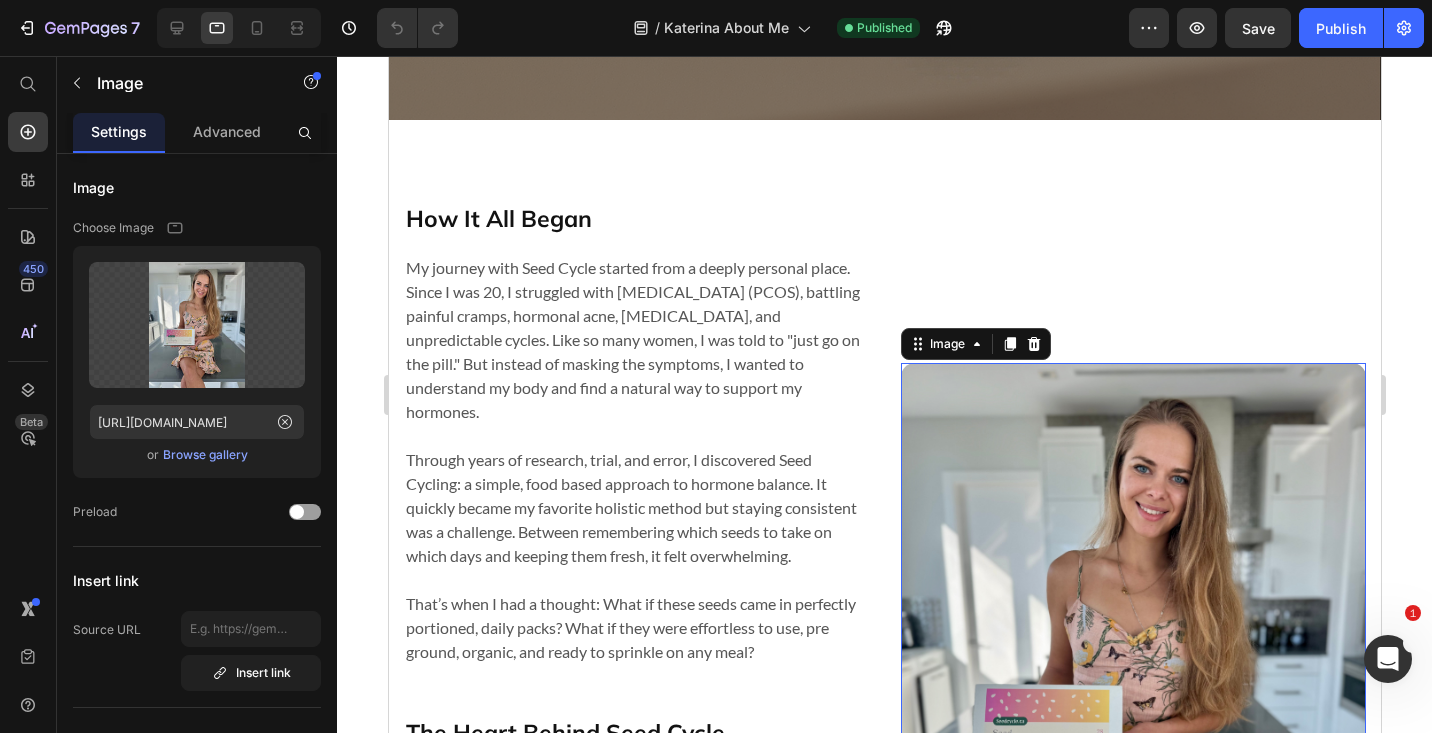 click at bounding box center [1132, 666] 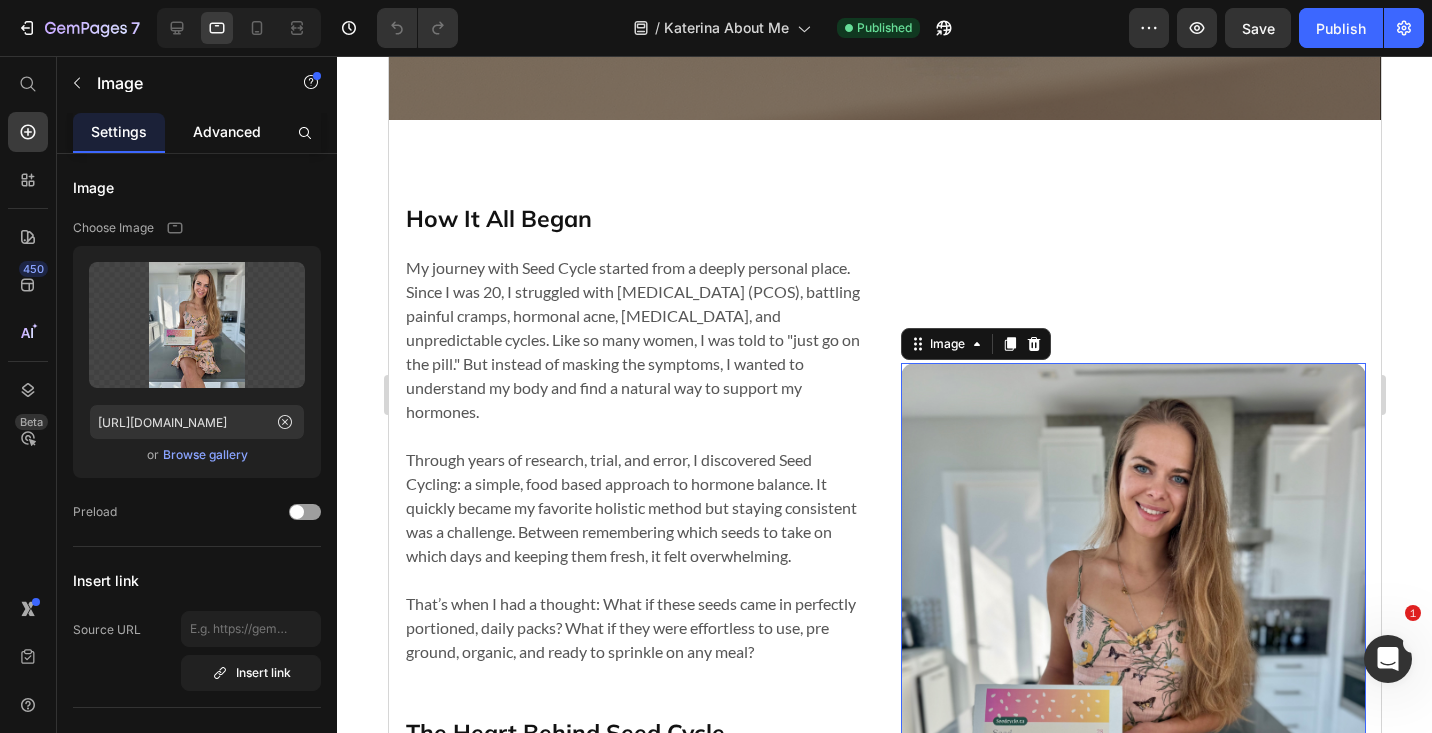click on "Advanced" at bounding box center (227, 132) 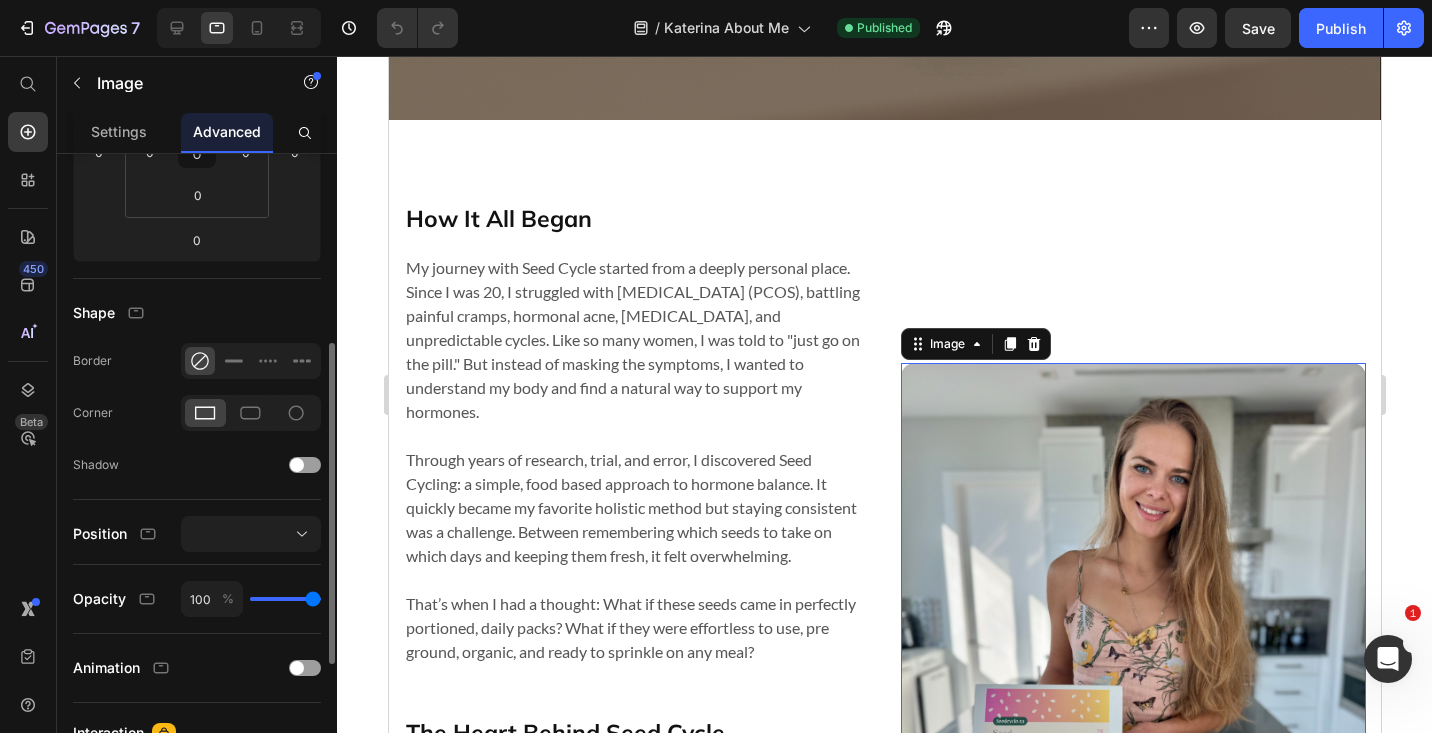scroll, scrollTop: 364, scrollLeft: 0, axis: vertical 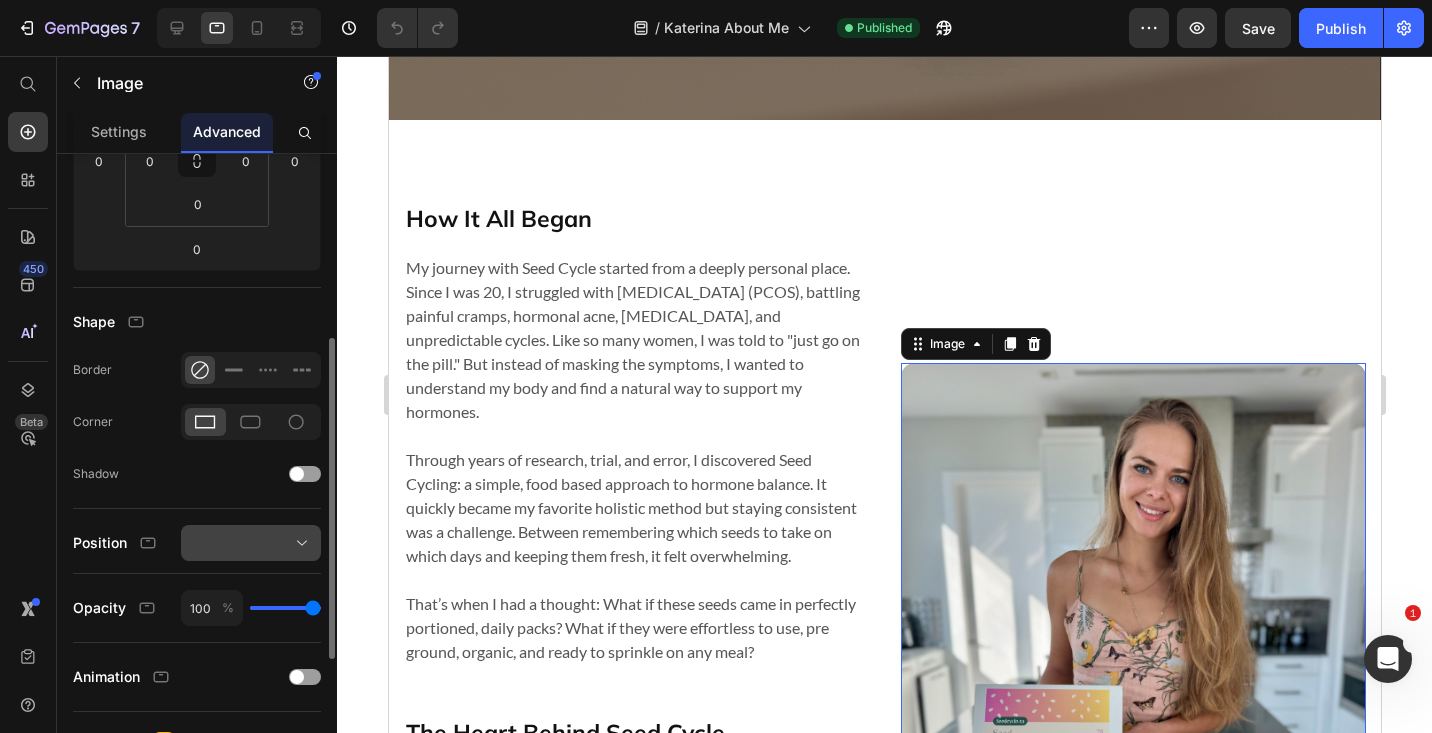 click at bounding box center [251, 543] 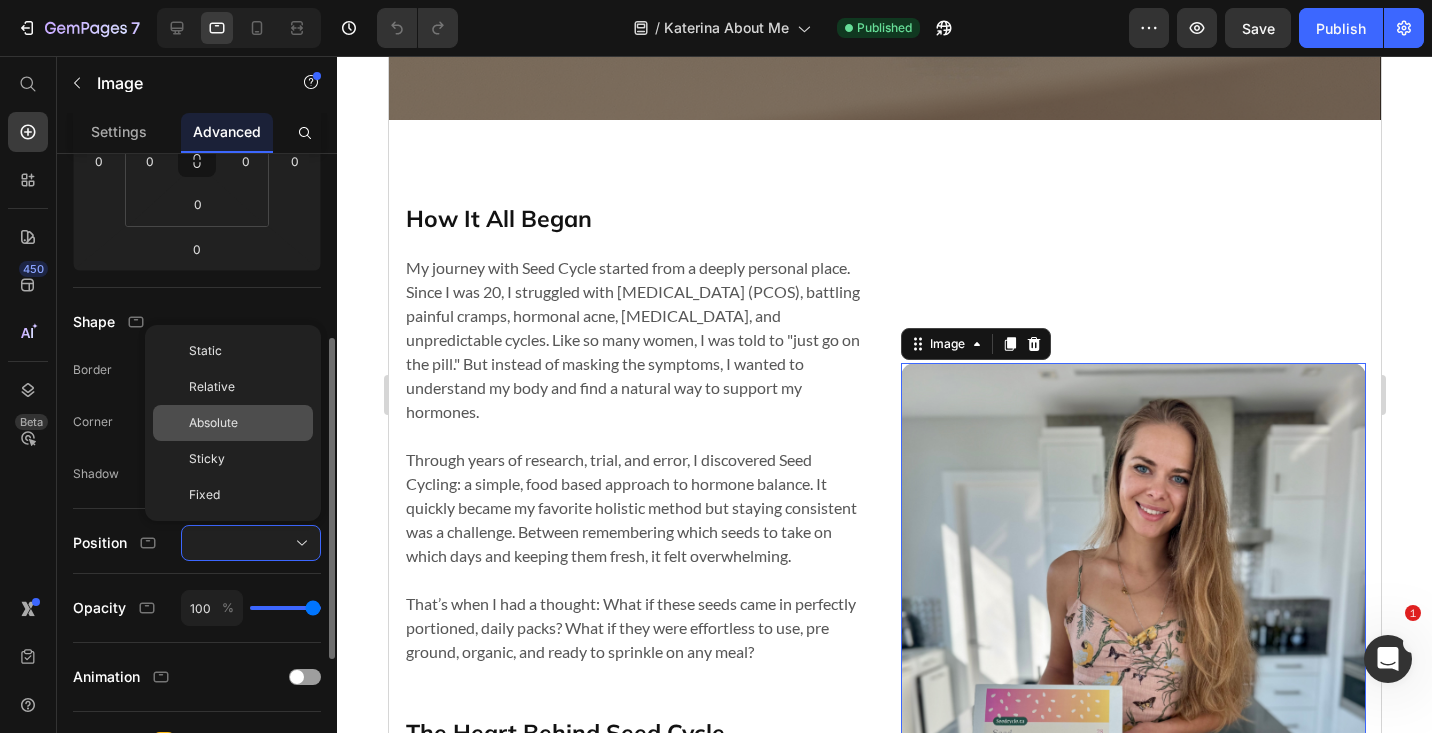 click on "Absolute" at bounding box center [213, 423] 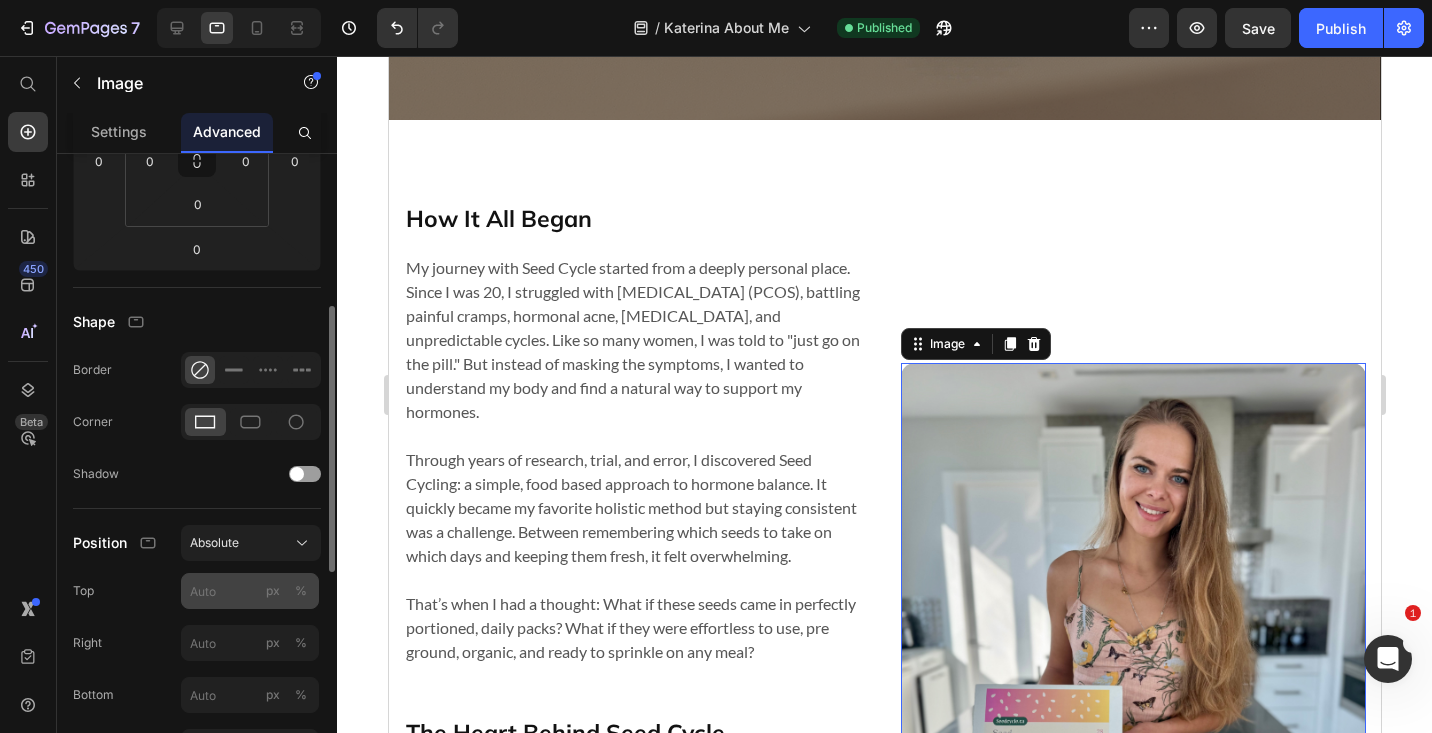click on "%" at bounding box center [301, 591] 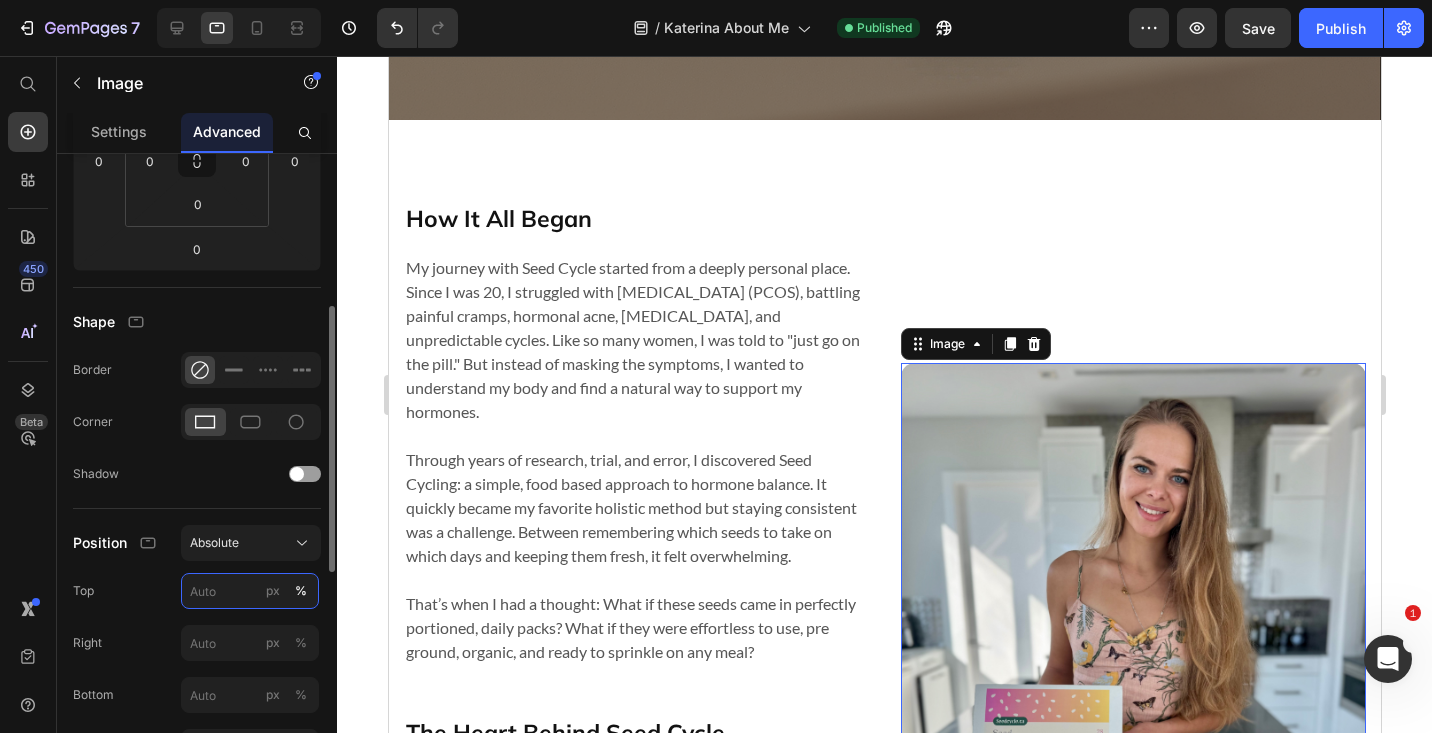 click on "px %" at bounding box center [250, 591] 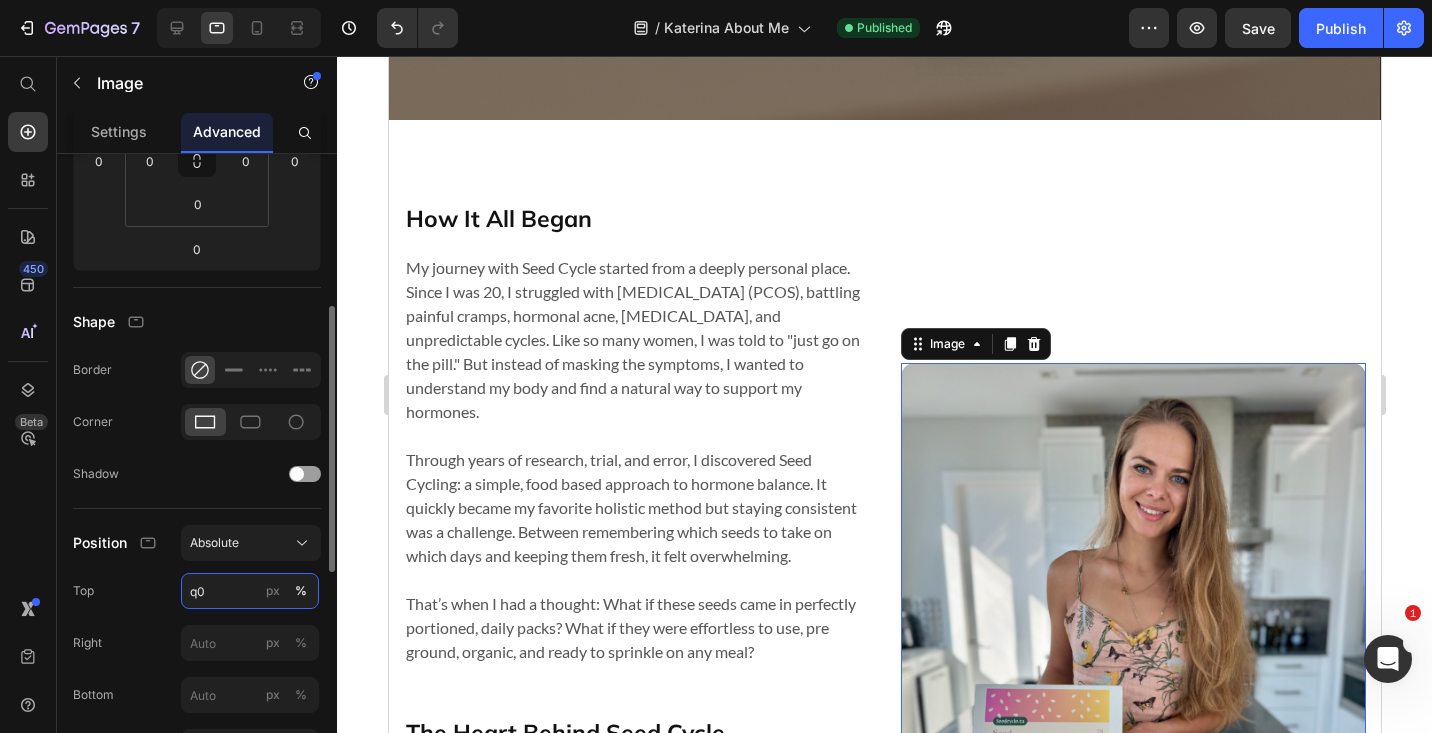 type on "q" 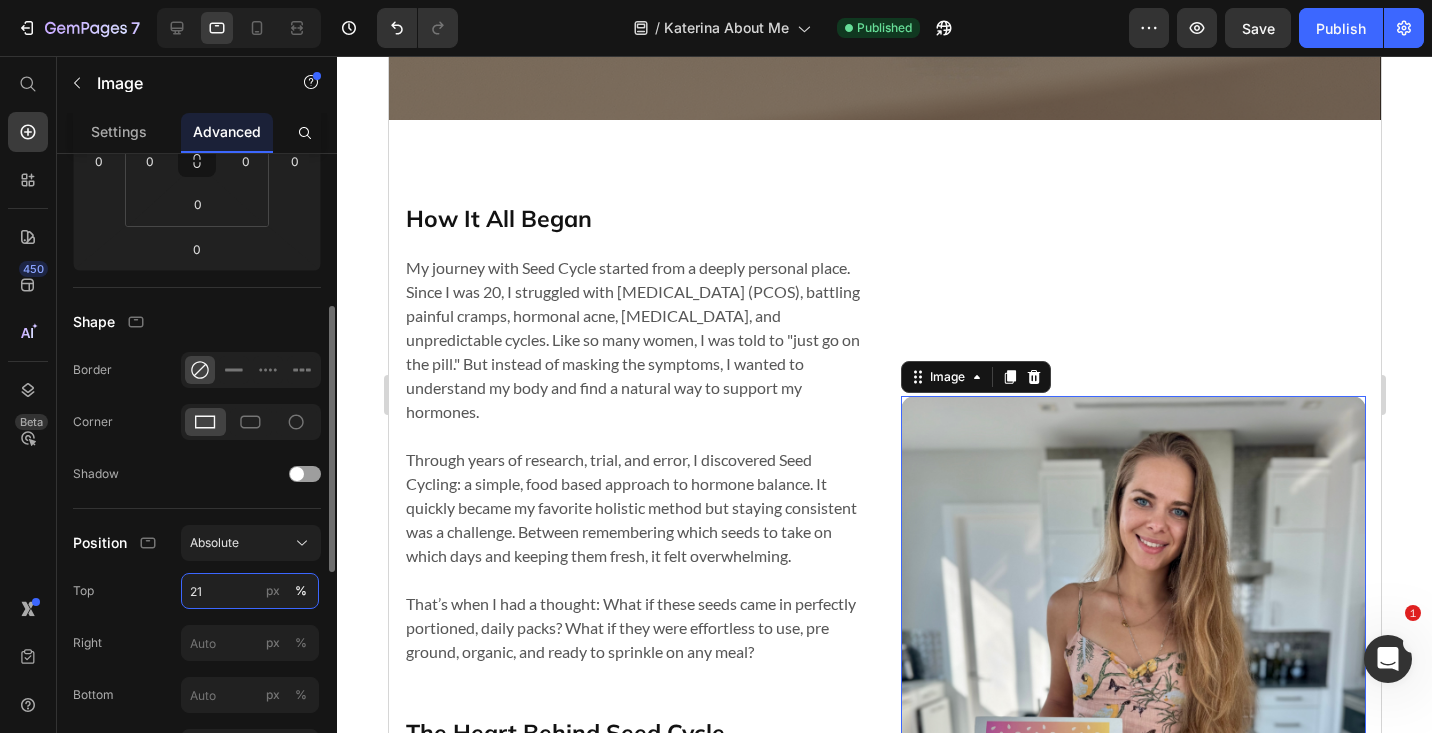 type on "2" 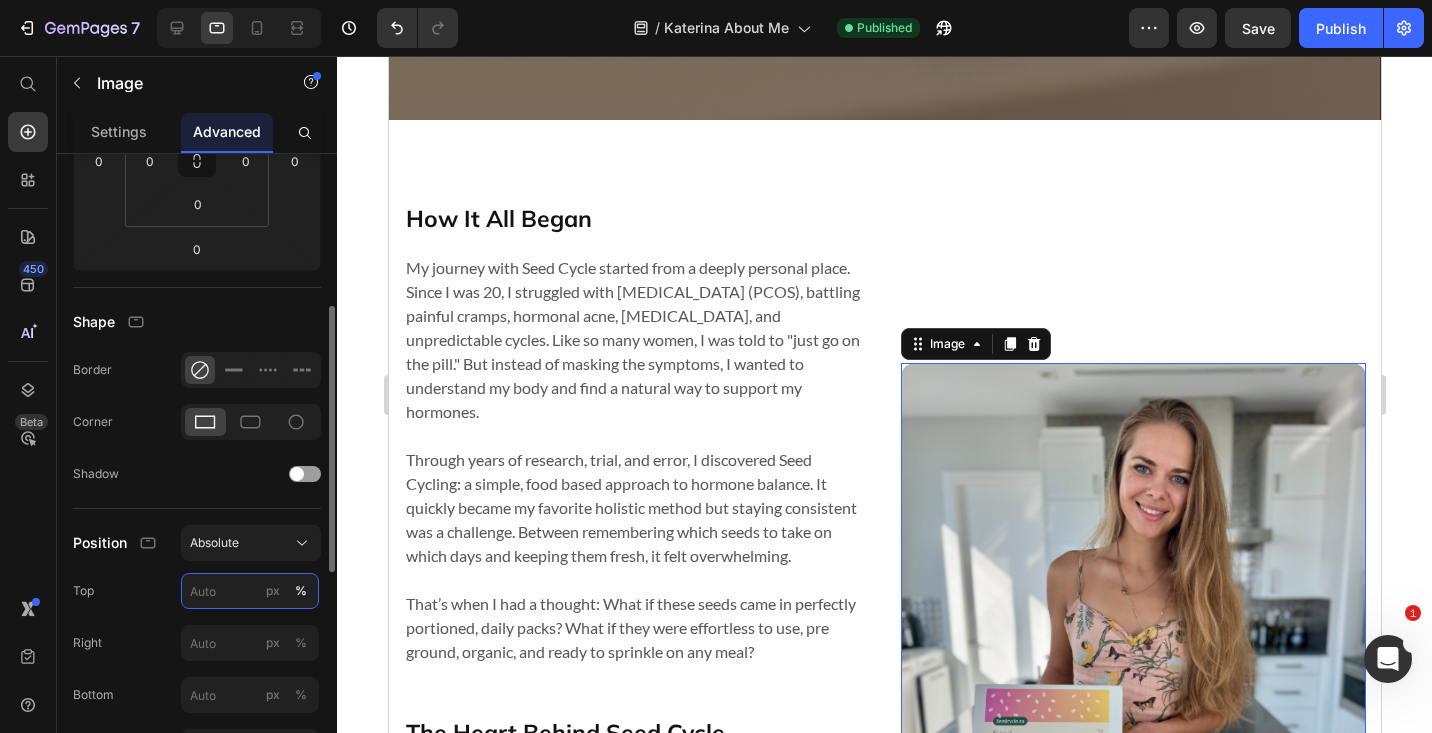 type on "1" 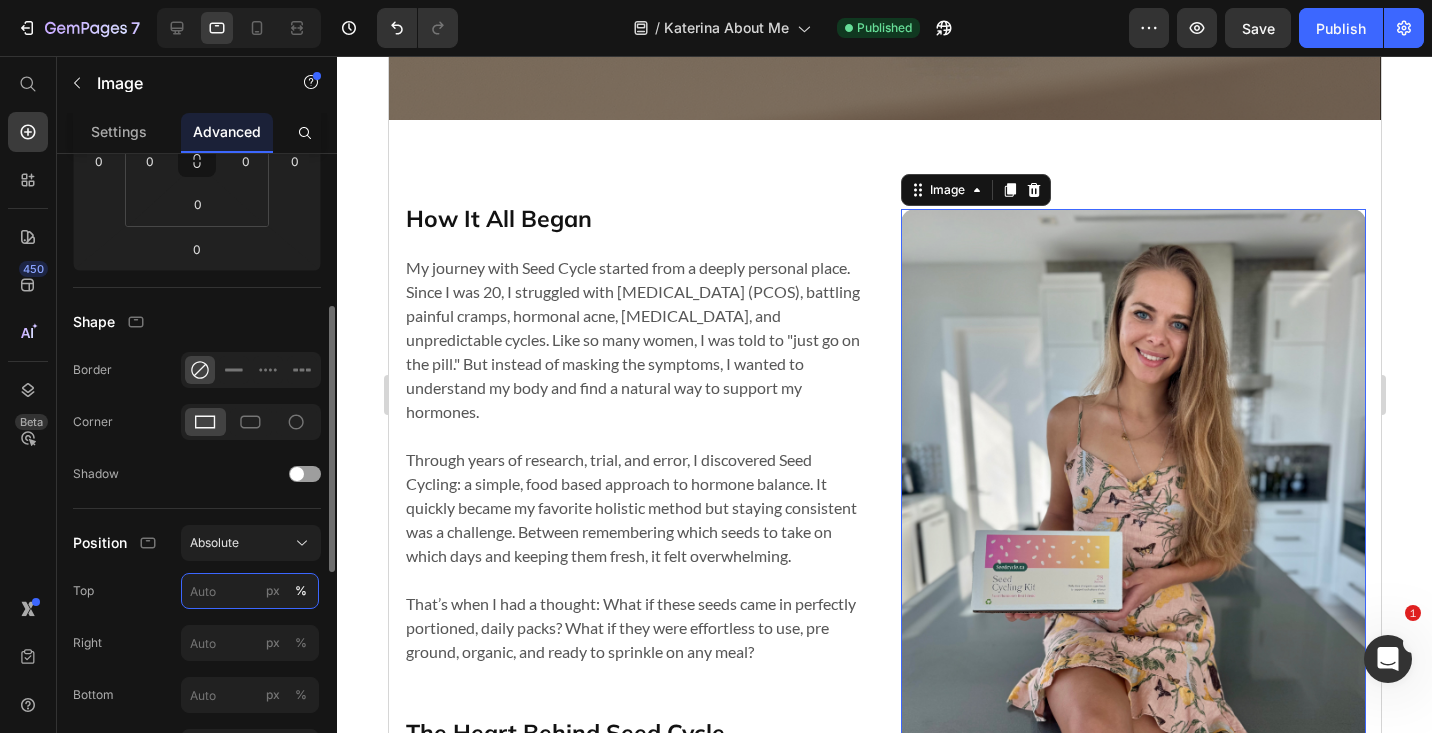 type on "4" 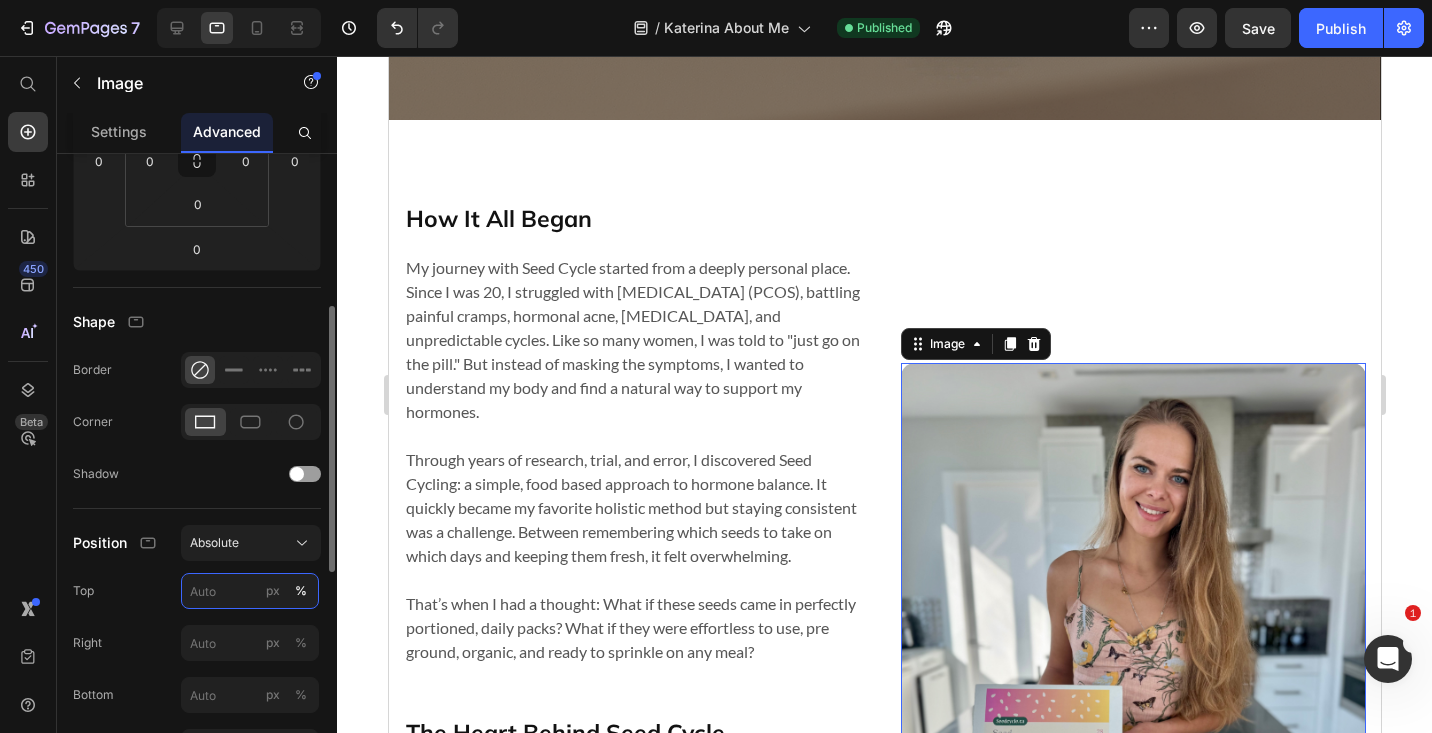 type on "4" 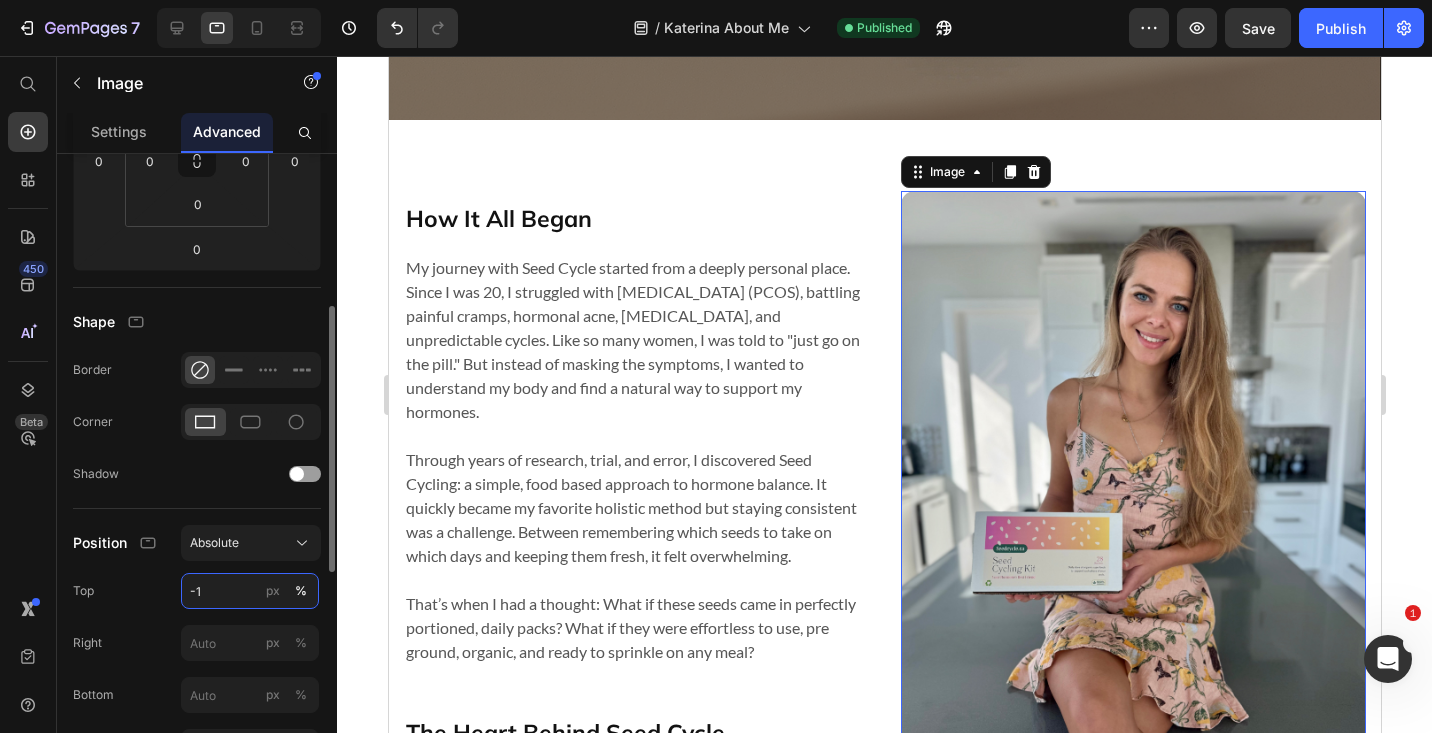 type on "-" 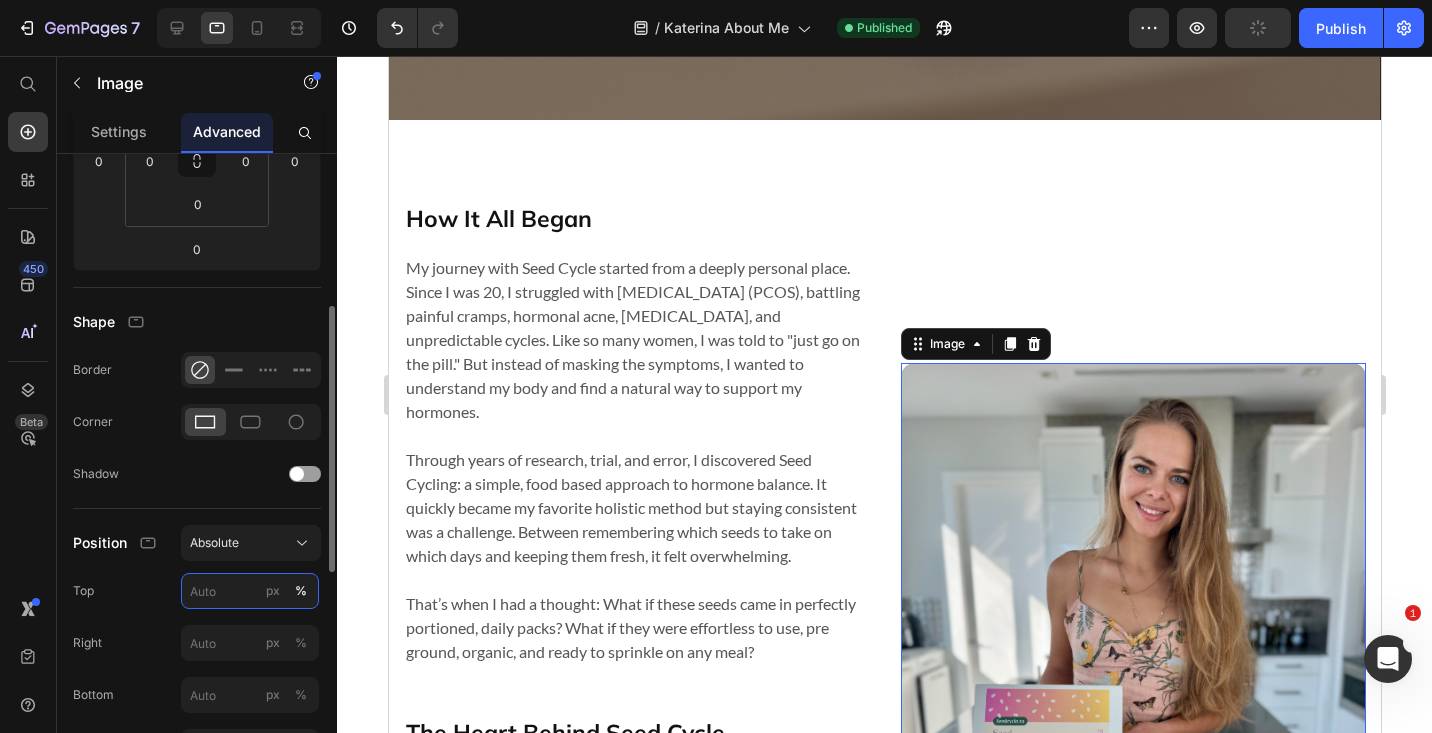 type on "1" 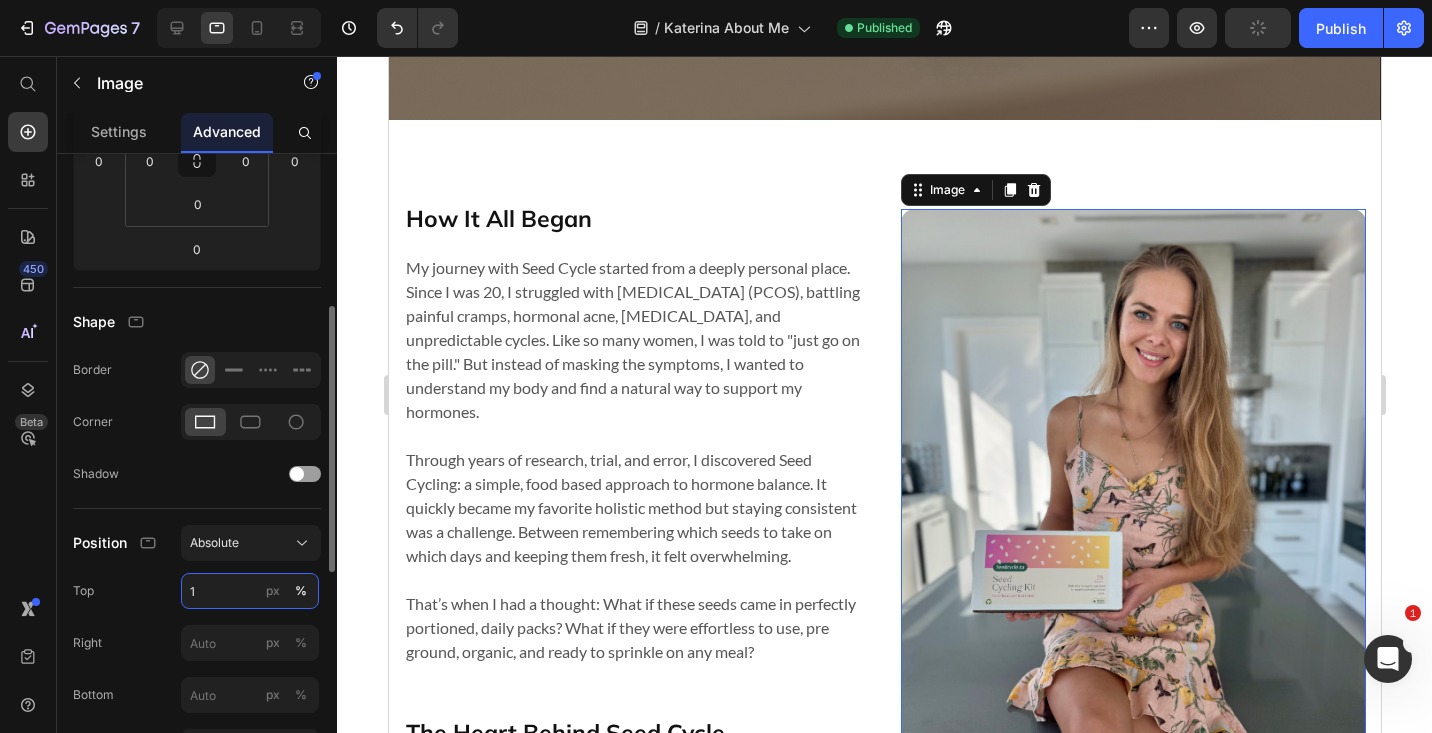 type 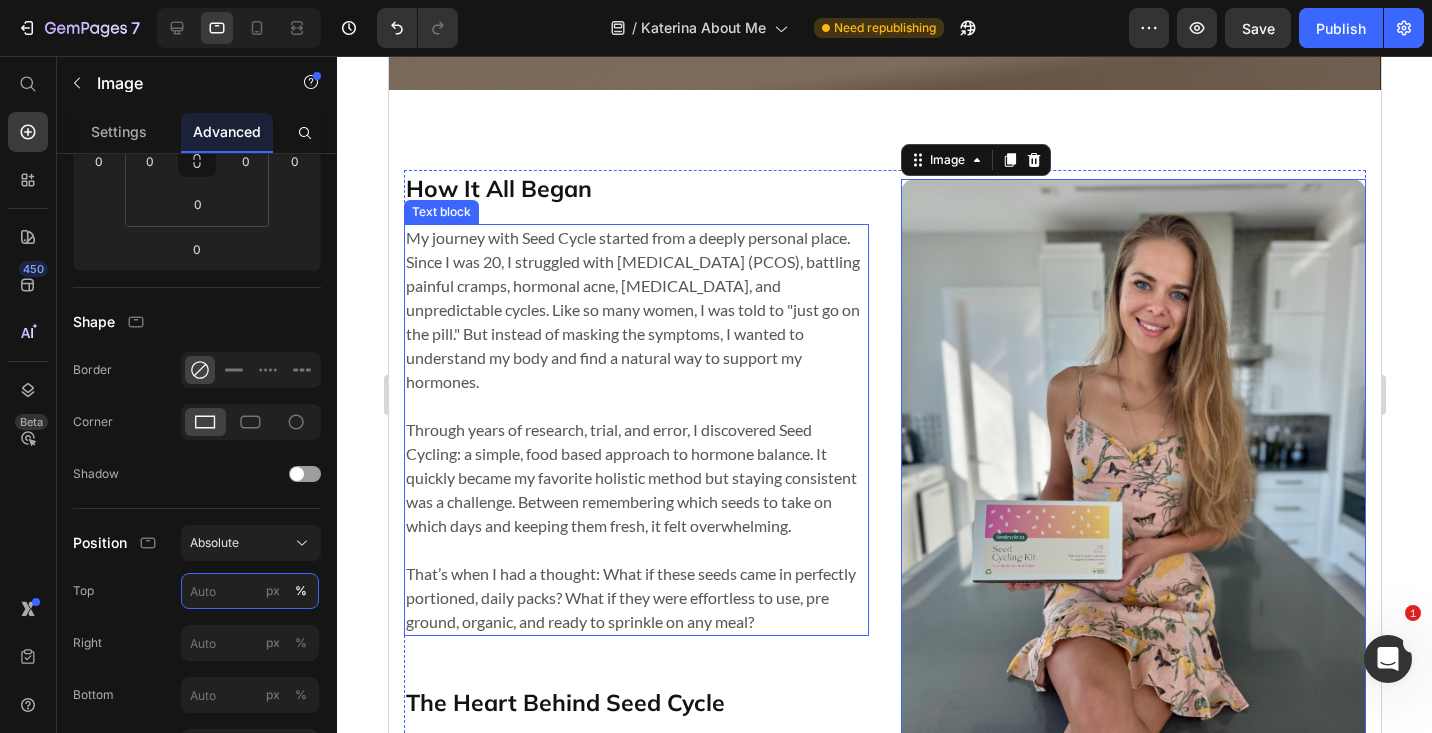 scroll, scrollTop: 610, scrollLeft: 0, axis: vertical 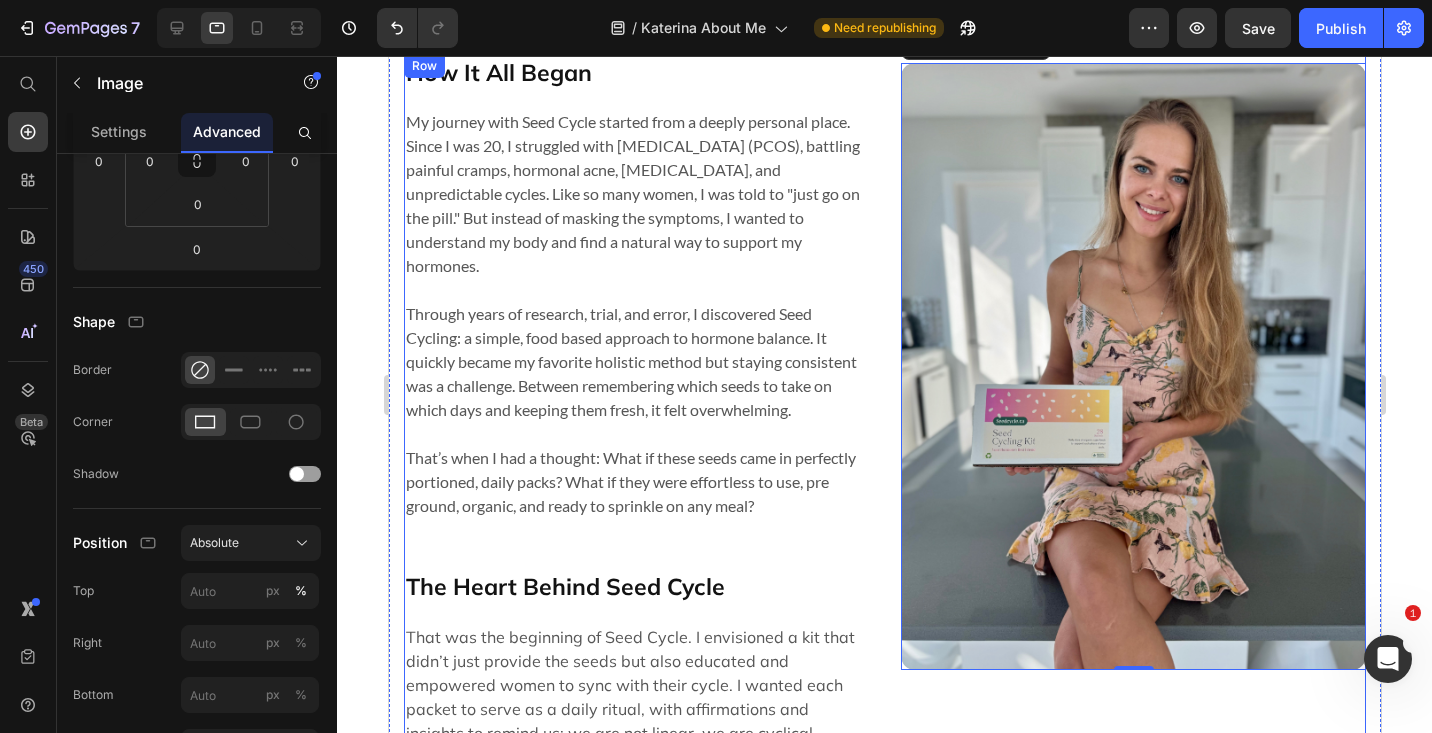click on "How It All Began Heading My journey with Seed Cycle started from a deeply personal place. Since I was 20, I struggled with [MEDICAL_DATA] (PCOS), battling painful cramps, hormonal acne, [MEDICAL_DATA], and unpredictable cycles. Like so many women, I was told to "just go on the pill." But instead of masking the symptoms, I wanted to understand my body and find a natural way to support my hormones.   Through years of research, trial, and error, I discovered Seed Cycling: a simple, food based approach to hormone balance. It quickly became my favorite holistic method but staying consistent was a challenge. Between remembering which seeds to take on which days and keeping them fresh, it felt overwhelming.   That’s when I had a thought: What if these seeds came in perfectly portioned, daily packs? What if they were effortless to use, pre ground, organic, and ready to sprinkle on any meal? Text block The Heart Behind Seed Cycle Heading     Text block" at bounding box center (635, 520) 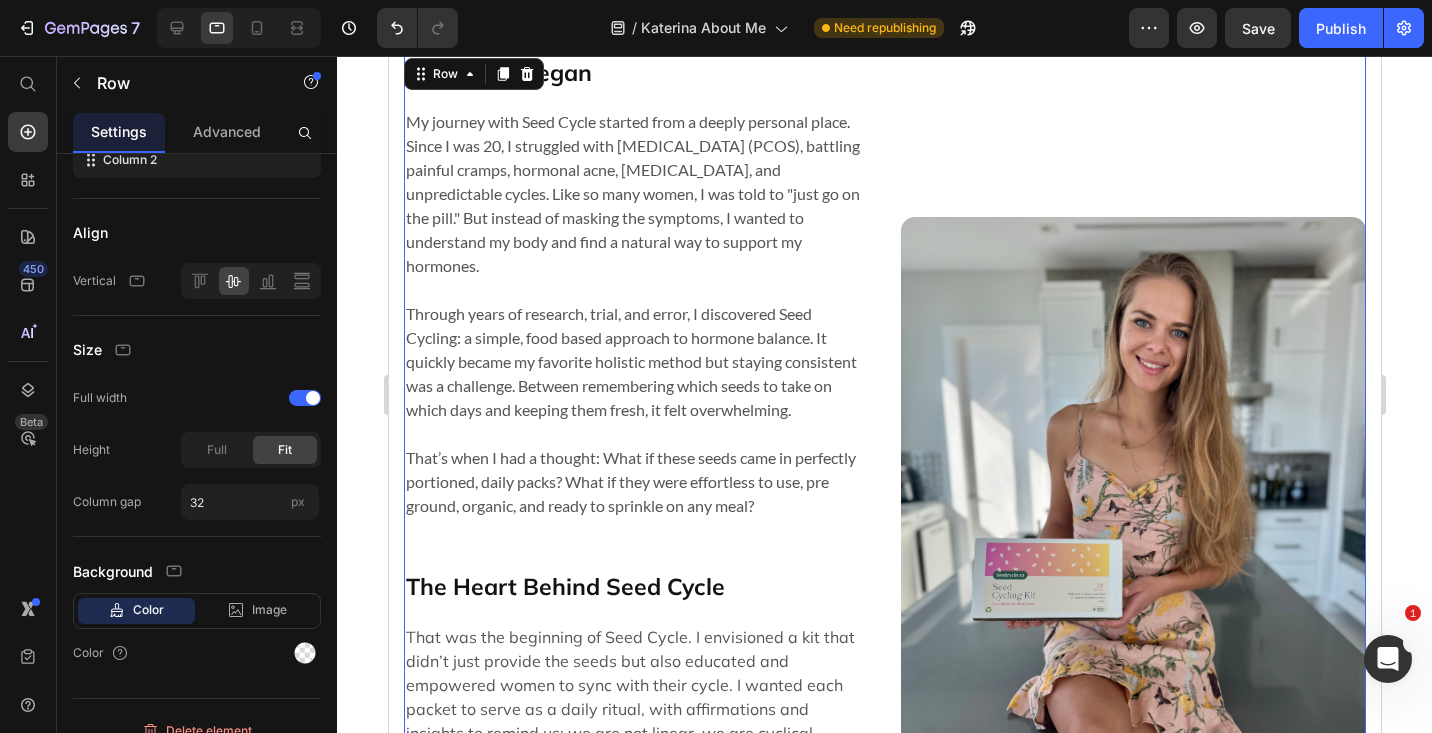 scroll, scrollTop: 0, scrollLeft: 0, axis: both 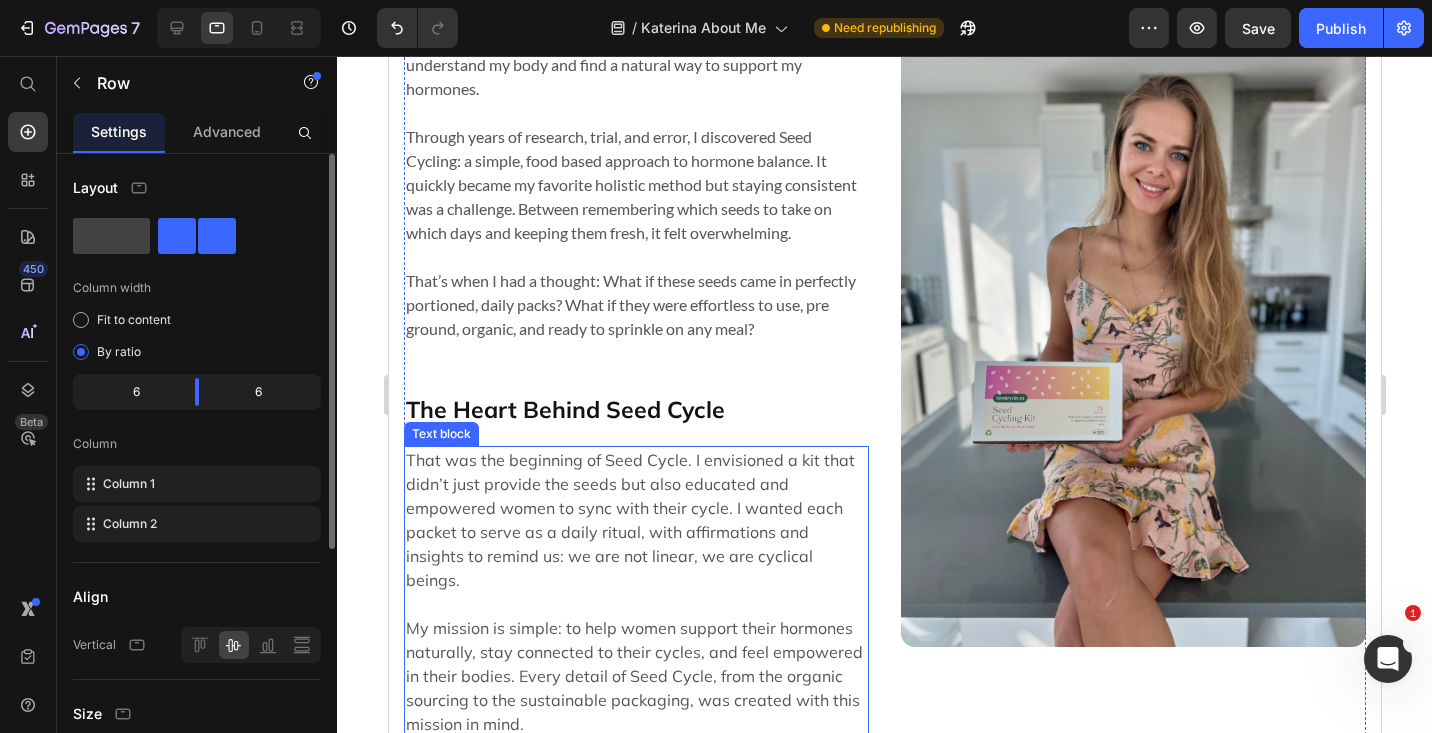 click at bounding box center (1132, 343) 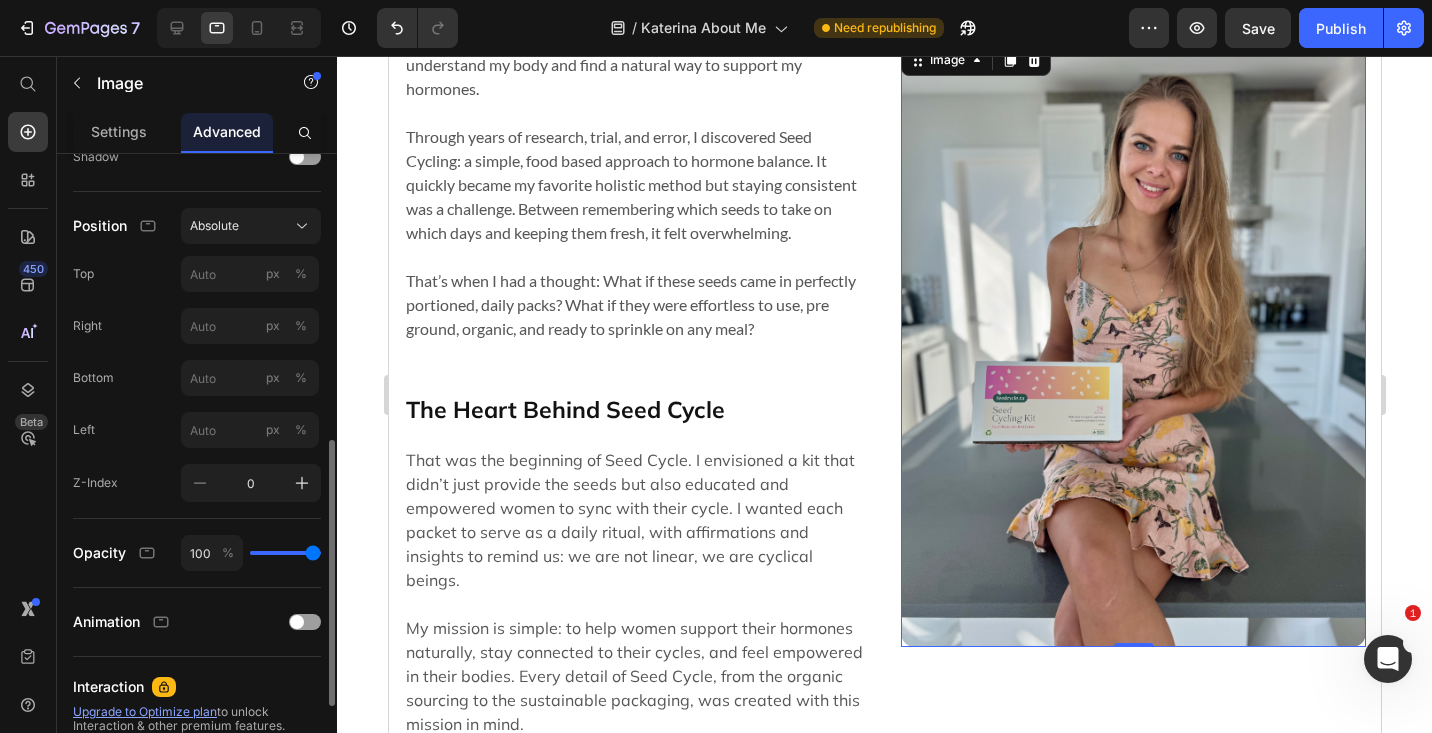 scroll, scrollTop: 682, scrollLeft: 0, axis: vertical 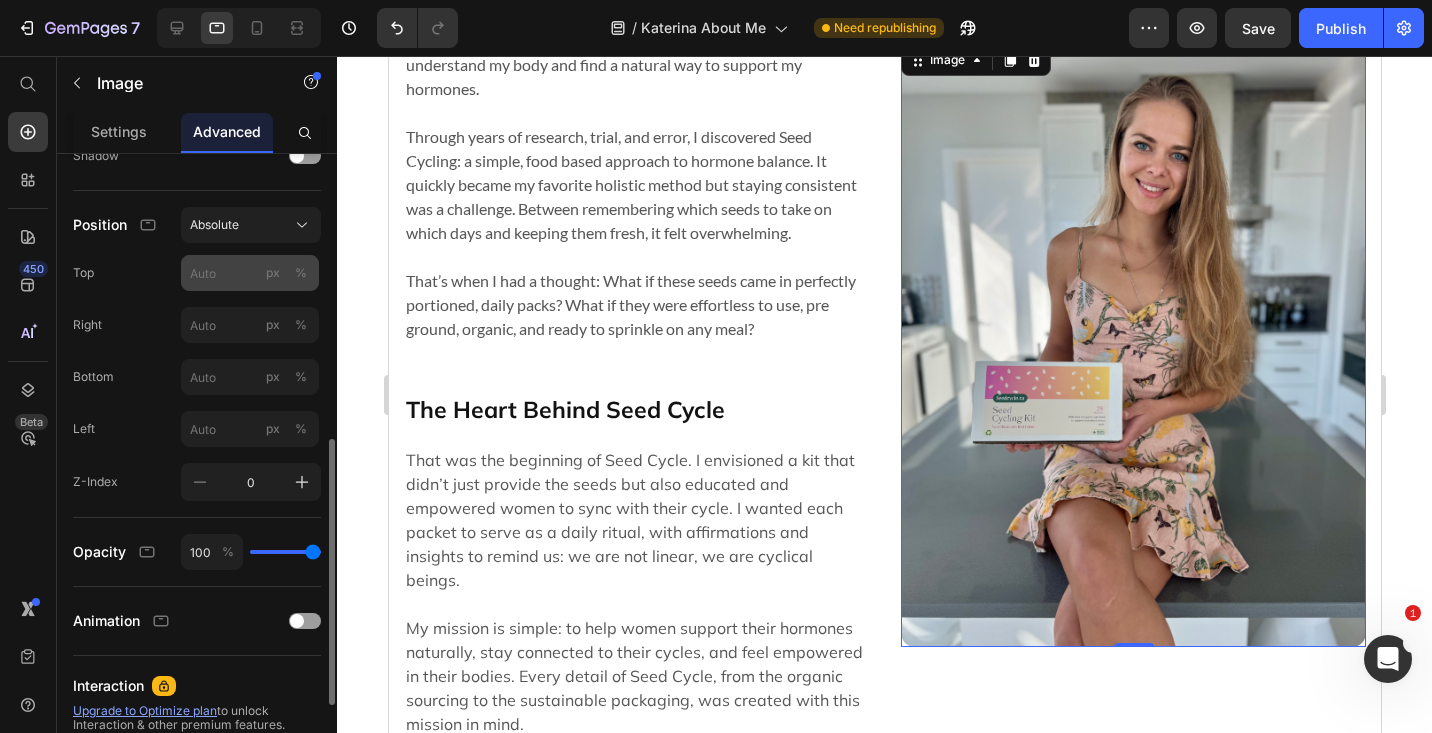 click on "%" at bounding box center (301, 273) 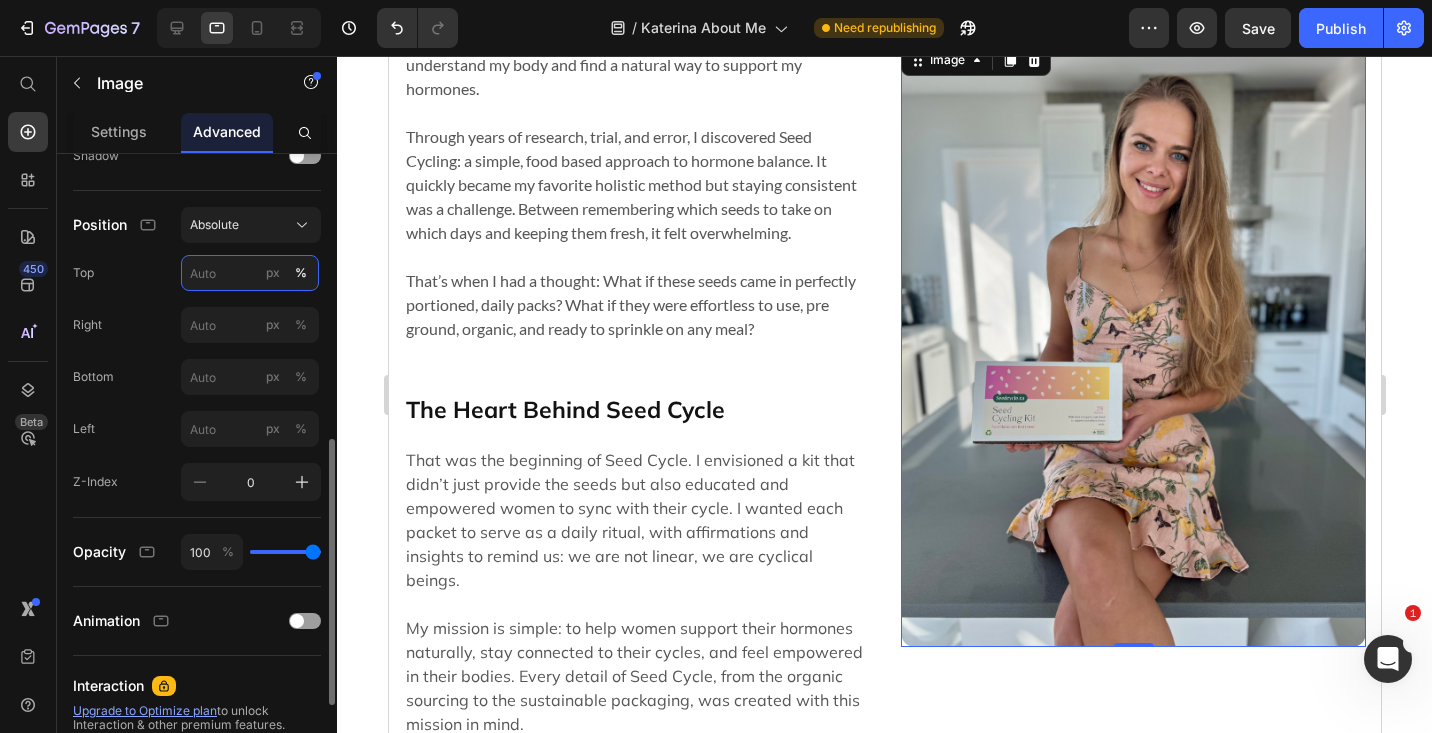click on "px %" at bounding box center [250, 273] 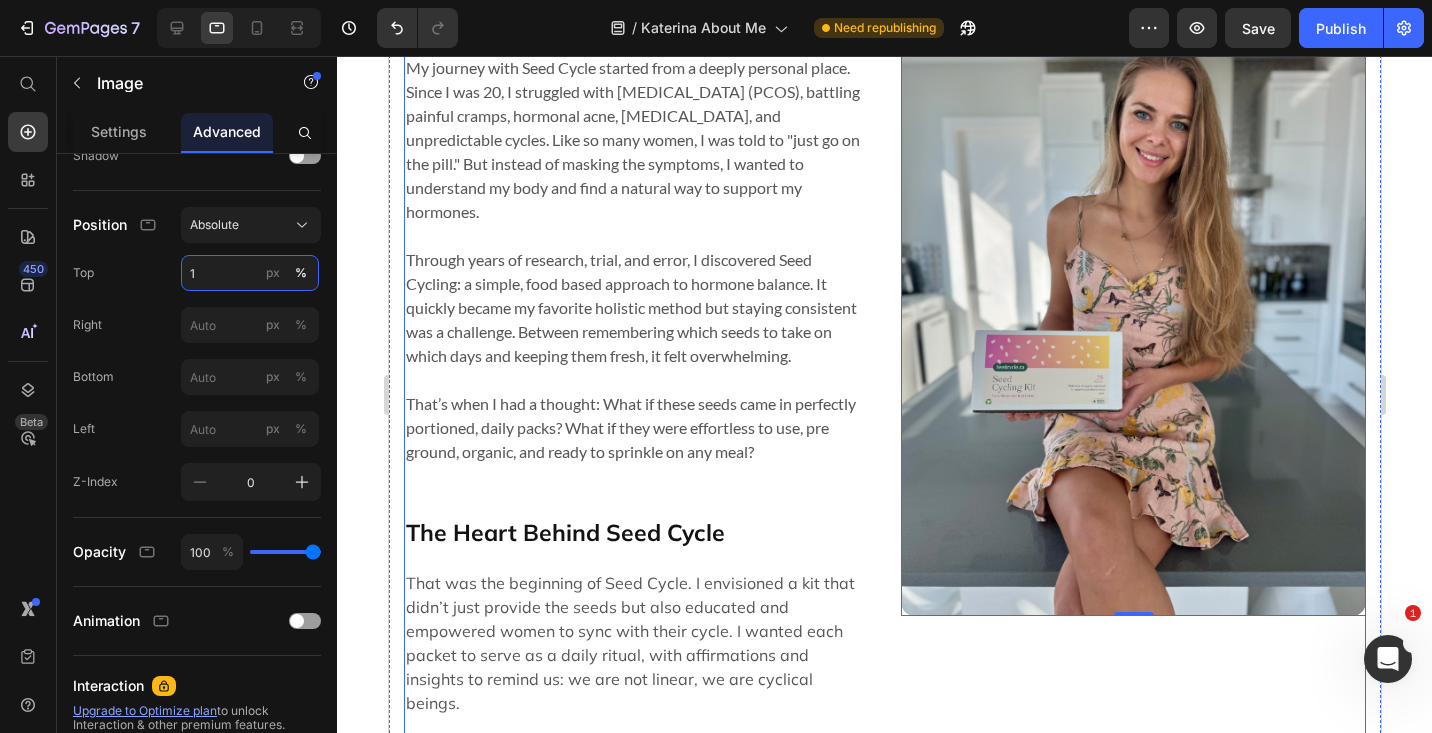 scroll, scrollTop: 662, scrollLeft: 0, axis: vertical 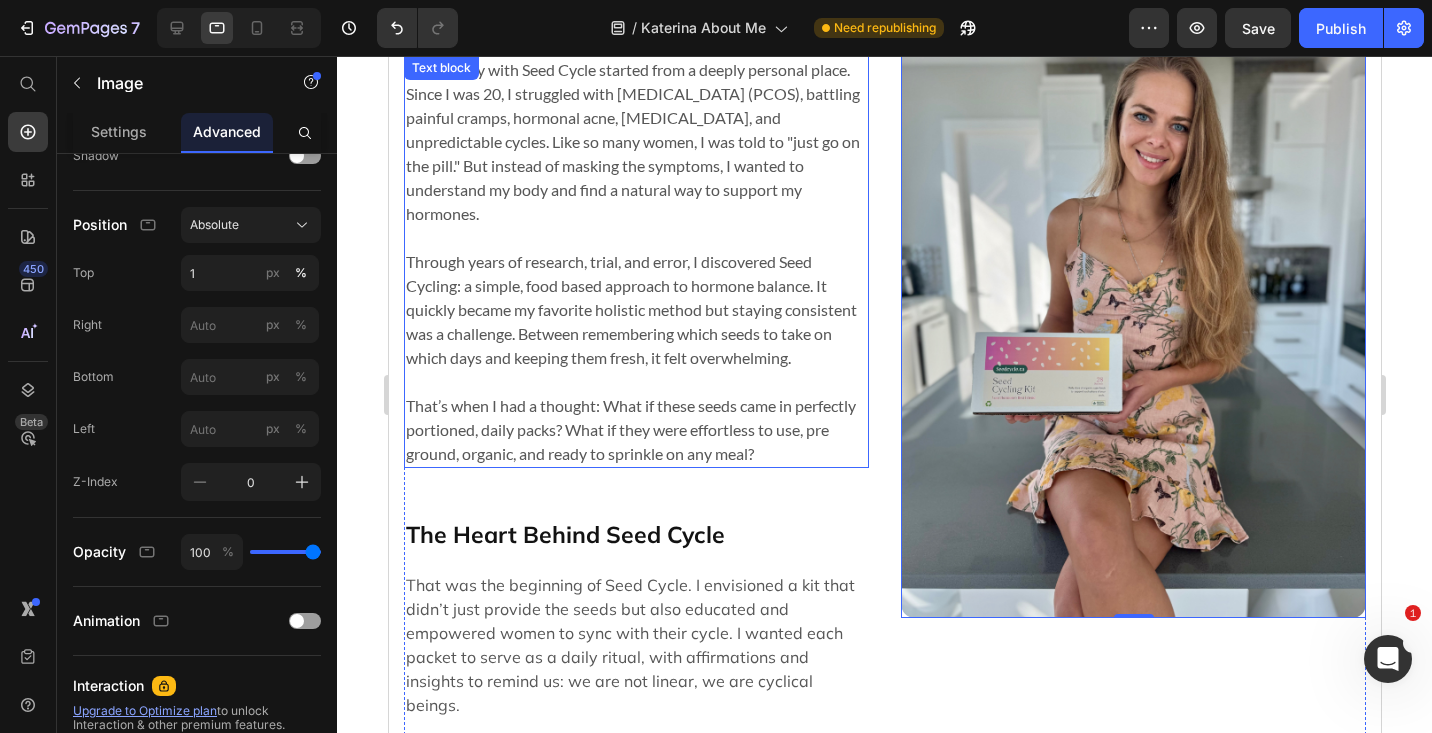 click on "Through years of research, trial, and error, I discovered Seed Cycling: a simple, food based approach to hormone balance. It quickly became my favorite holistic method but staying consistent was a challenge. Between remembering which seeds to take on which days and keeping them fresh, it felt overwhelming." at bounding box center [635, 310] 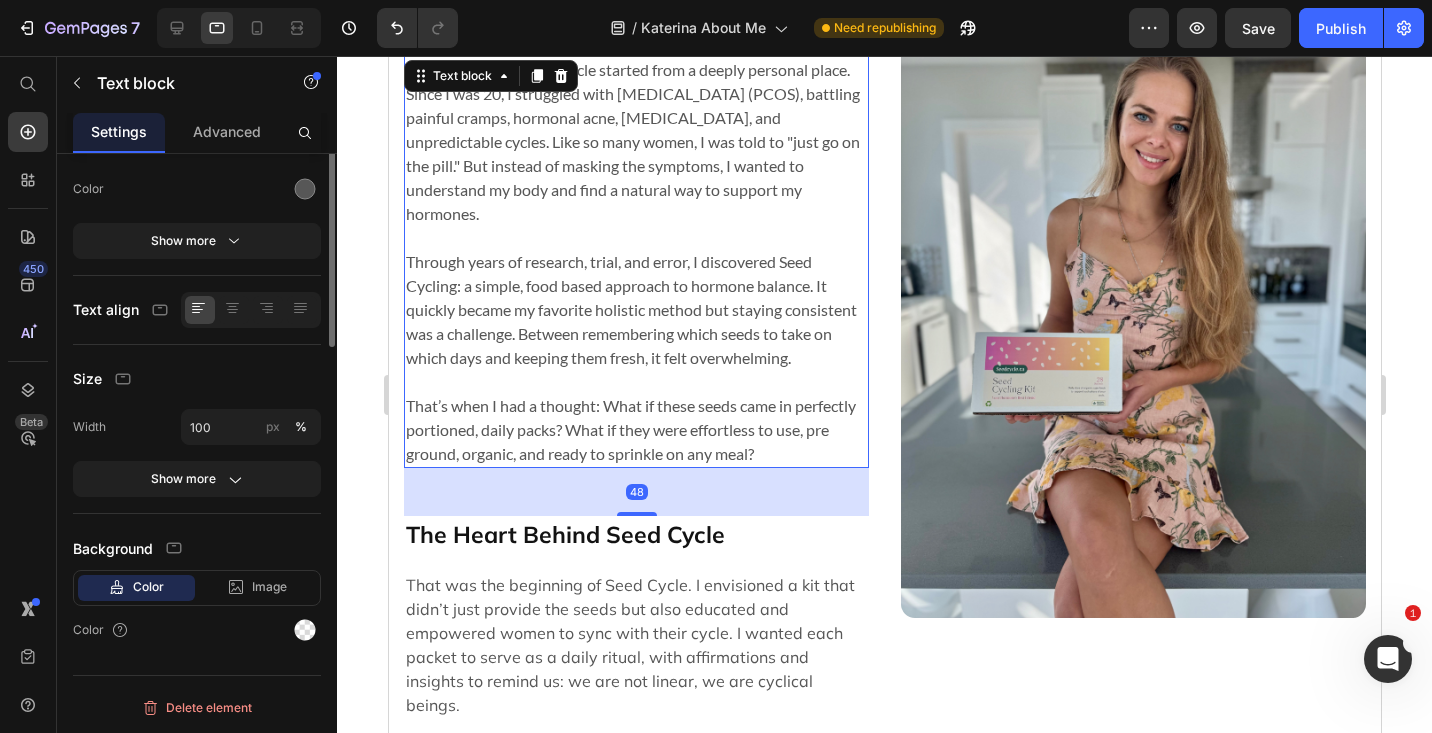 scroll, scrollTop: 0, scrollLeft: 0, axis: both 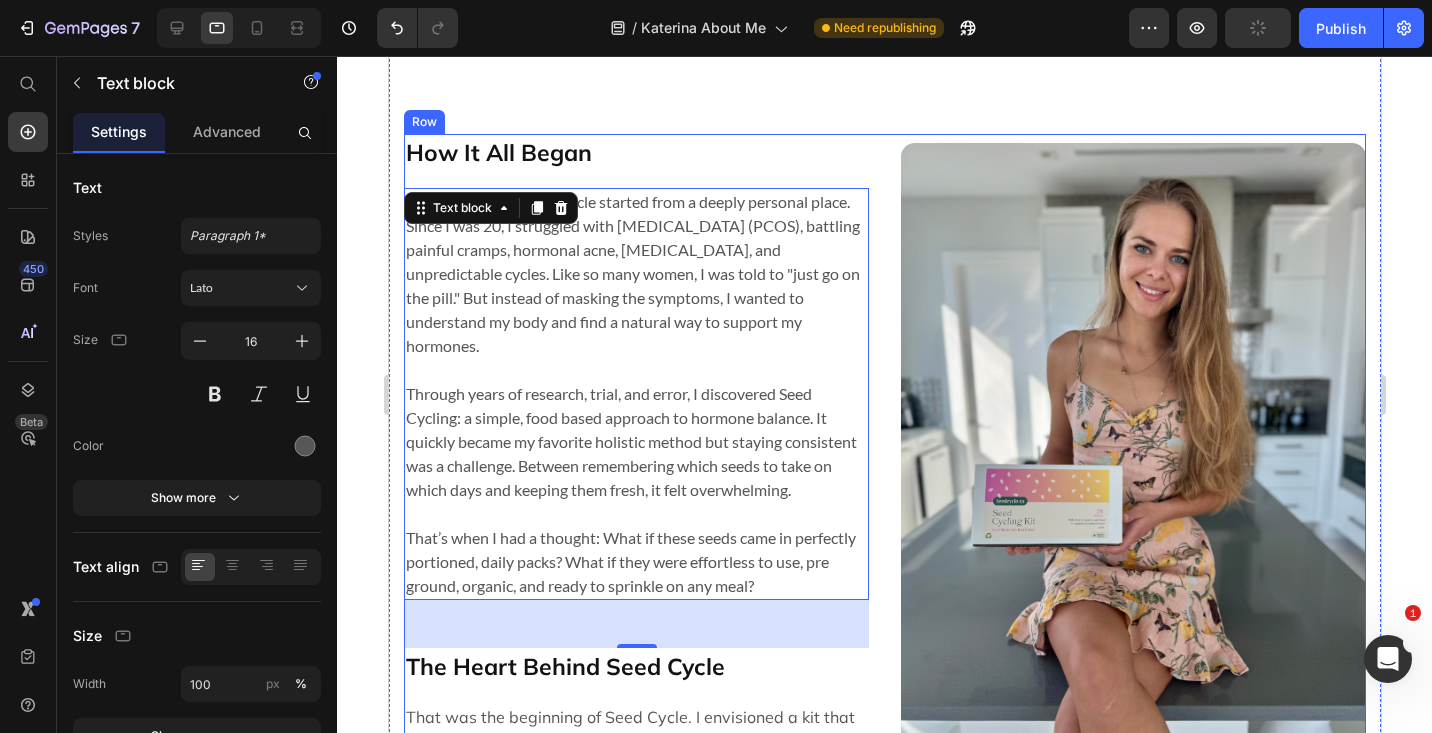 click on "How It All Began Heading My journey with Seed Cycle started from a deeply personal place. Since I was 20, I struggled with [MEDICAL_DATA] (PCOS), battling painful cramps, hormonal acne, [MEDICAL_DATA], and unpredictable cycles. Like so many women, I was told to "just go on the pill." But instead of masking the symptoms, I wanted to understand my body and find a natural way to support my hormones.   Through years of research, trial, and error, I discovered Seed Cycling: a simple, food based approach to hormone balance. It quickly became my favorite holistic method but staying consistent was a challenge. Between remembering which seeds to take on which days and keeping them fresh, it felt overwhelming.   That’s when I had a thought: What if these seeds came in perfectly portioned, daily packs? What if they were effortless to use, pre ground, organic, and ready to sprinkle on any meal? Text block   48 The Heart Behind Seed Cycle Heading     Text block Image Row" at bounding box center [884, 600] 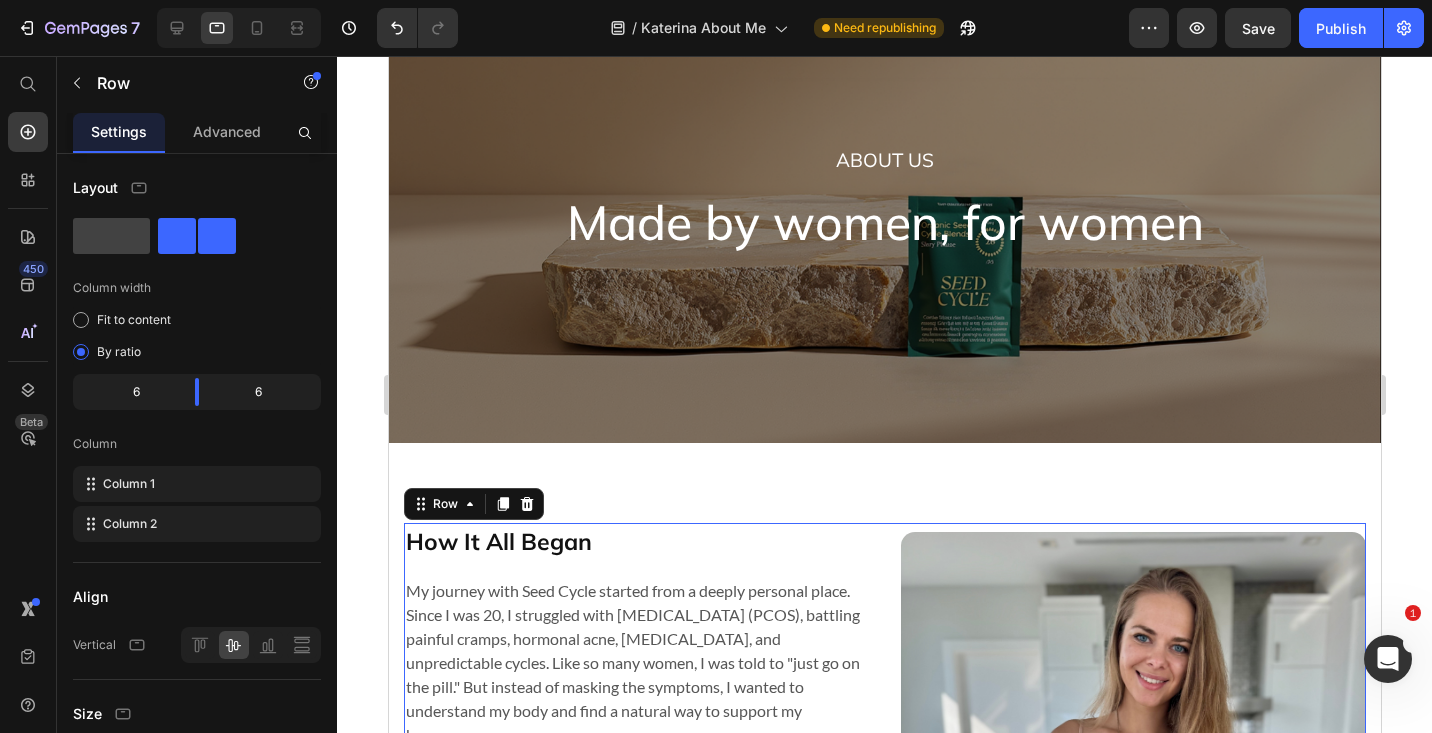 scroll, scrollTop: 0, scrollLeft: 0, axis: both 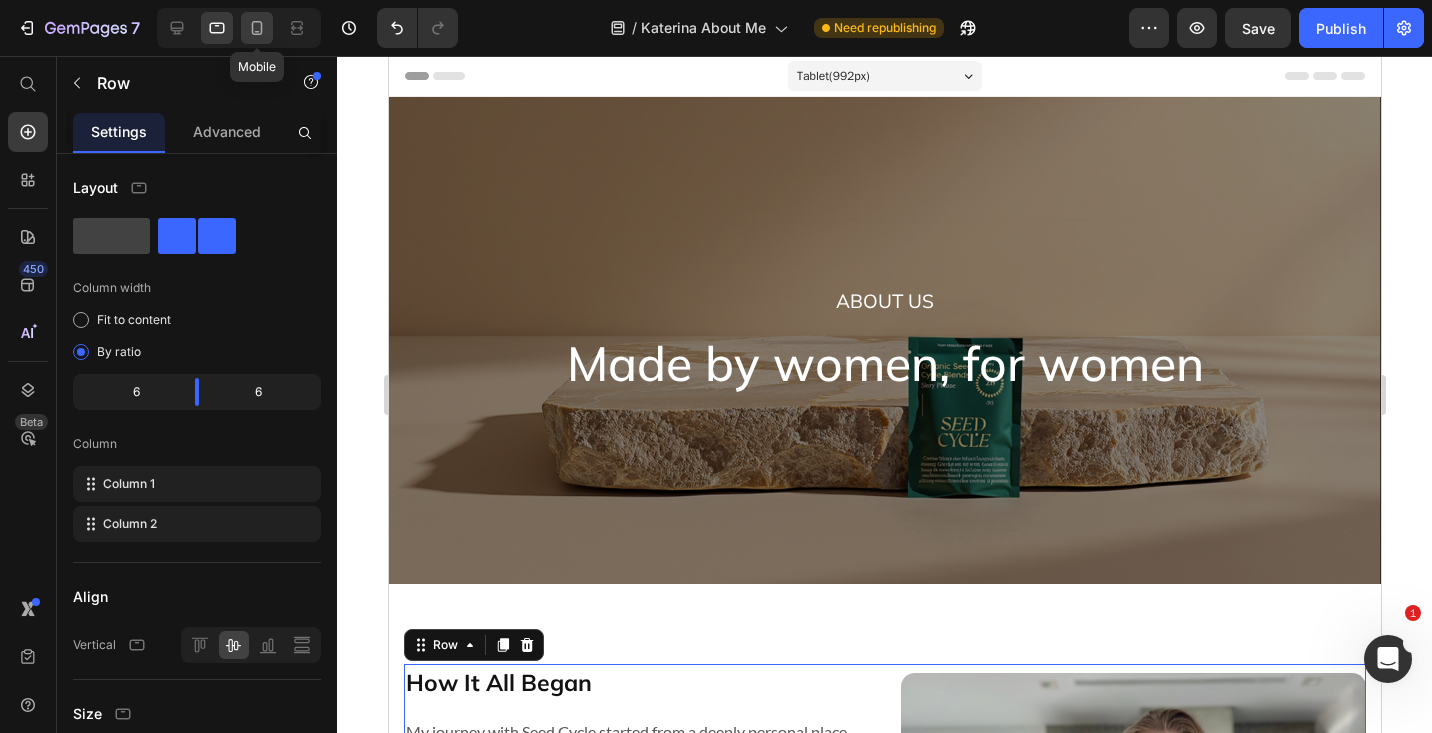 click 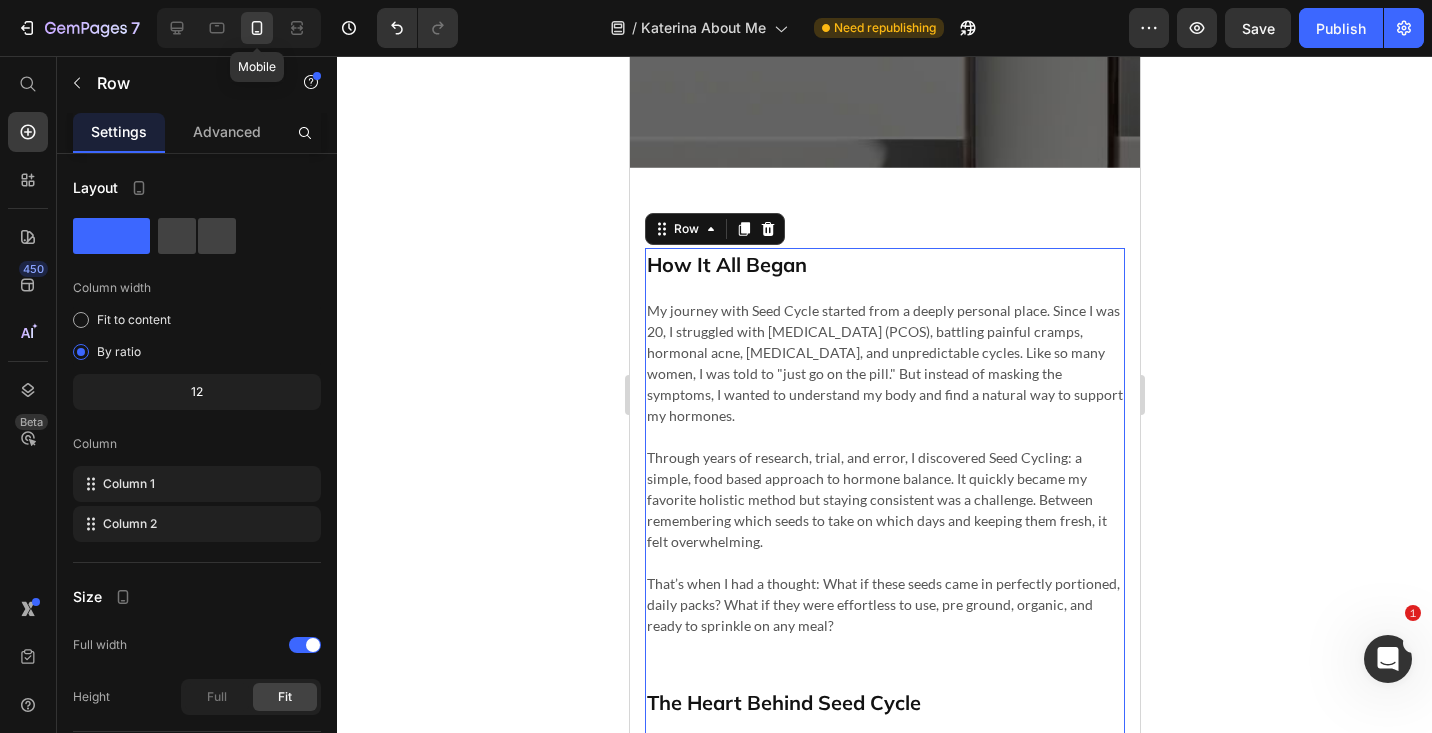 scroll, scrollTop: 505, scrollLeft: 0, axis: vertical 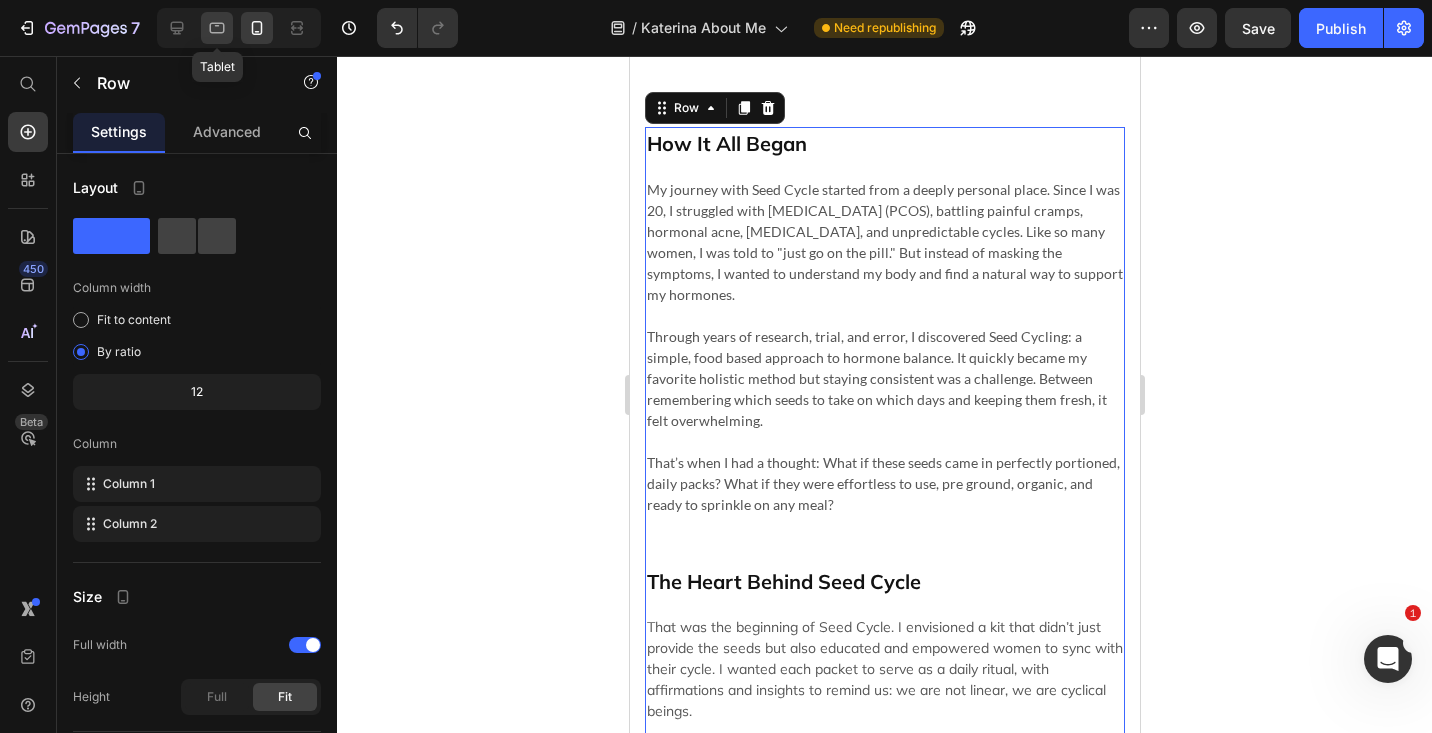 click 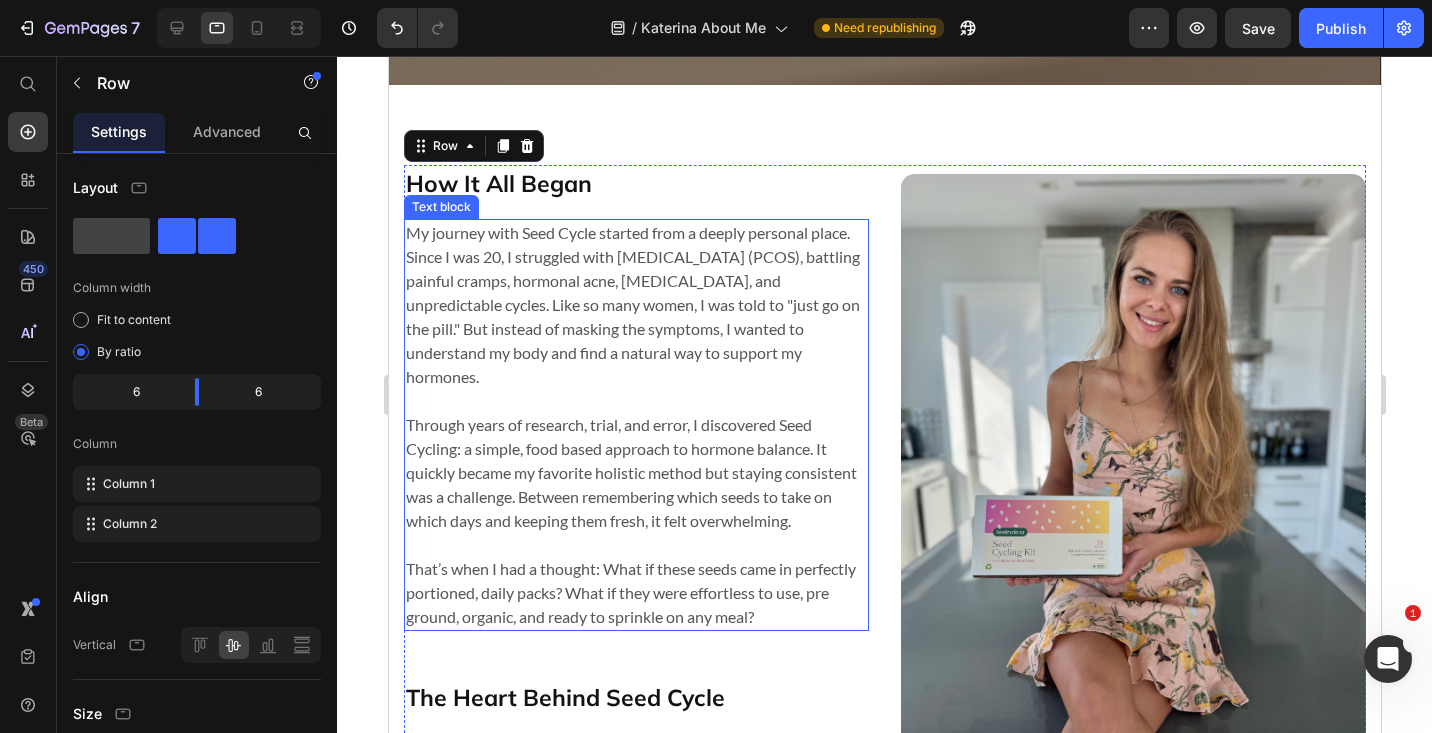 scroll, scrollTop: 0, scrollLeft: 0, axis: both 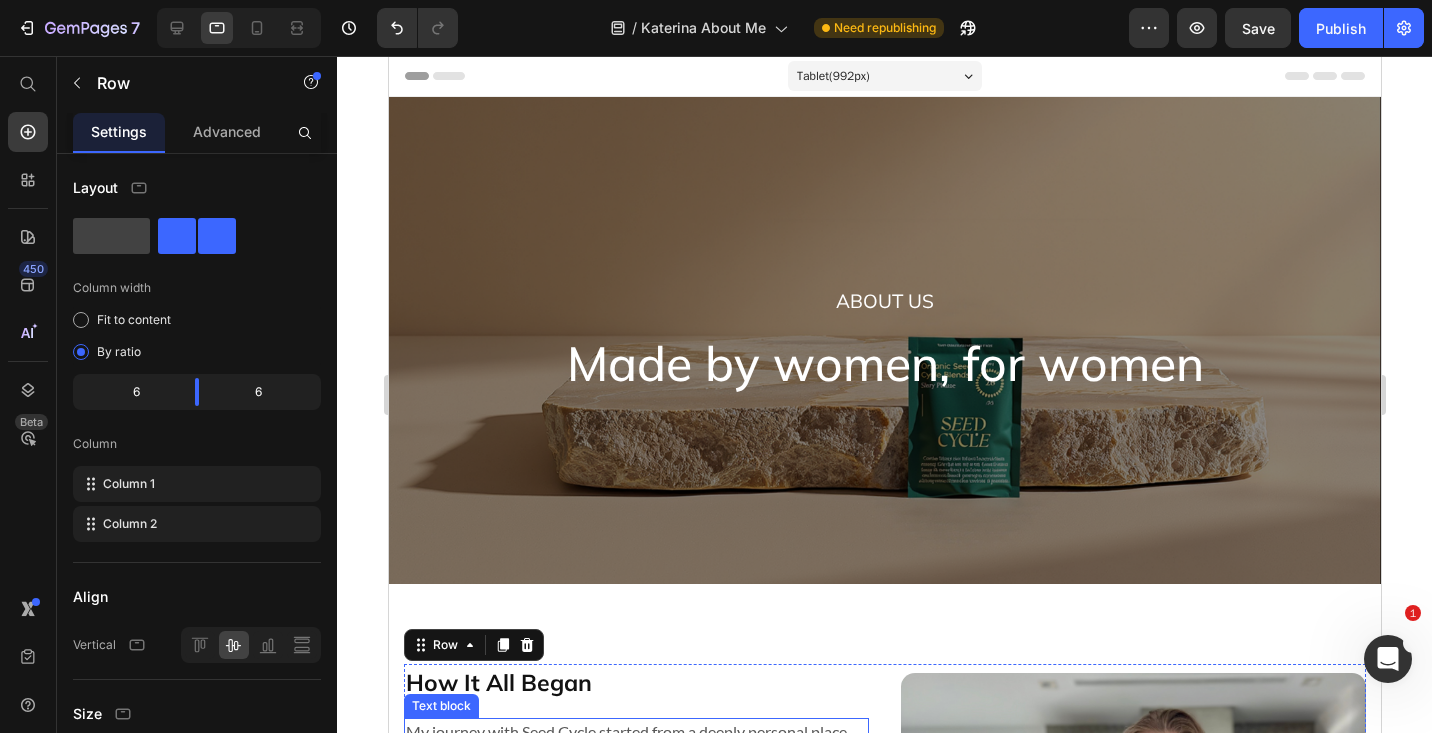 click on "About Us Heading Made by women, for women Heading Row" at bounding box center [884, 340] 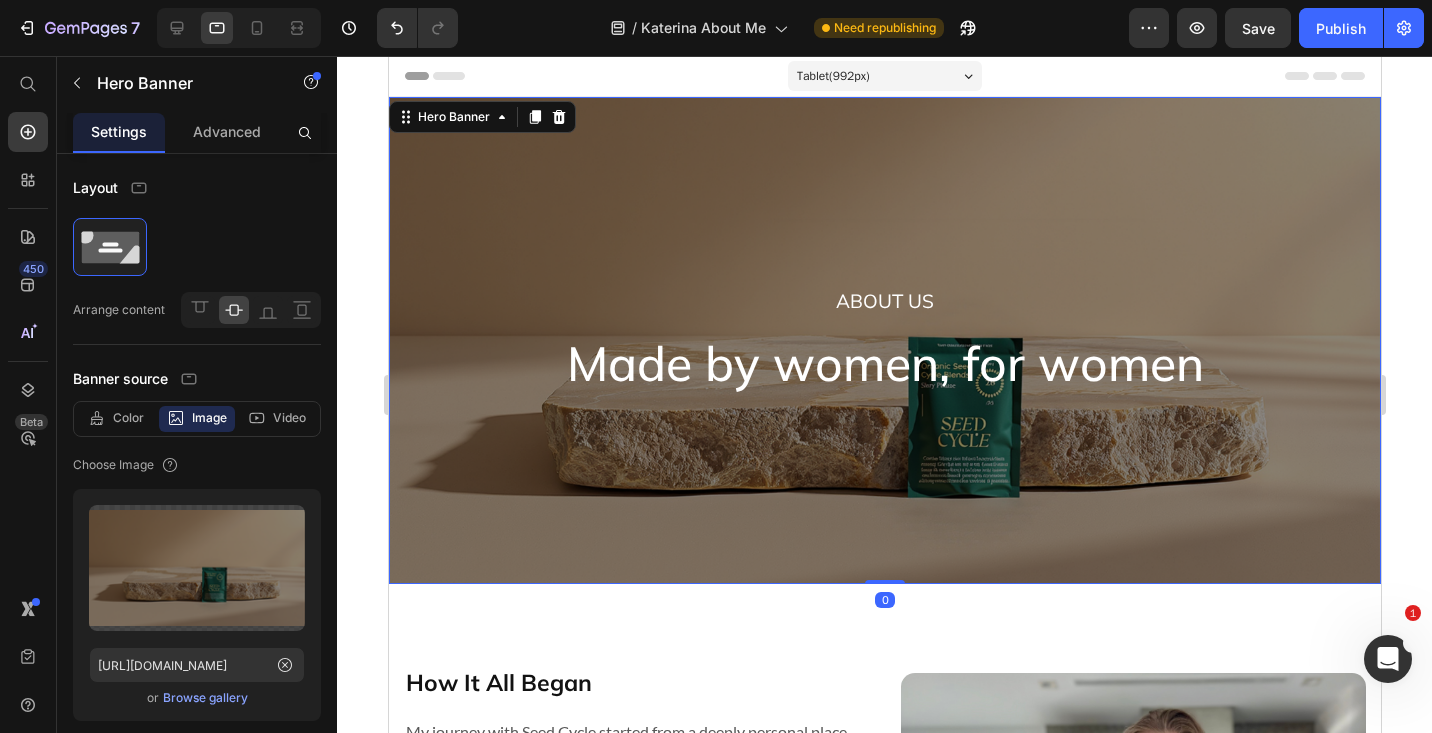 drag, startPoint x: 871, startPoint y: 580, endPoint x: 872, endPoint y: 551, distance: 29.017237 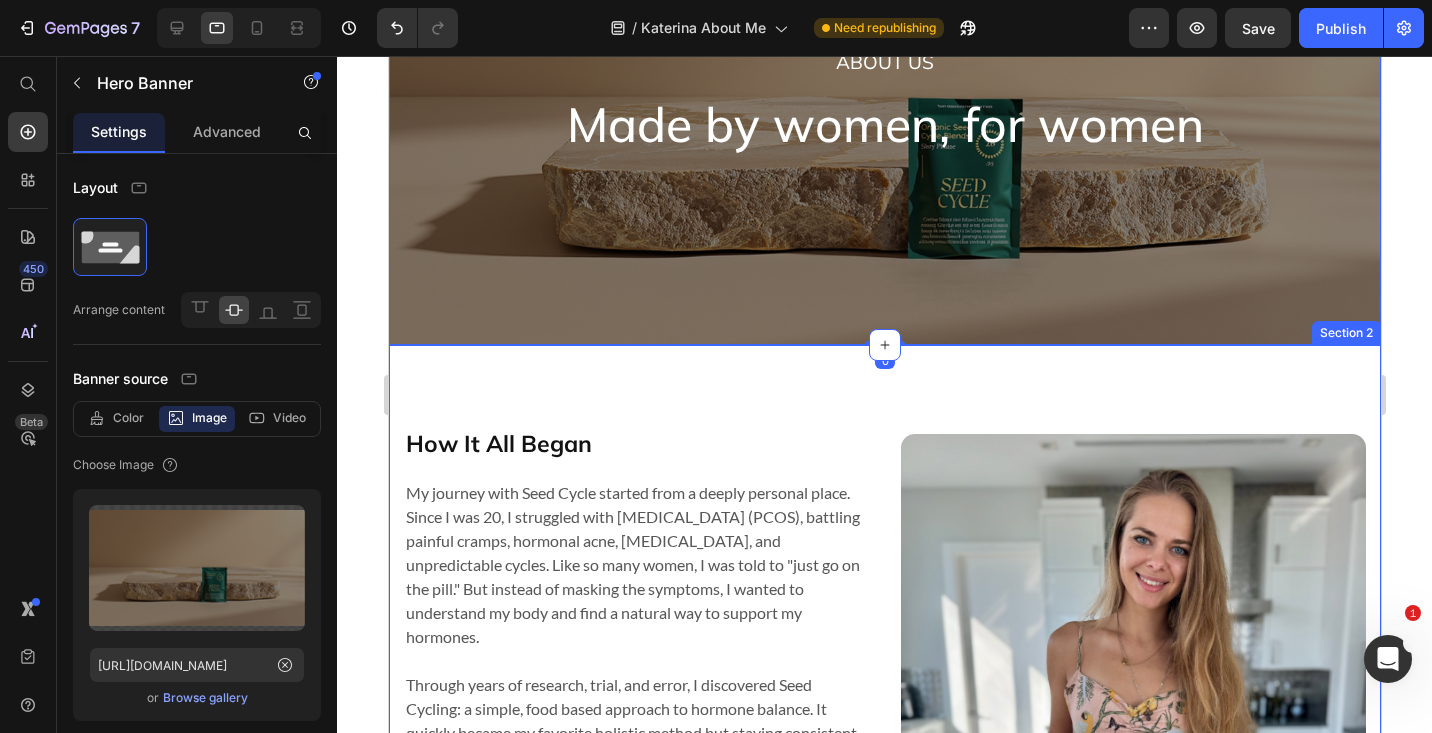 scroll, scrollTop: 238, scrollLeft: 0, axis: vertical 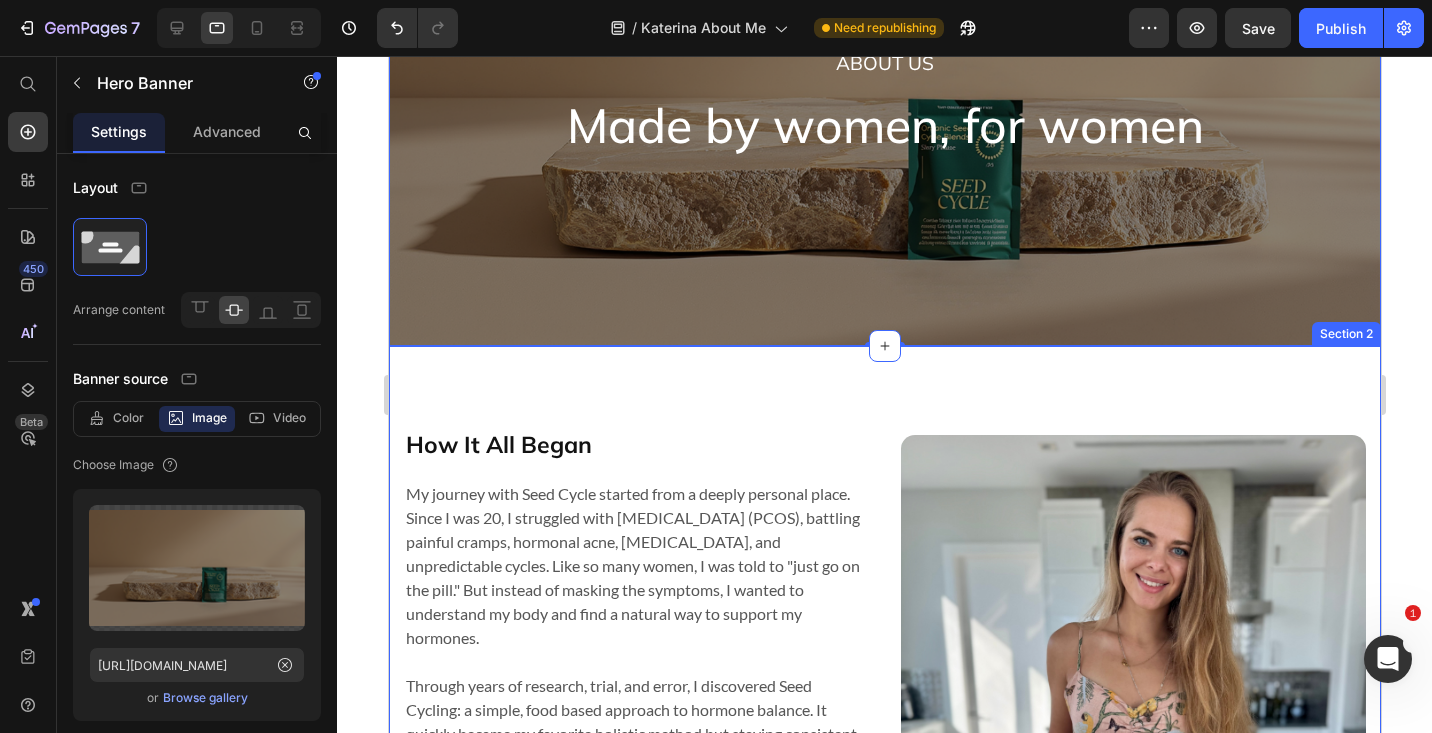 click on "How It All Began" at bounding box center (635, 445) 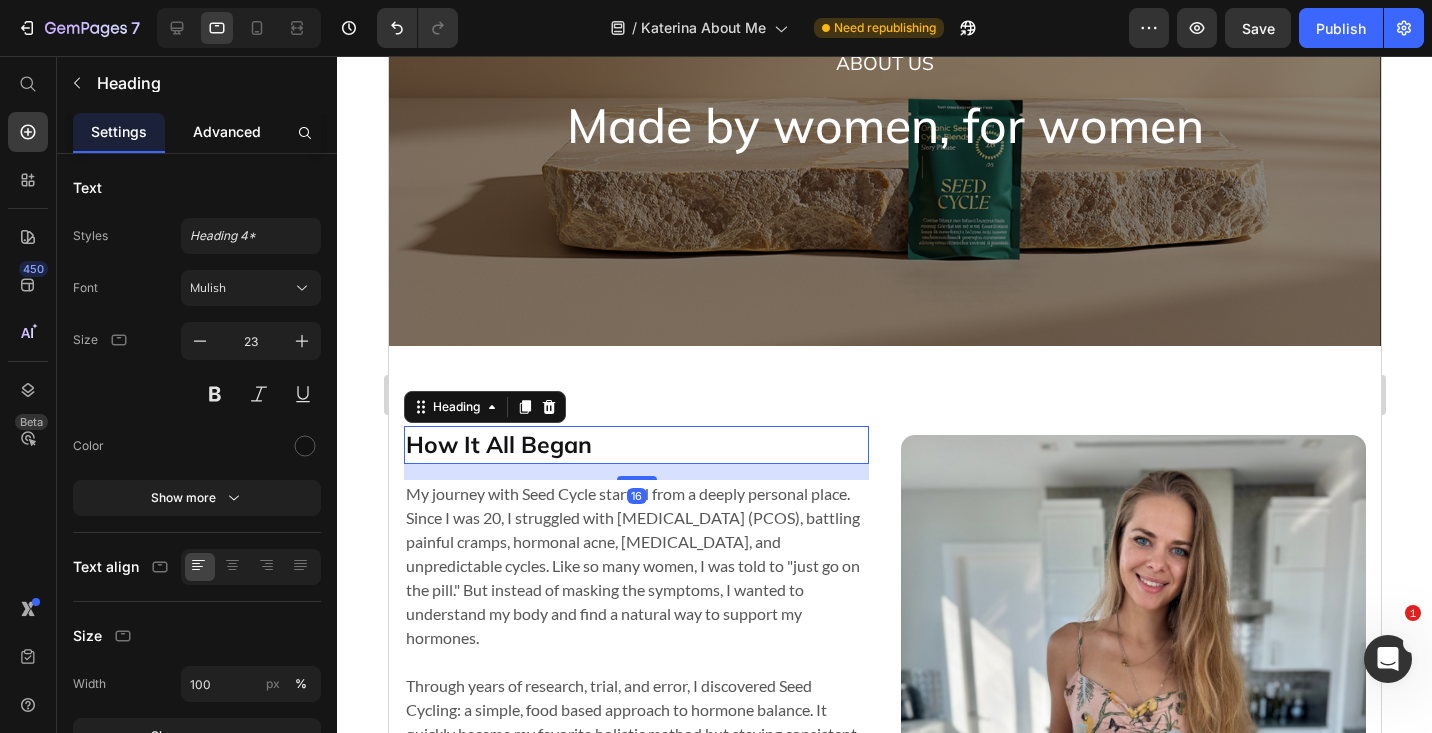 click on "Advanced" at bounding box center (227, 132) 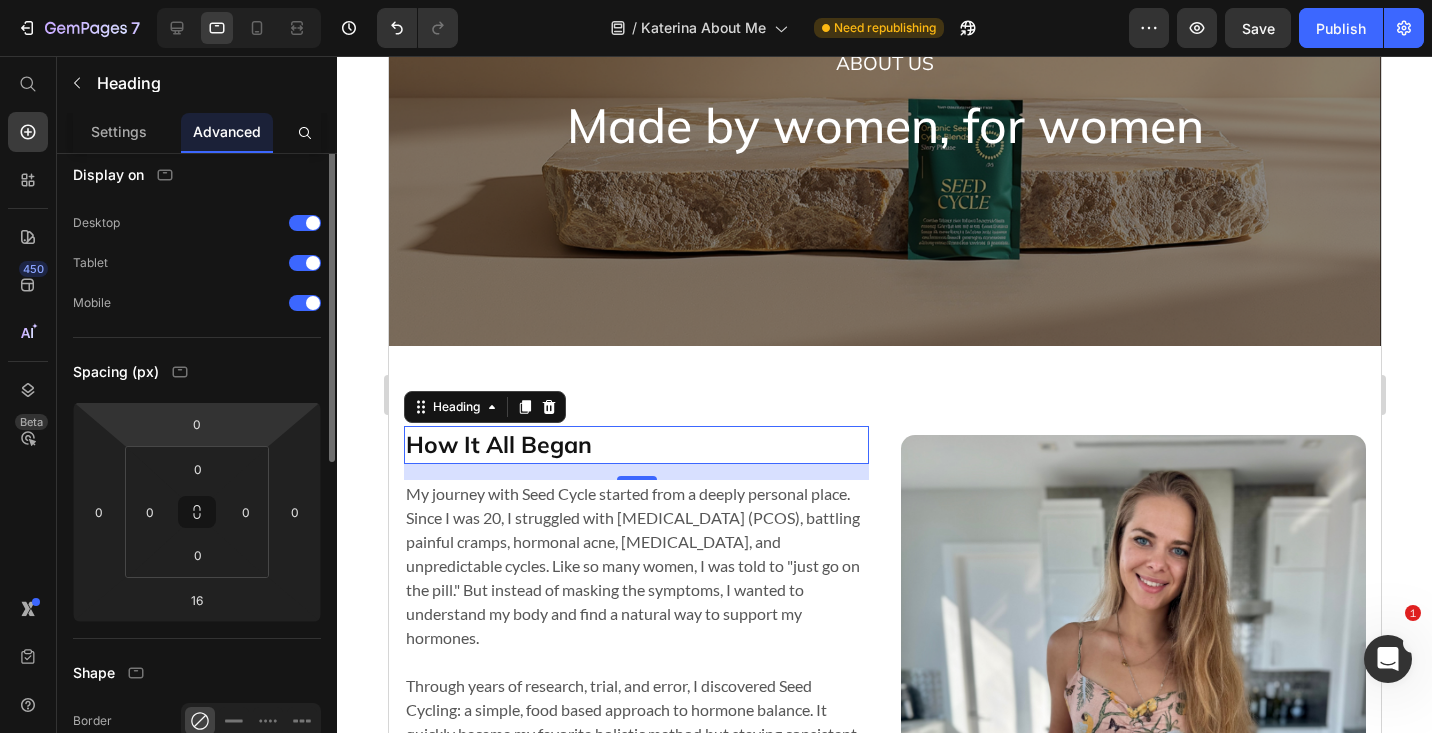 scroll, scrollTop: 0, scrollLeft: 0, axis: both 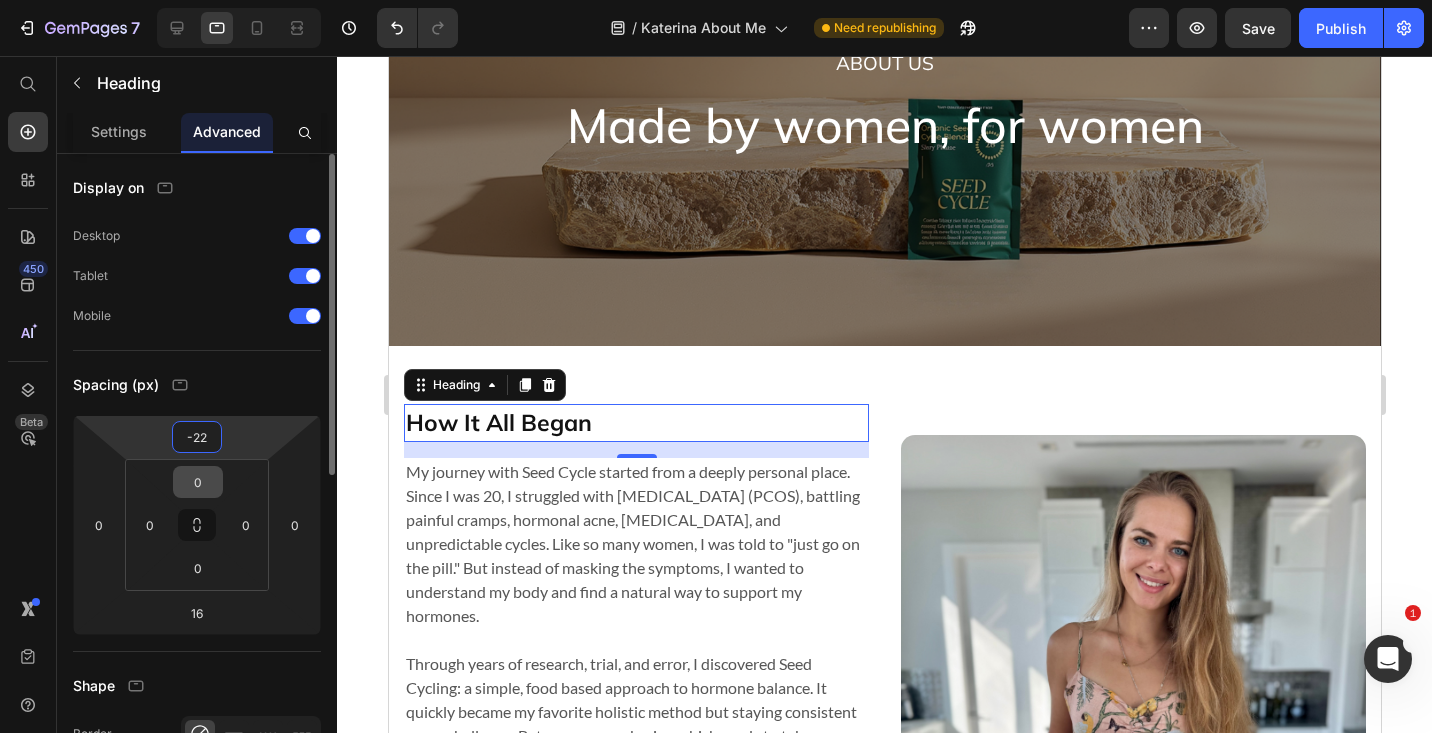 drag, startPoint x: 221, startPoint y: 455, endPoint x: 216, endPoint y: 467, distance: 13 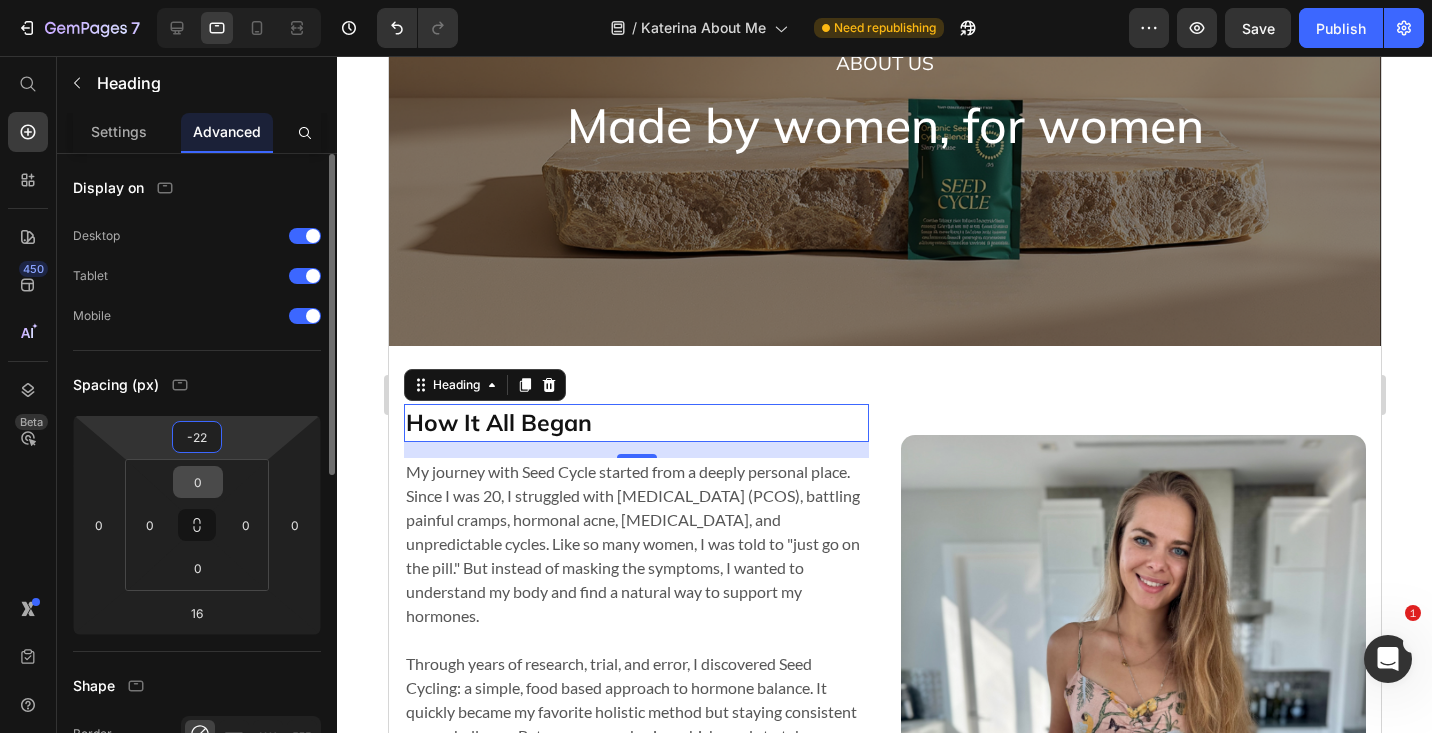 click on "7  Version history  /  Katerina About Me Need republishing Preview  Save   Publish  450 Beta Start with Sections Elements Hero Section Product Detail Brands Trusted Badges Guarantee Product Breakdown How to use Testimonials Compare Bundle FAQs Social Proof Brand Story Product List Collection Blog List Contact Sticky Add to Cart Custom Footer Browse Library 450 Layout
Row
Row
Row
Row Text
Heading
Text Block Button
Button
Button
Sticky Back to top Media
Image Image" at bounding box center [716, 0] 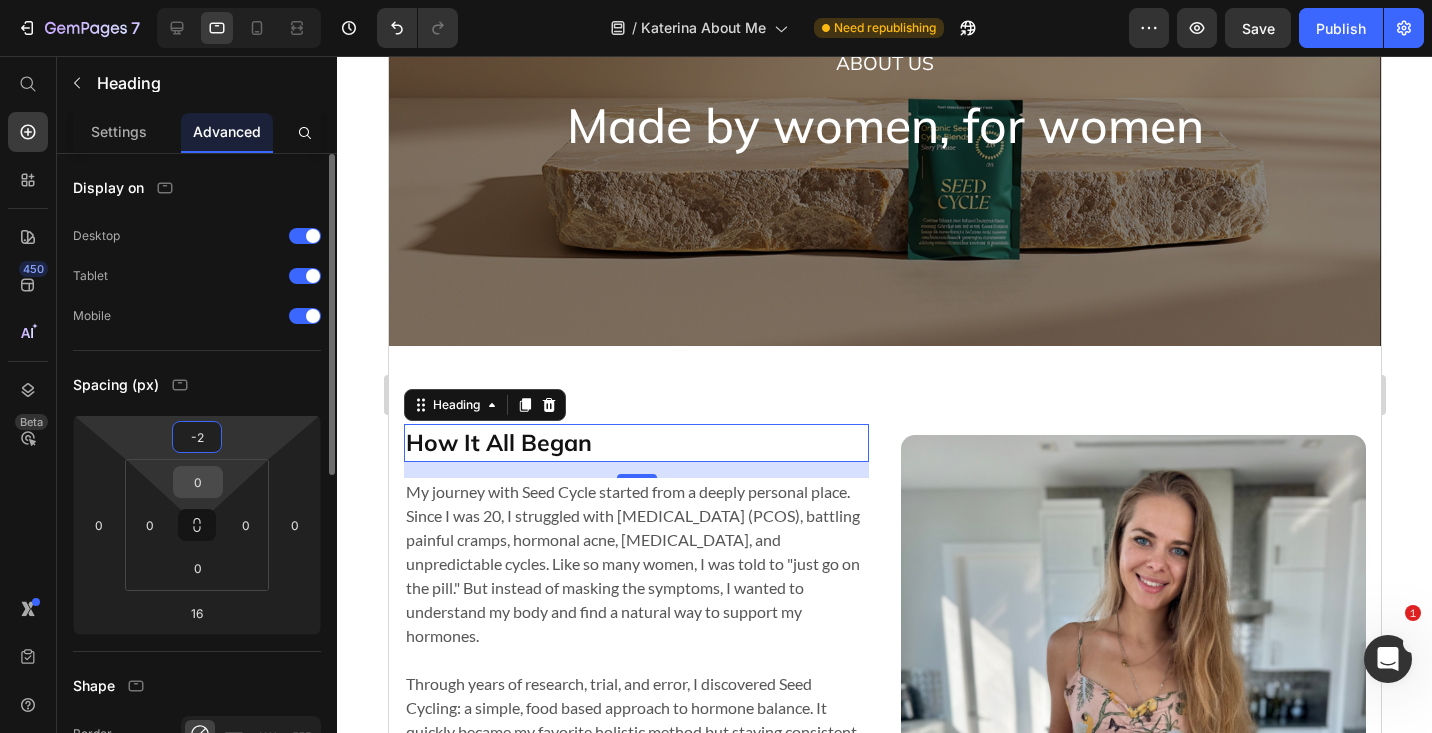 type on "-20" 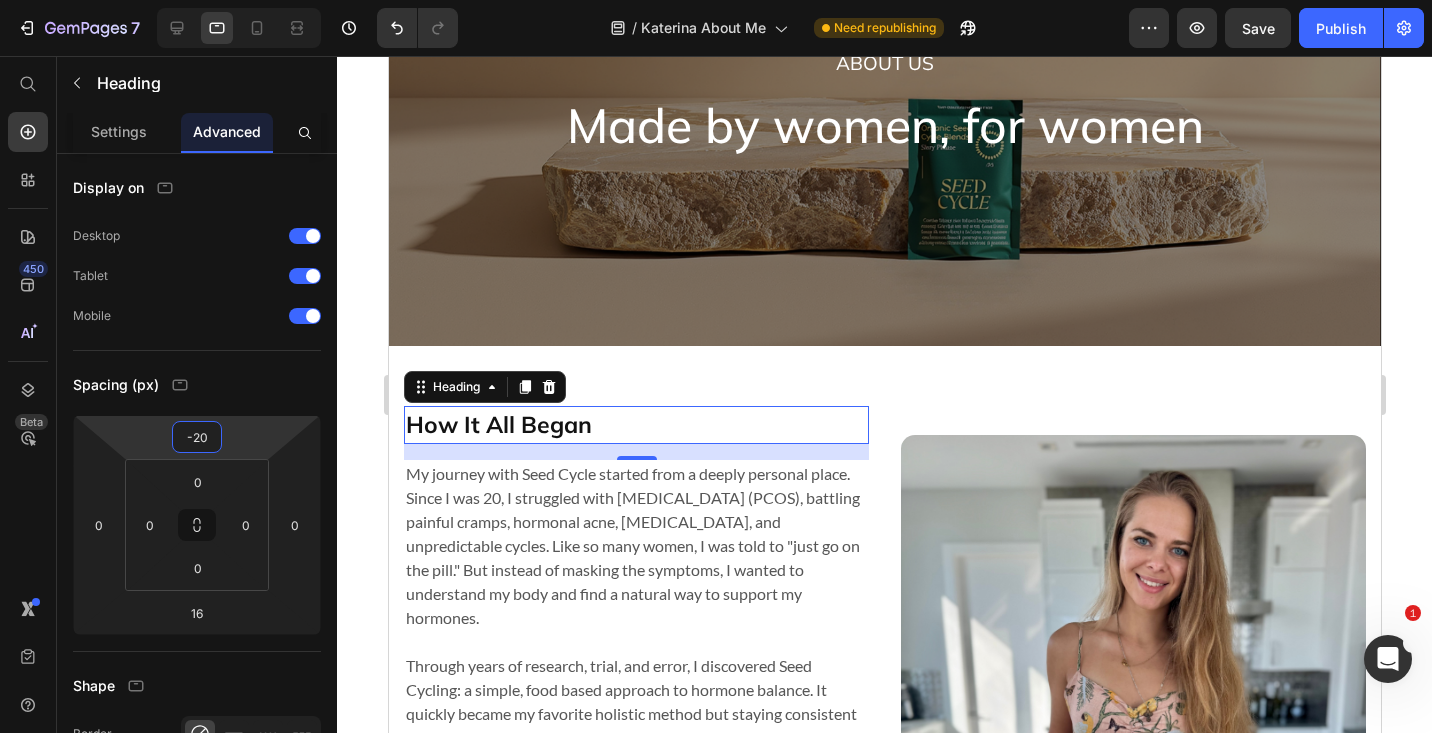 click at bounding box center [1132, 738] 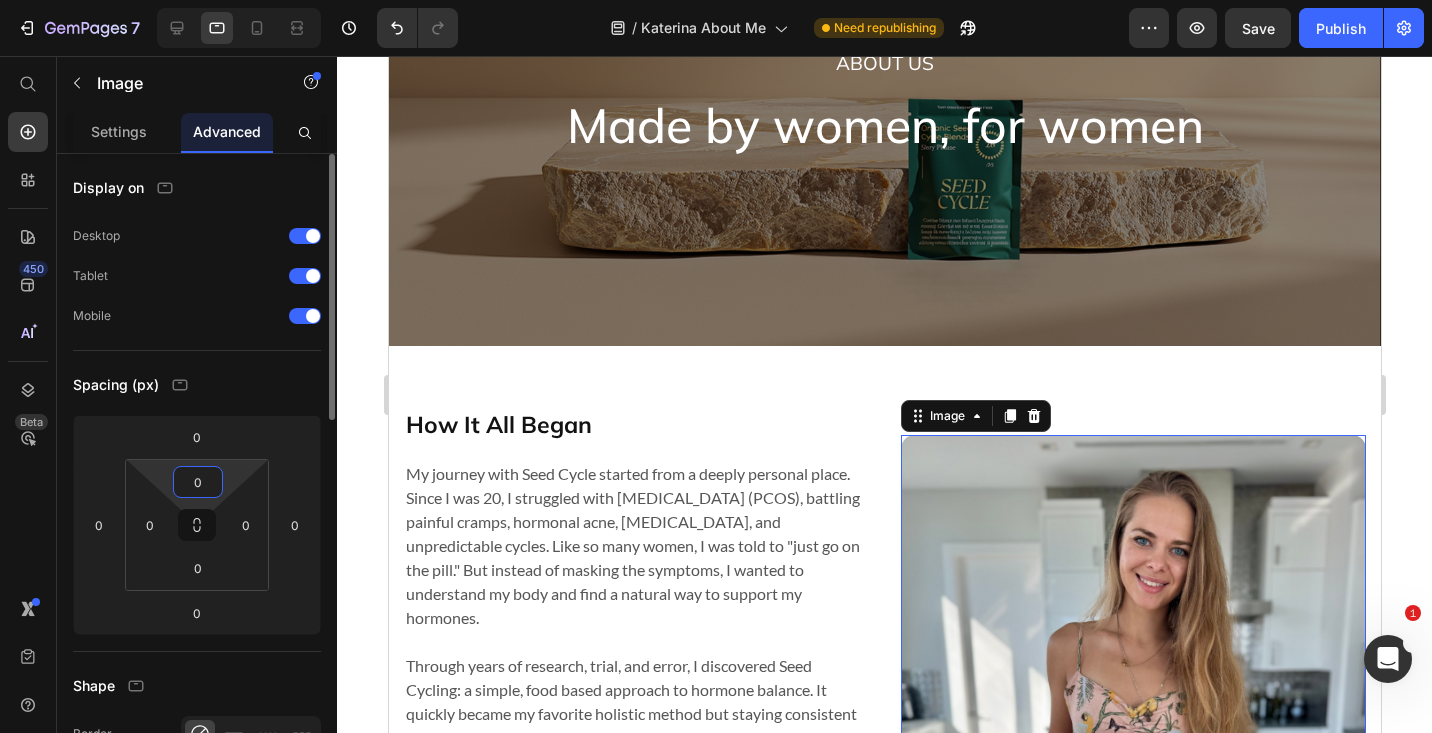 click on "0" at bounding box center (198, 482) 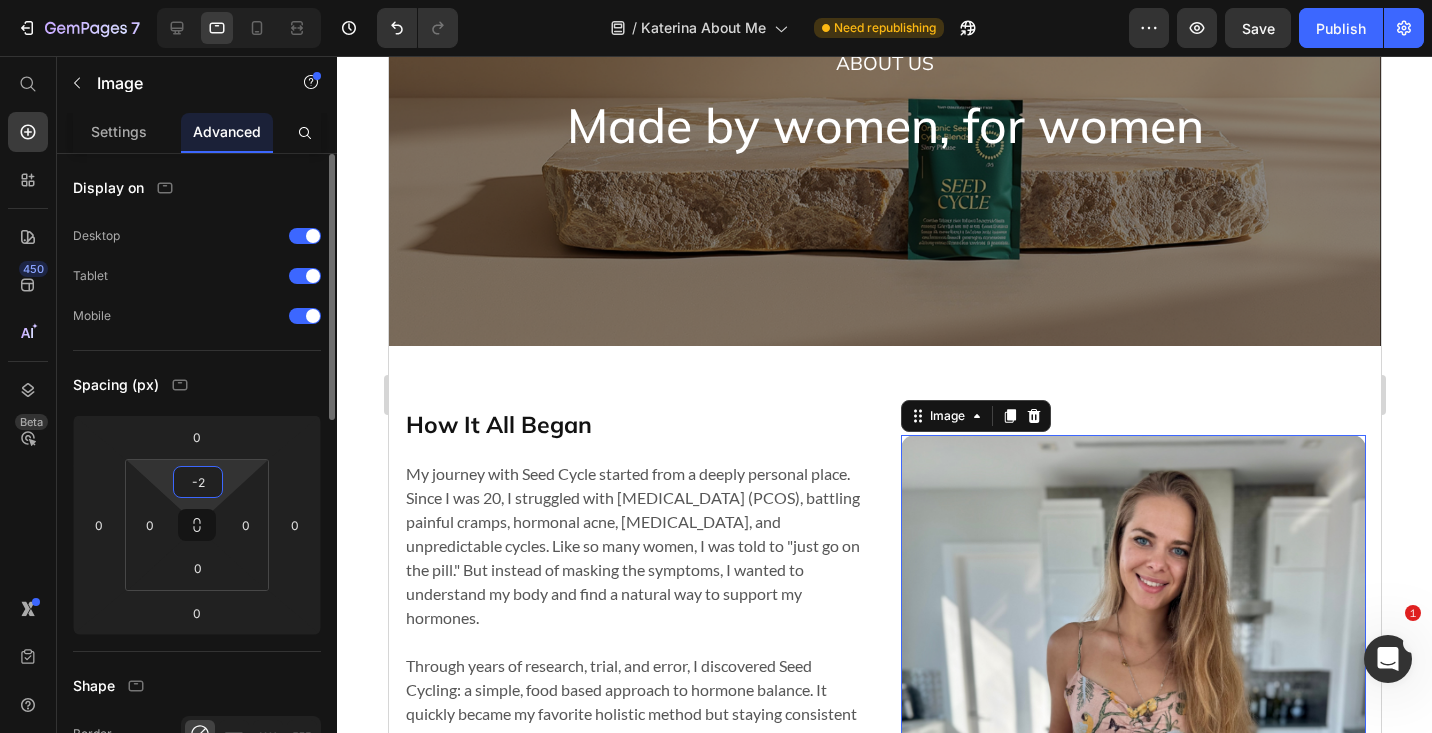 type on "-20" 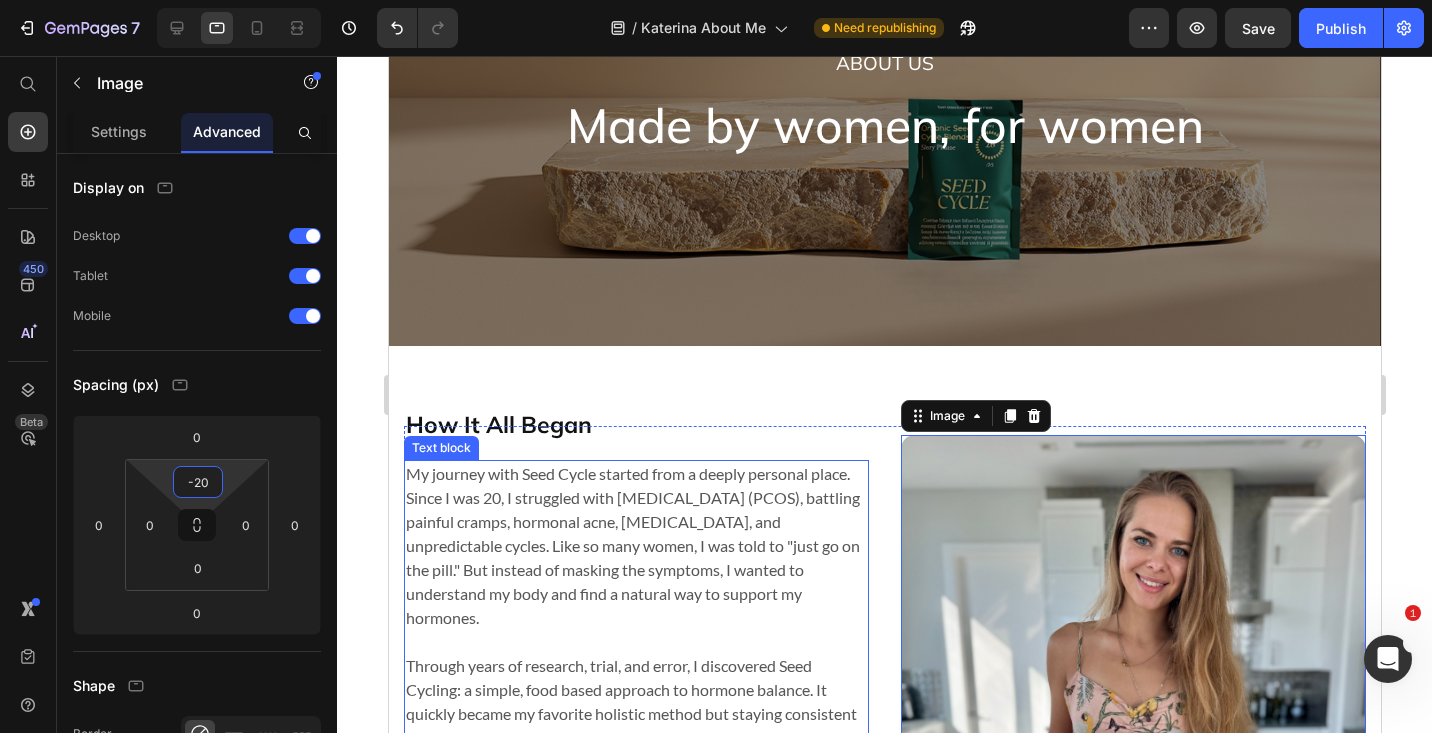 click on "My journey with Seed Cycle started from a deeply personal place. Since I was 20, I struggled with [MEDICAL_DATA] (PCOS), battling painful cramps, hormonal acne, [MEDICAL_DATA], and unpredictable cycles. Like so many women, I was told to "just go on the pill." But instead of masking the symptoms, I wanted to understand my body and find a natural way to support my hormones." at bounding box center (635, 546) 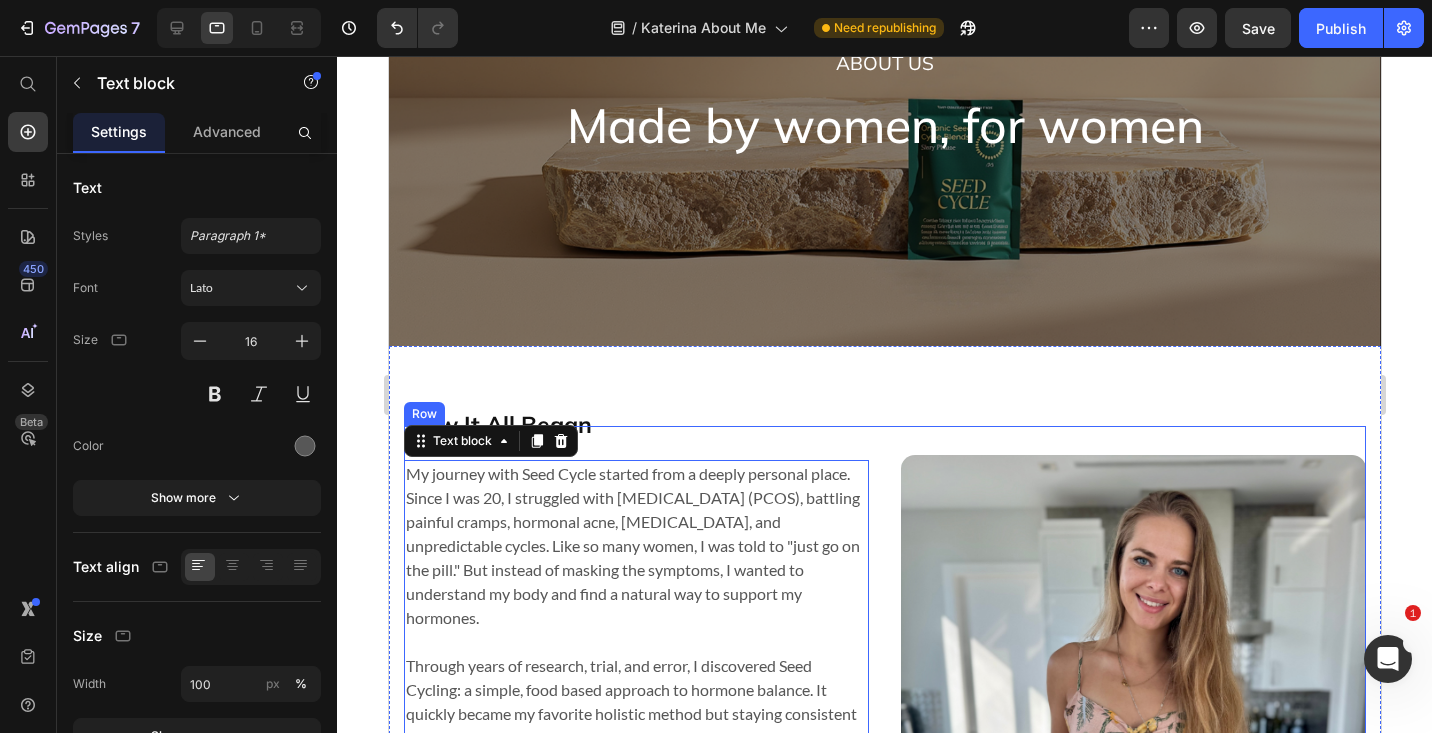 click at bounding box center (1132, 748) 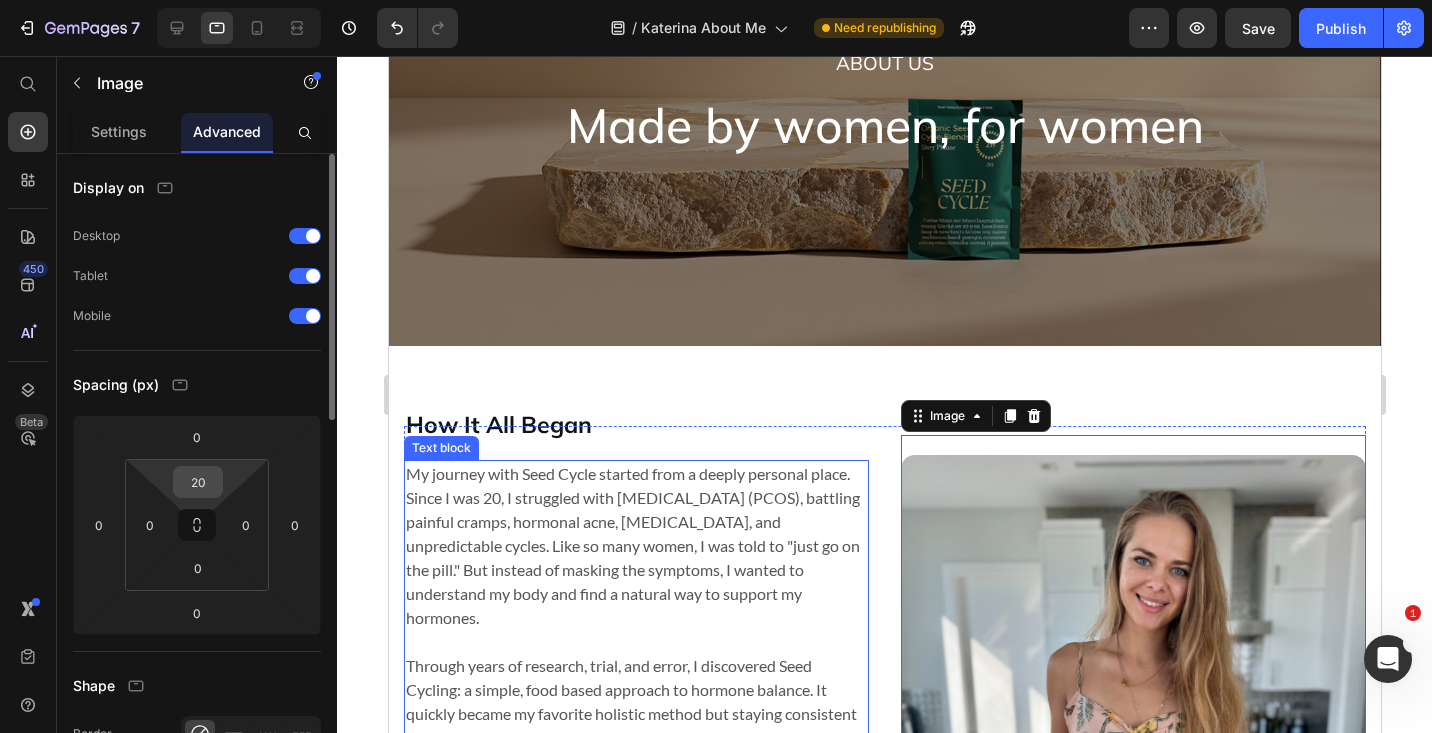 click on "20" at bounding box center [198, 482] 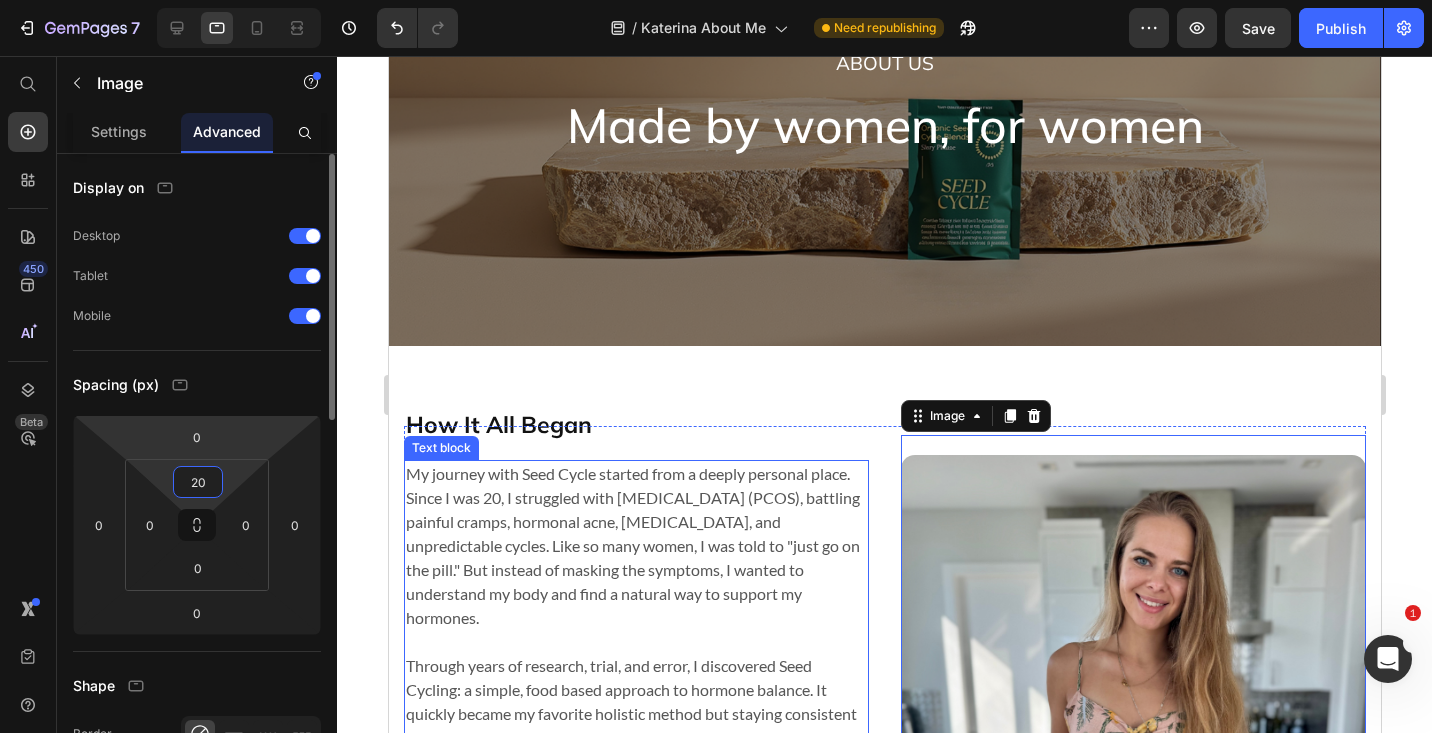 click on "7  Version history  /  Katerina About Me Need republishing Preview  Save   Publish  450 Beta Start with Sections Elements Hero Section Product Detail Brands Trusted Badges Guarantee Product Breakdown How to use Testimonials Compare Bundle FAQs Social Proof Brand Story Product List Collection Blog List Contact Sticky Add to Cart Custom Footer Browse Library 450 Layout
Row
Row
Row
Row Text
Heading
Text Block Button
Button
Button
Sticky Back to top Media
Image Image" at bounding box center (716, 0) 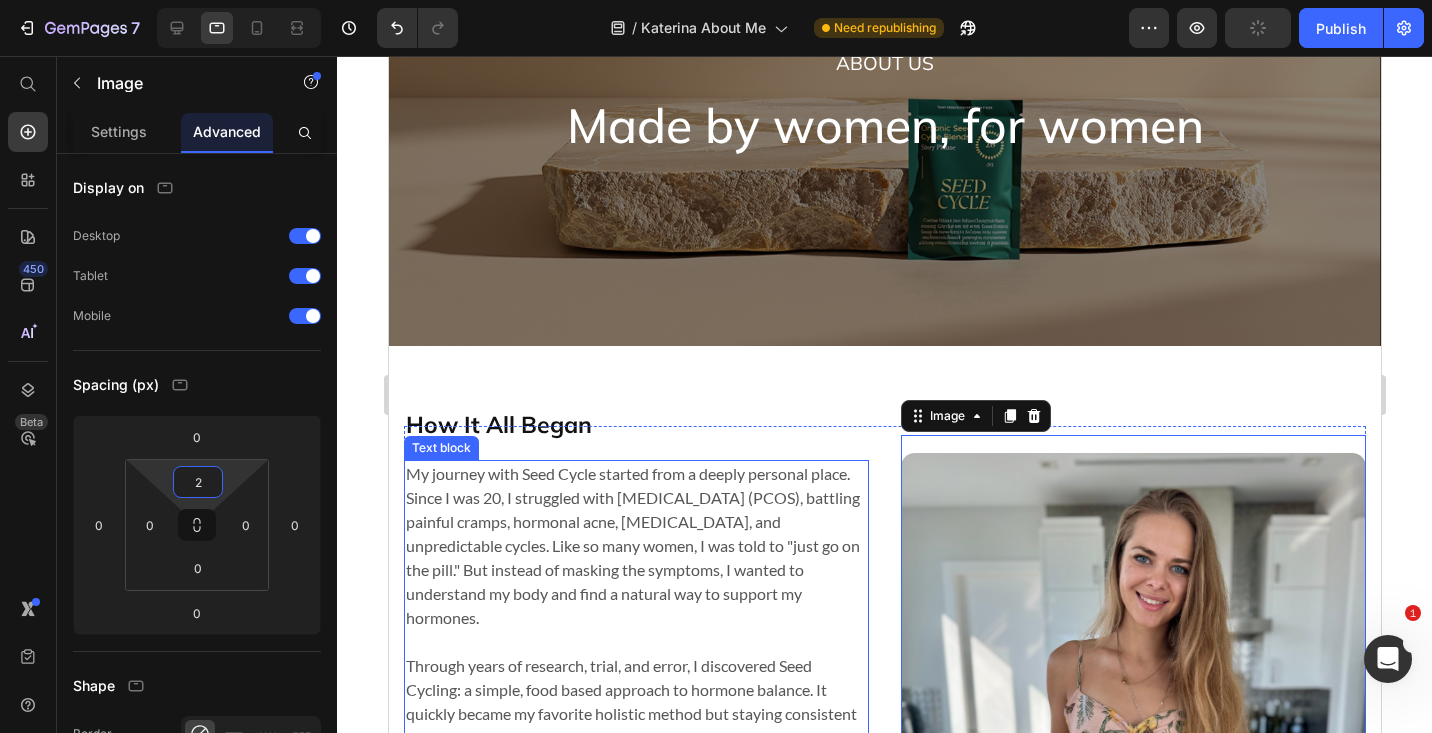 type on "0" 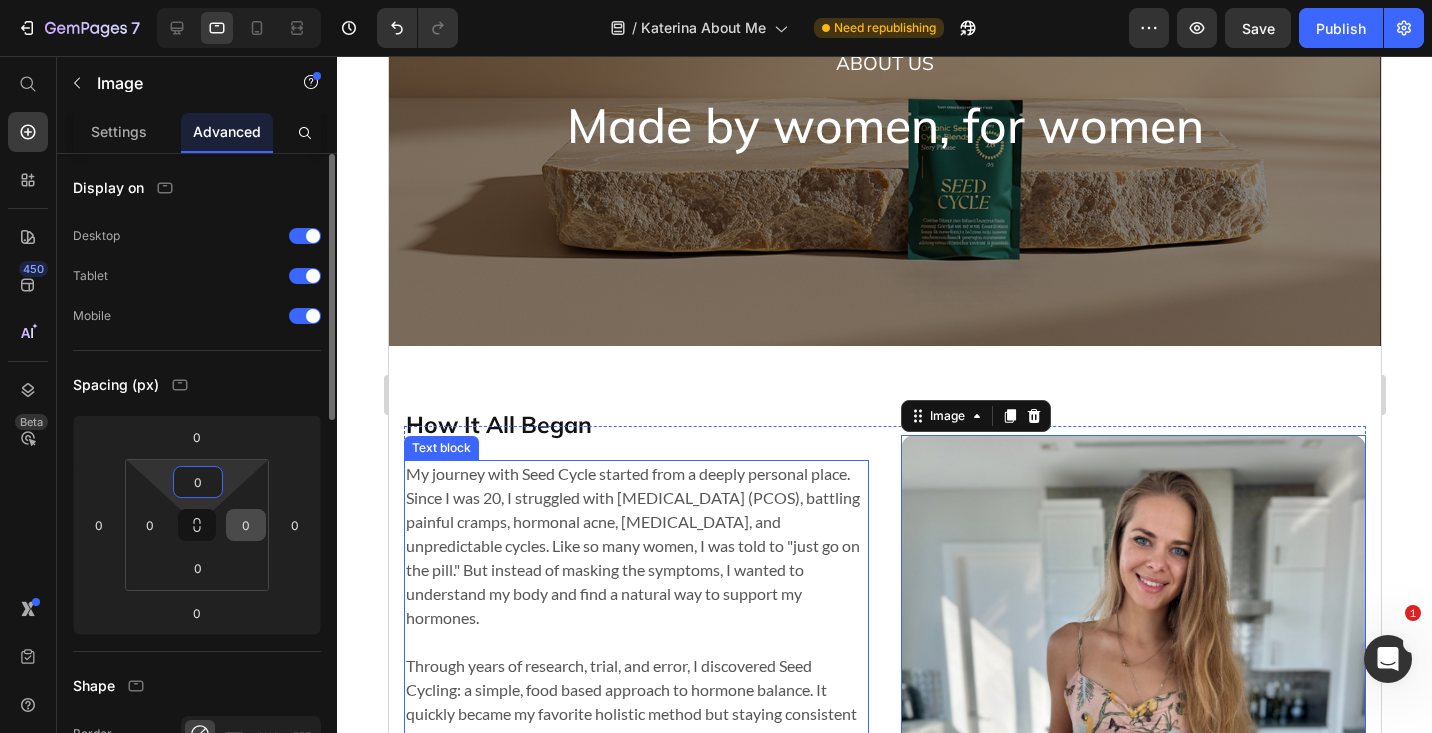 drag, startPoint x: 229, startPoint y: 487, endPoint x: 225, endPoint y: 525, distance: 38.209946 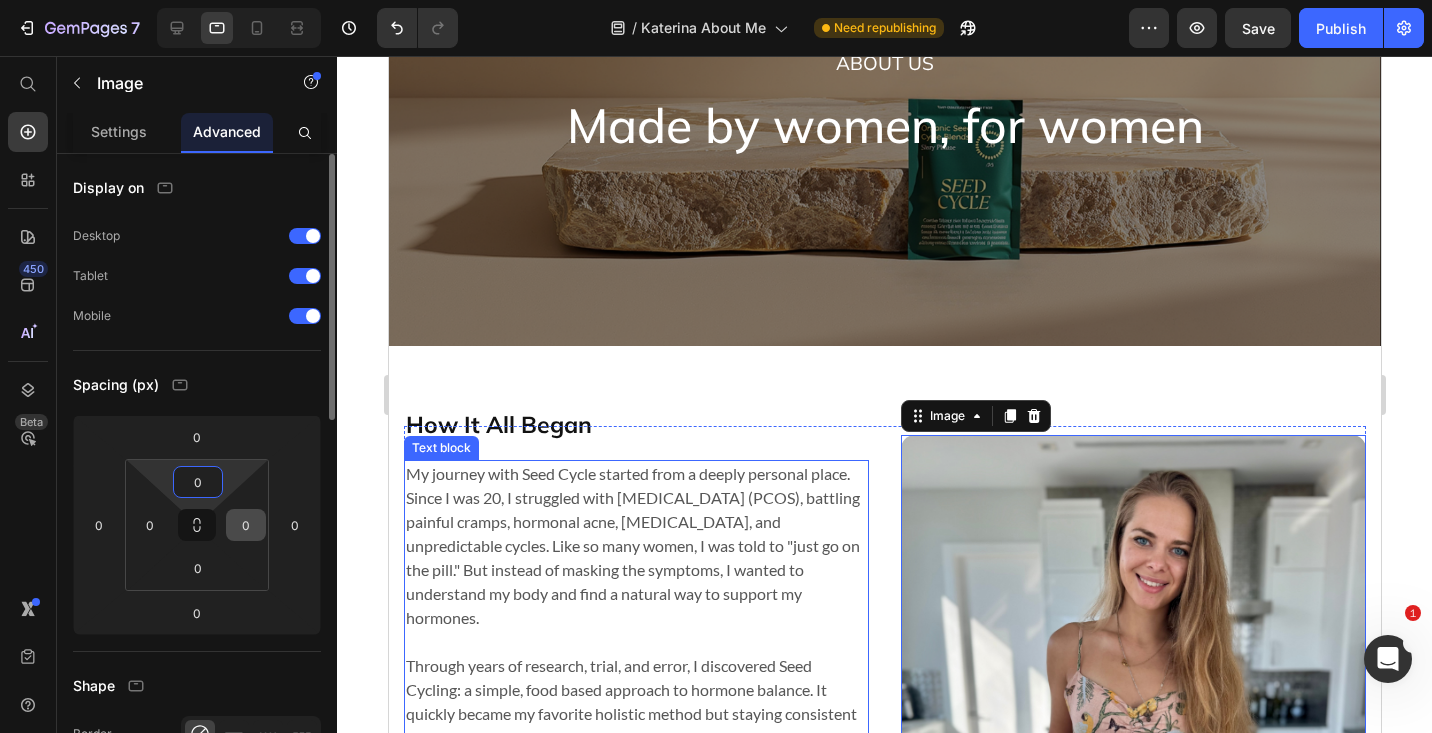 click on "7  Version history  /  Katerina About Me Need republishing Preview  Save   Publish  450 Beta Start with Sections Elements Hero Section Product Detail Brands Trusted Badges Guarantee Product Breakdown How to use Testimonials Compare Bundle FAQs Social Proof Brand Story Product List Collection Blog List Contact Sticky Add to Cart Custom Footer Browse Library 450 Layout
Row
Row
Row
Row Text
Heading
Text Block Button
Button
Button
Sticky Back to top Media
Image Image" at bounding box center [716, 0] 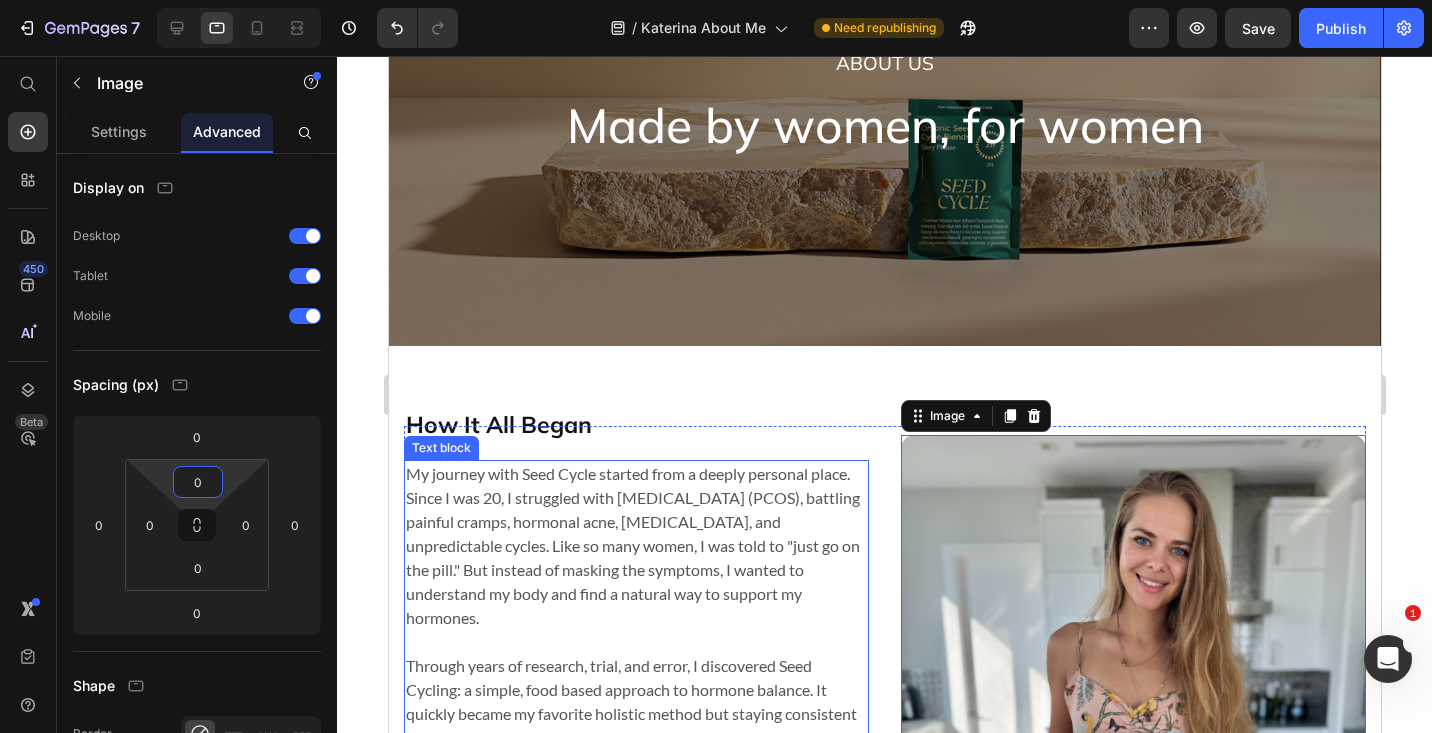 click on "How It All Began" at bounding box center (635, 425) 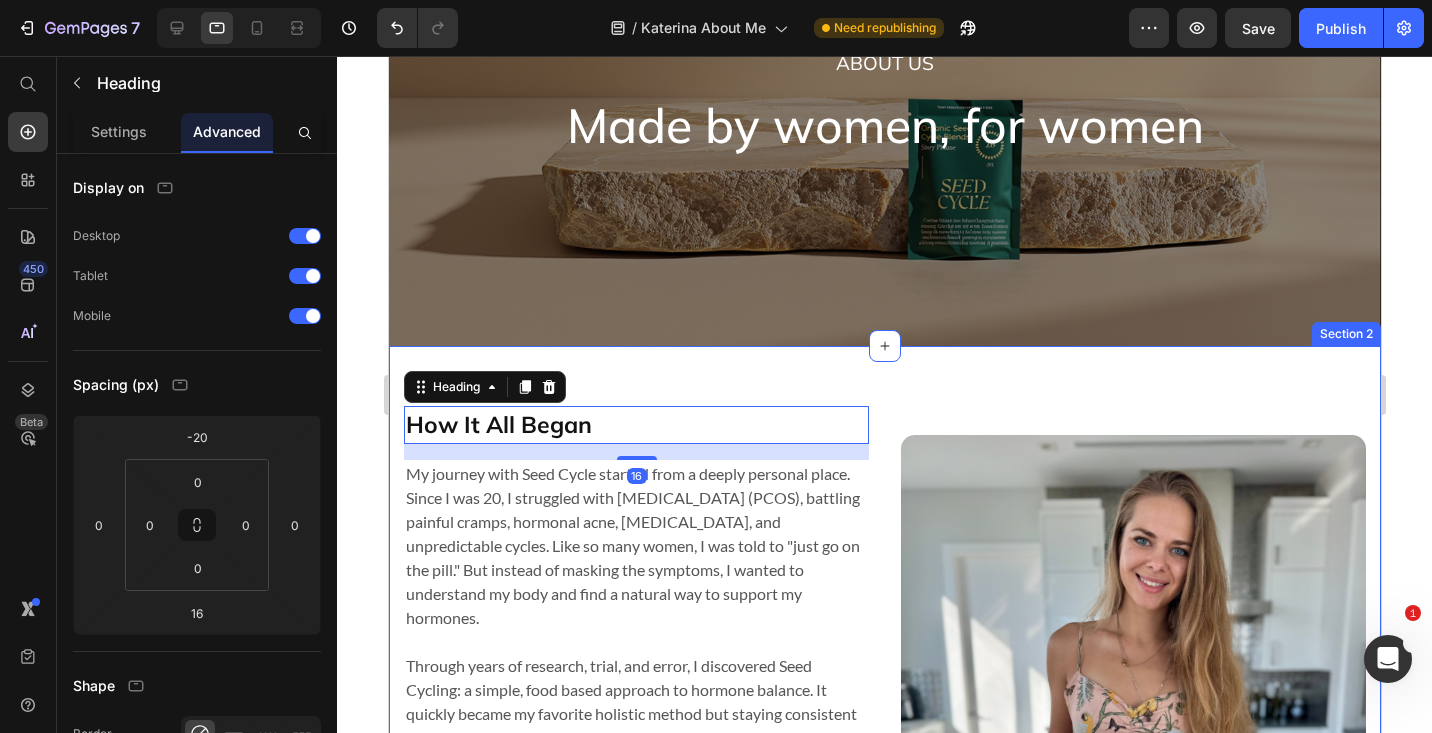 click on "How It All Began Heading   16 My journey with Seed Cycle started from a deeply personal place. Since I was 20, I struggled with [MEDICAL_DATA] (PCOS), battling painful cramps, hormonal acne, [MEDICAL_DATA], and unpredictable cycles. Like so many women, I was told to "just go on the pill." But instead of masking the symptoms, I wanted to understand my body and find a natural way to support my hormones.   Through years of research, trial, and error, I discovered Seed Cycling: a simple, food based approach to hormone balance. It quickly became my favorite holistic method but staying consistent was a challenge. Between remembering which seeds to take on which days and keeping them fresh, it felt overwhelming.   That’s when I had a thought: What if these seeds came in perfectly portioned, daily packs? What if they were effortless to use, pre ground, organic, and ready to sprinkle on any meal? Text block The Heart Behind Seed Cycle Heading     Text block Image Row Image [PERSON_NAME]  / Founder" at bounding box center (884, 882) 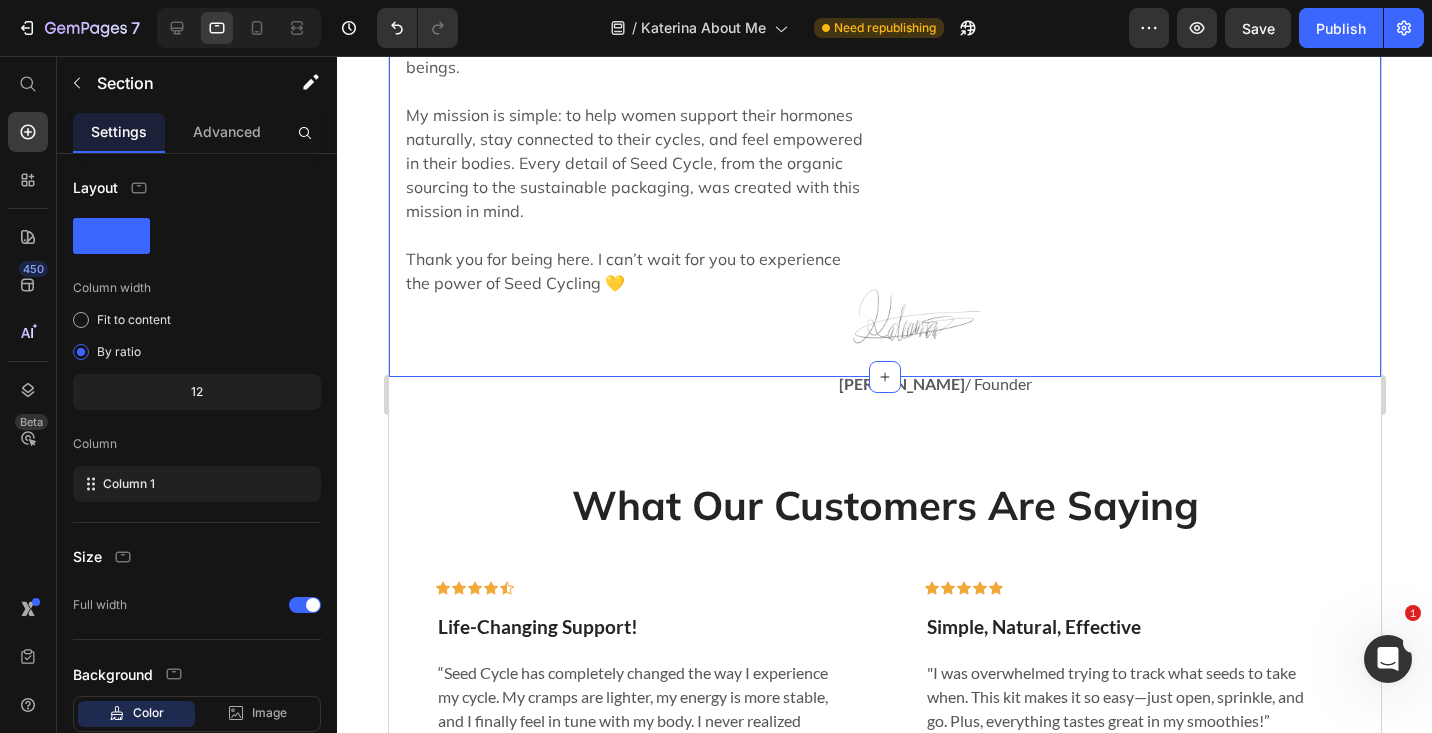 scroll, scrollTop: 1282, scrollLeft: 0, axis: vertical 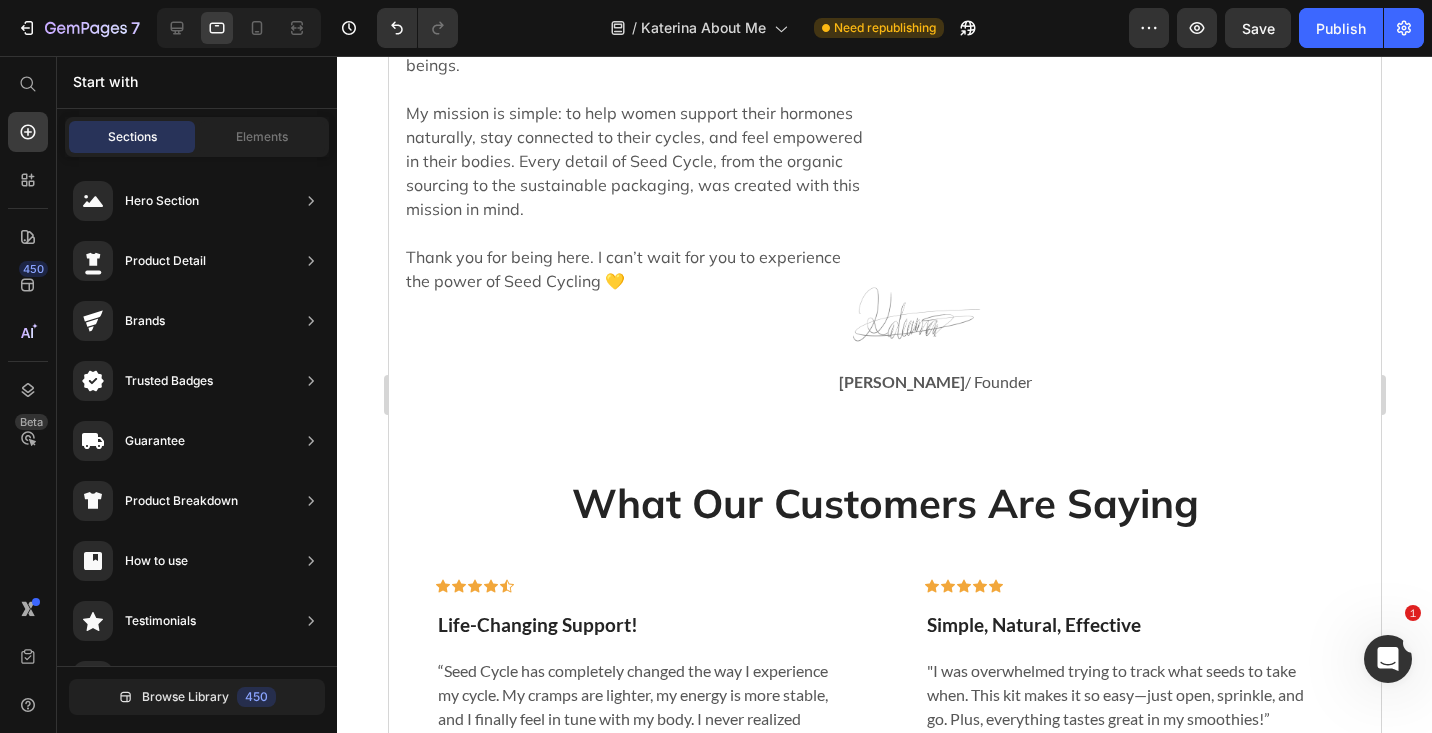 click on "How It All Began Heading My journey with Seed Cycle started from a deeply personal place. Since I was 20, I struggled with [MEDICAL_DATA] (PCOS), battling painful cramps, hormonal acne, [MEDICAL_DATA], and unpredictable cycles. Like so many women, I was told to "just go on the pill." But instead of masking the symptoms, I wanted to understand my body and find a natural way to support my hormones.   Through years of research, trial, and error, I discovered Seed Cycling: a simple, food based approach to hormone balance. It quickly became my favorite holistic method but staying consistent was a challenge. Between remembering which seeds to take on which days and keeping them fresh, it felt overwhelming.   That’s when I had a thought: What if these seeds came in perfectly portioned, daily packs? What if they were effortless to use, pre ground, organic, and ready to sprinkle on any meal? Text block The Heart Behind Seed Cycle Heading     Text block Image Row Image [PERSON_NAME]  / Founder Section 2" at bounding box center (884, 22) 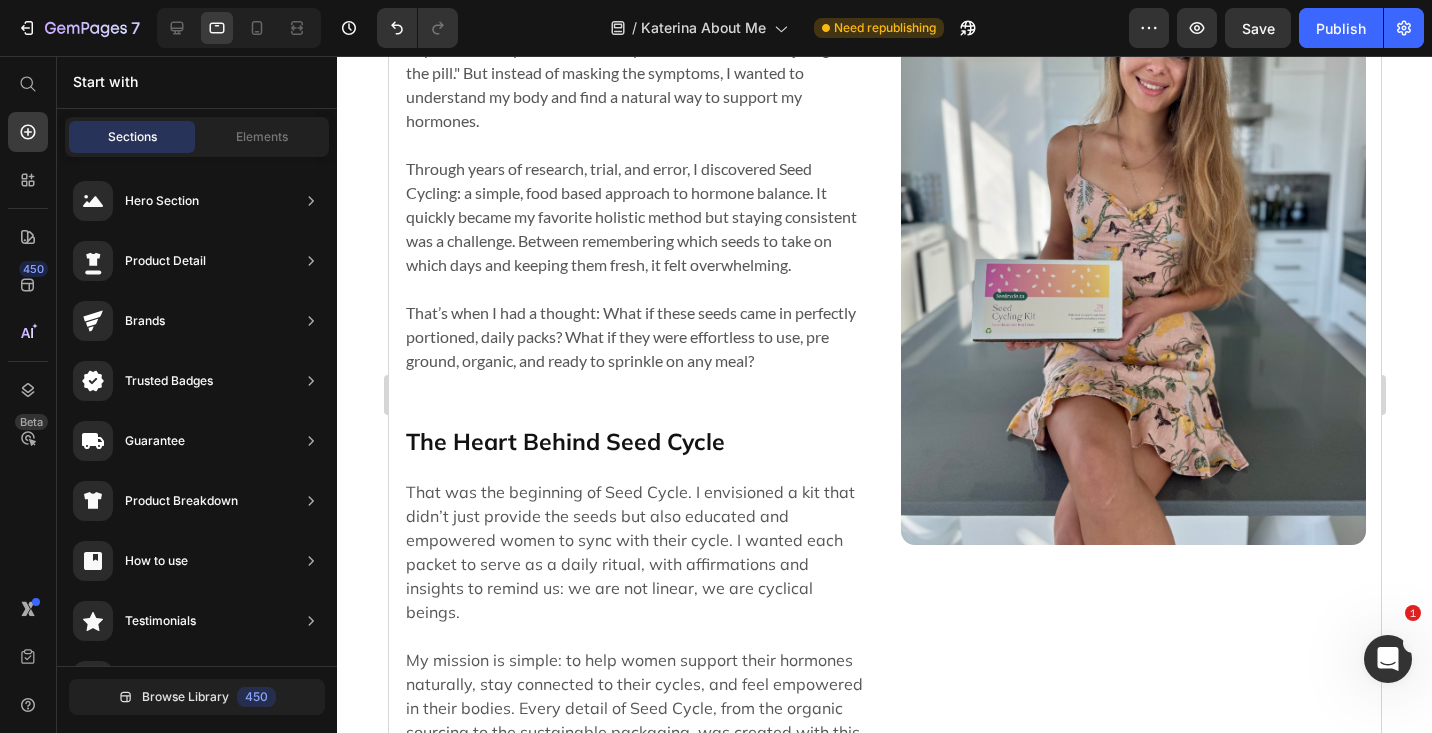 scroll, scrollTop: 720, scrollLeft: 0, axis: vertical 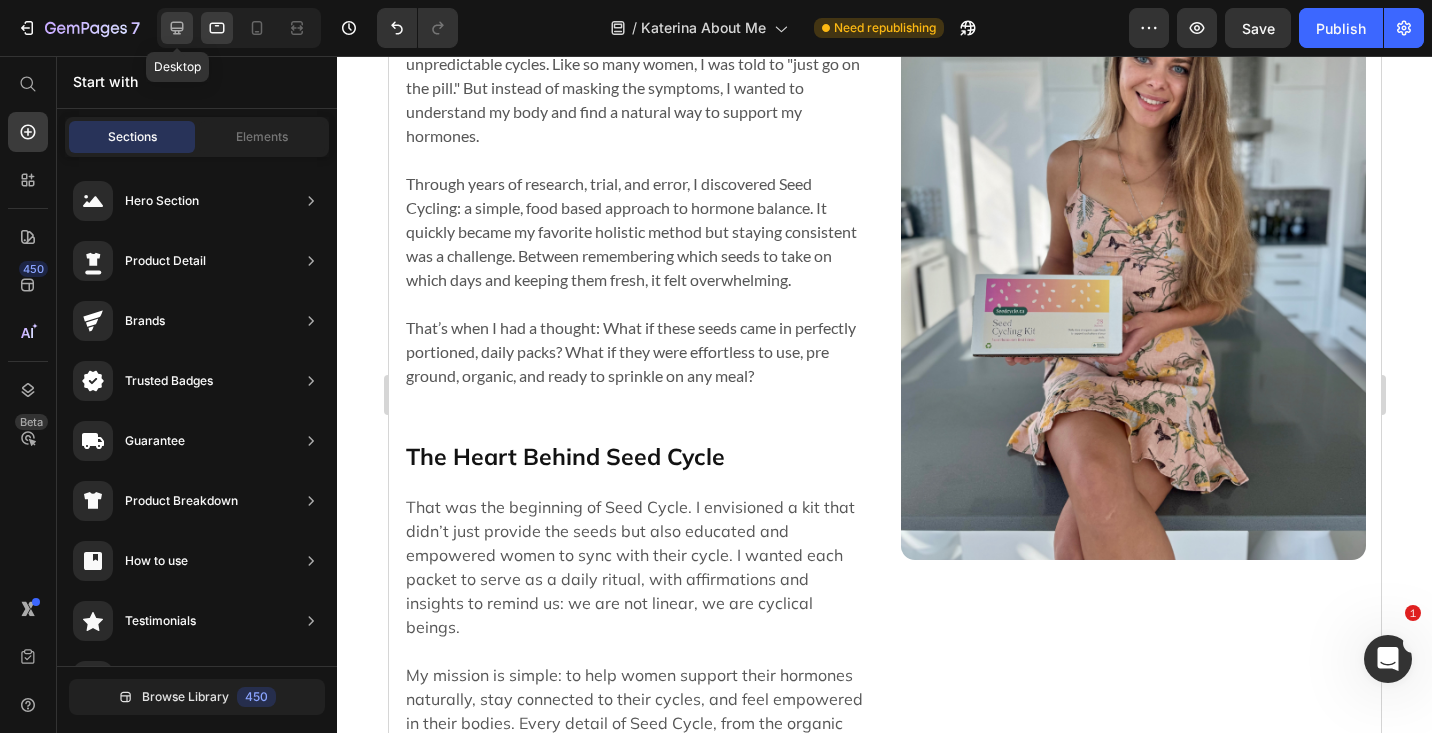 click 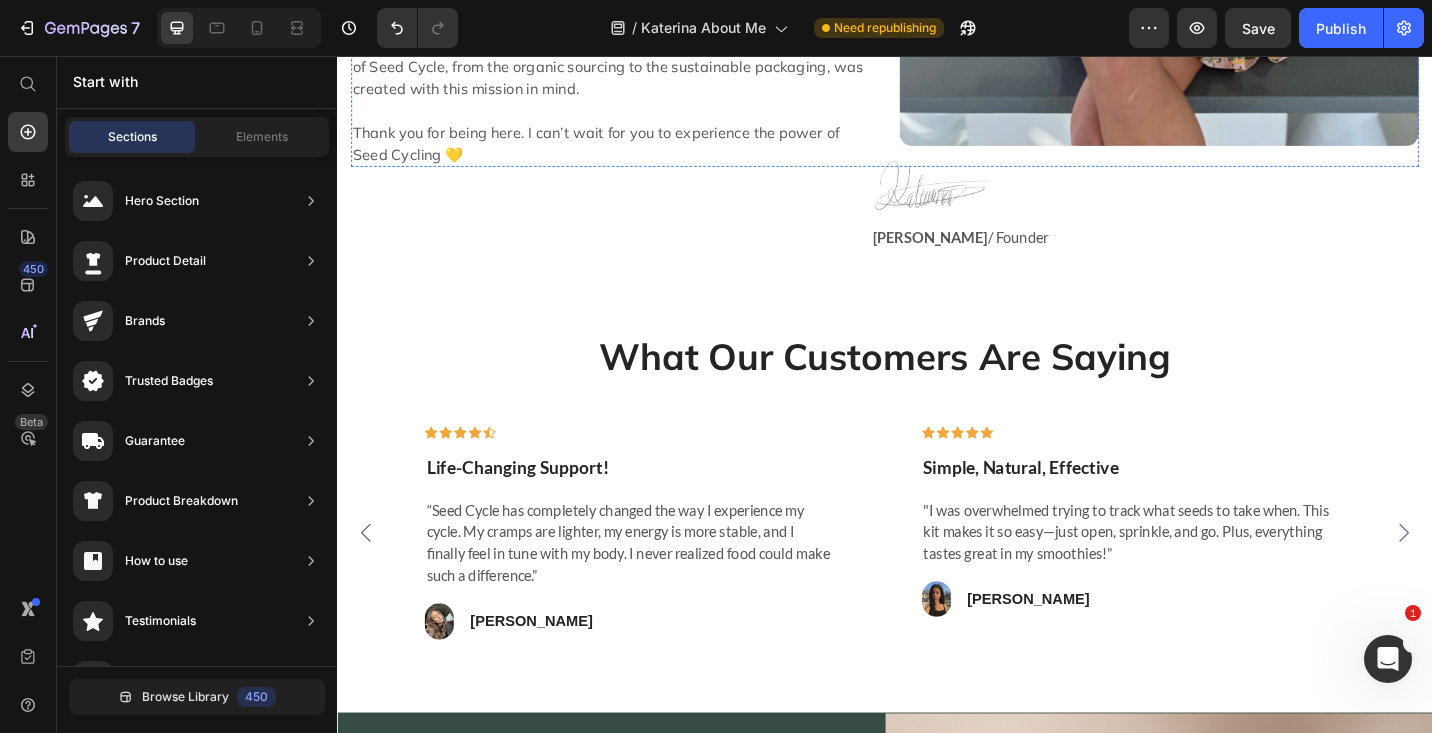 scroll, scrollTop: 1306, scrollLeft: 0, axis: vertical 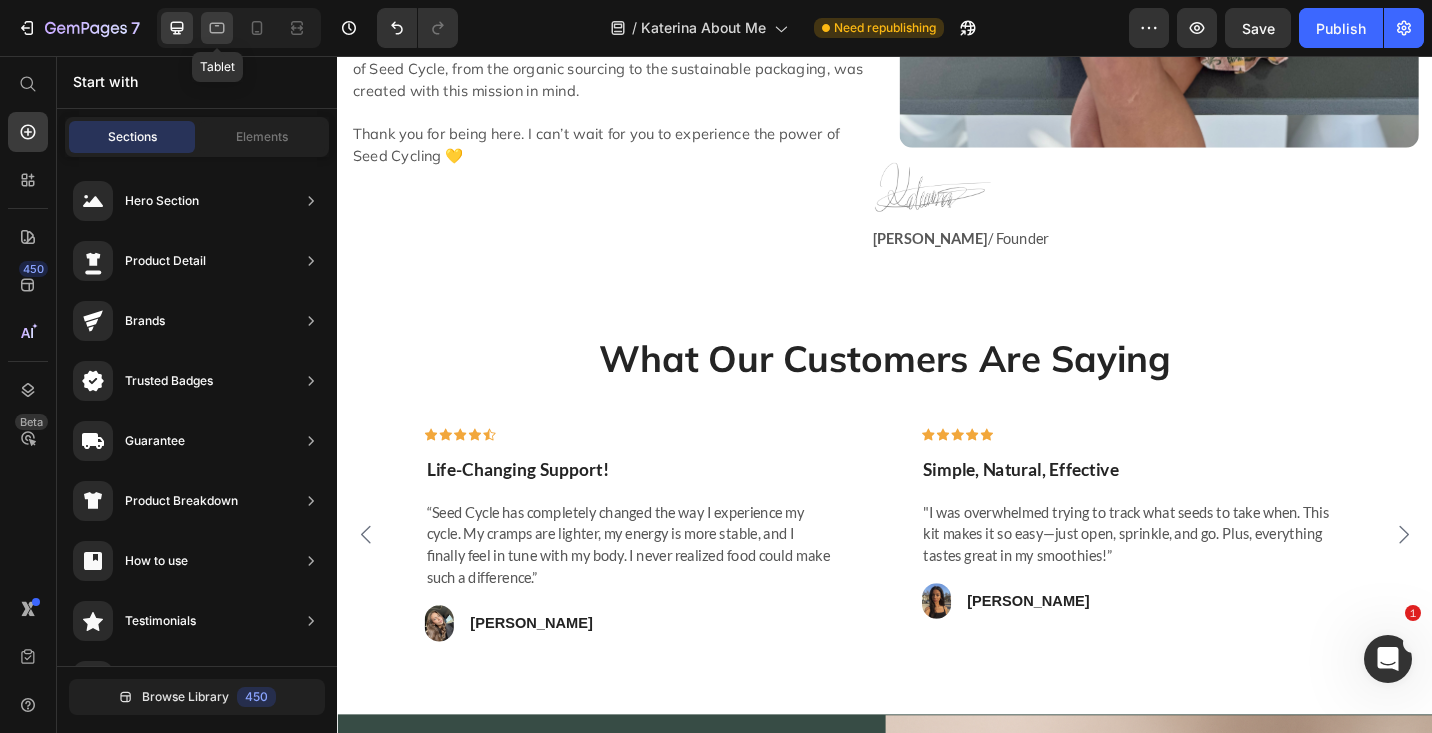 click 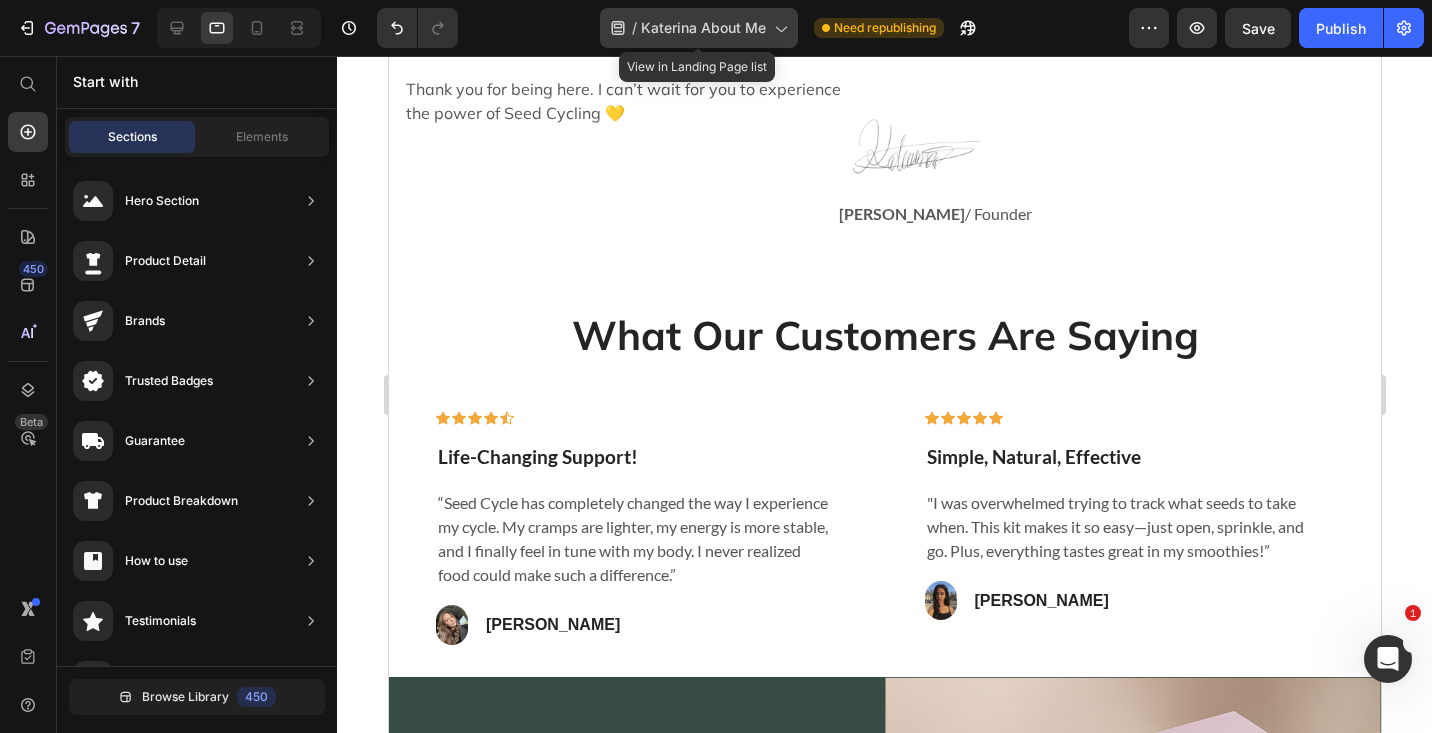 click on "/  Katerina About Me" 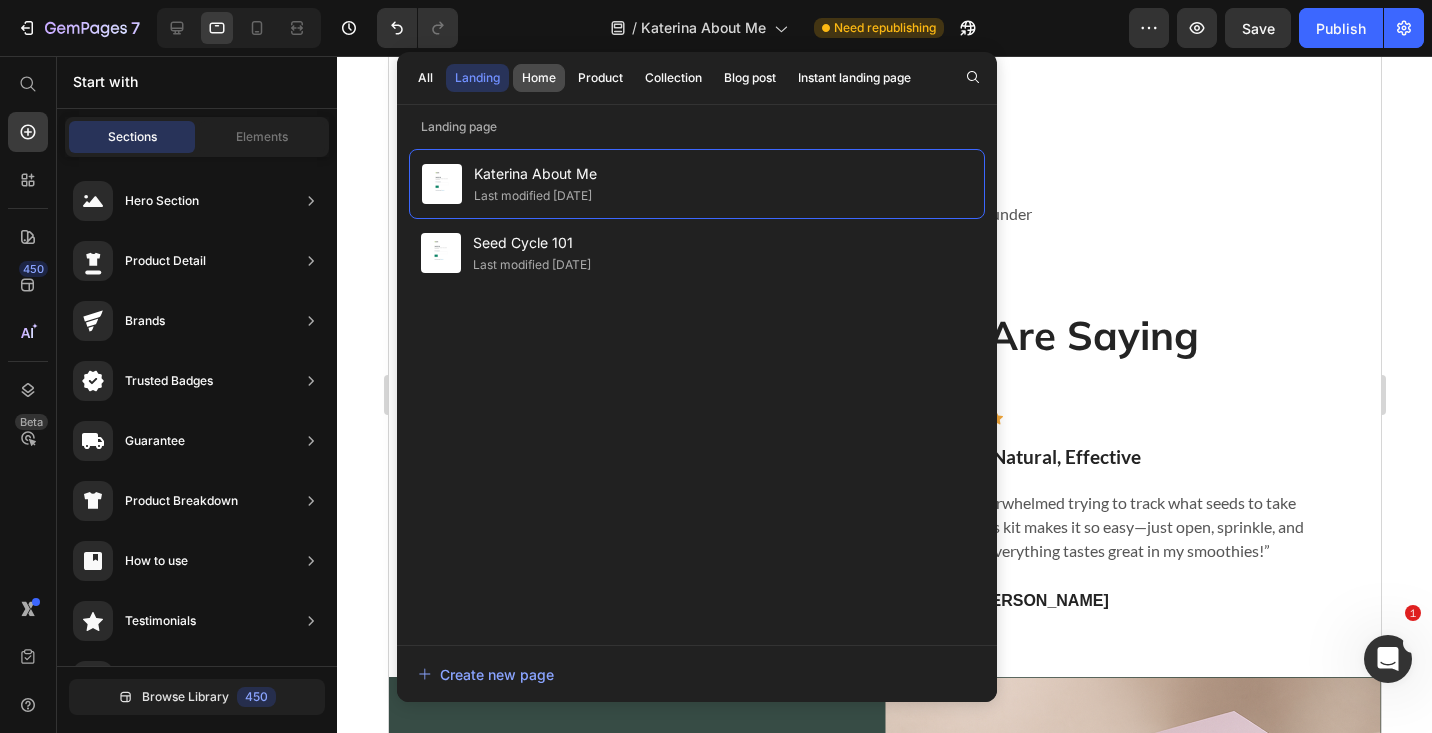 click on "Home" 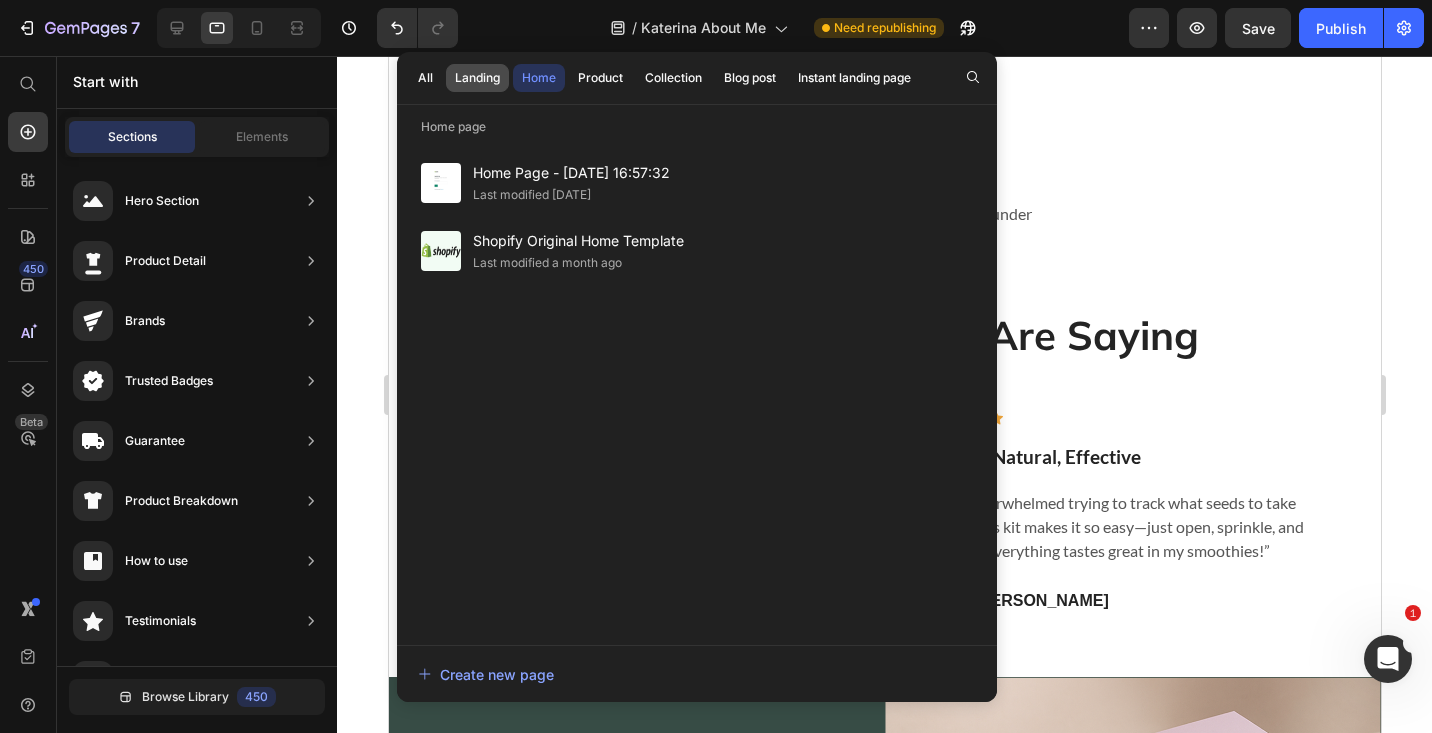 click on "Landing" at bounding box center [477, 78] 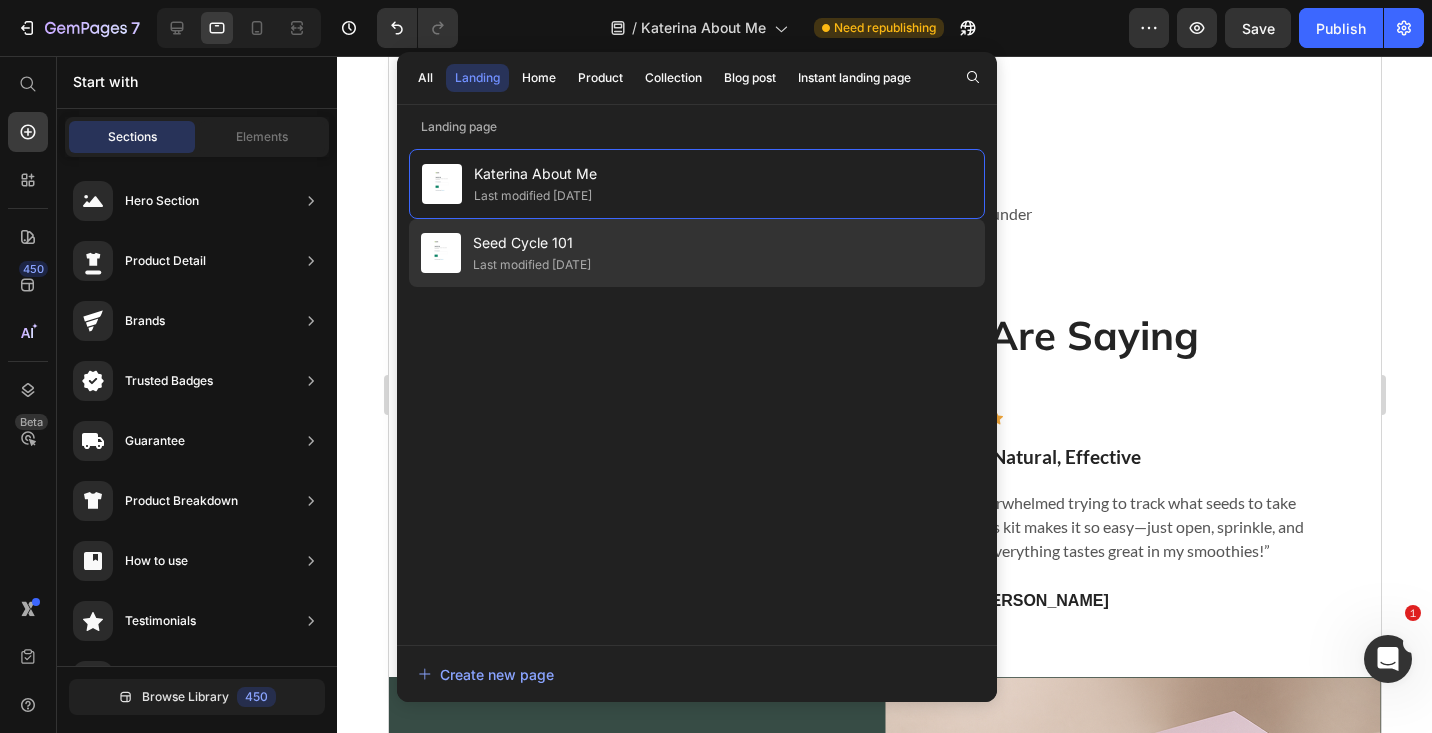 click on "Seed Cycle 101" at bounding box center [532, 243] 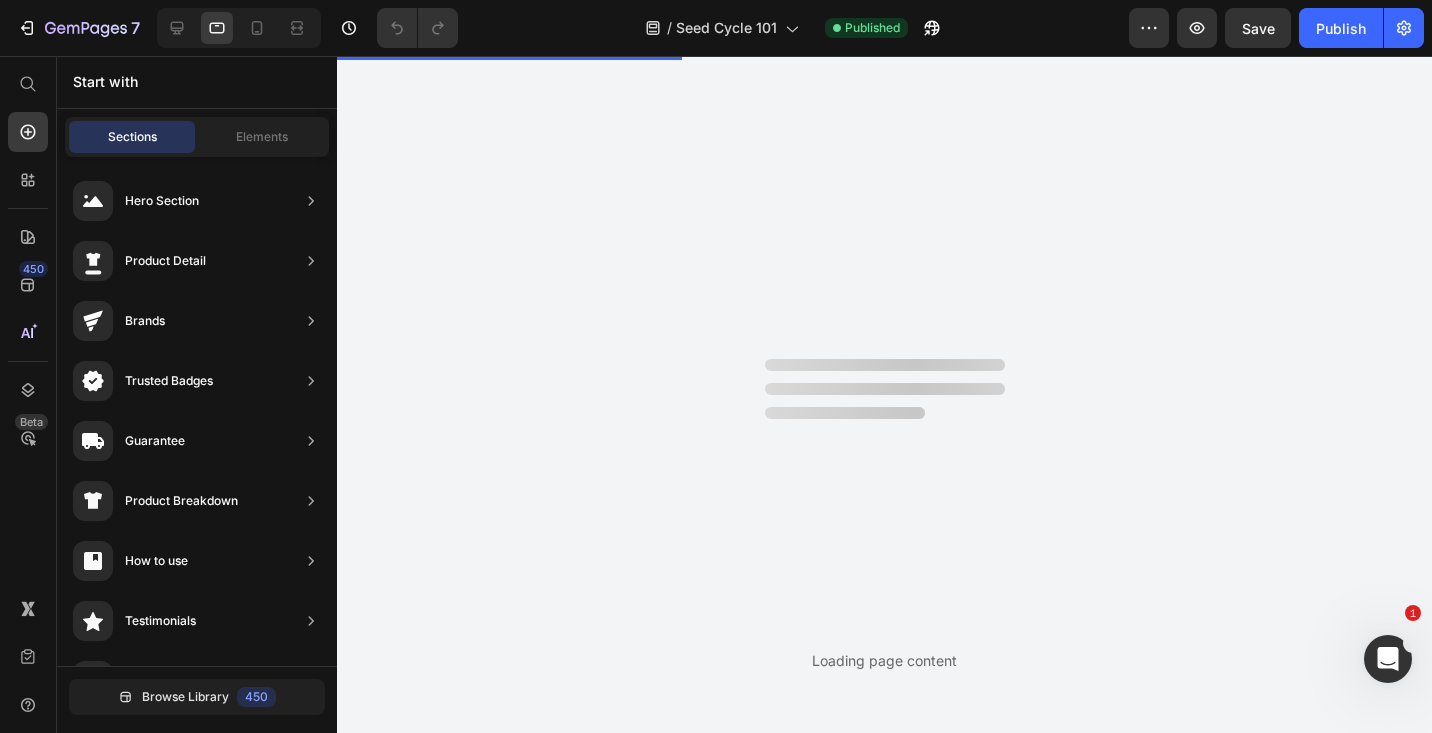 scroll, scrollTop: 0, scrollLeft: 0, axis: both 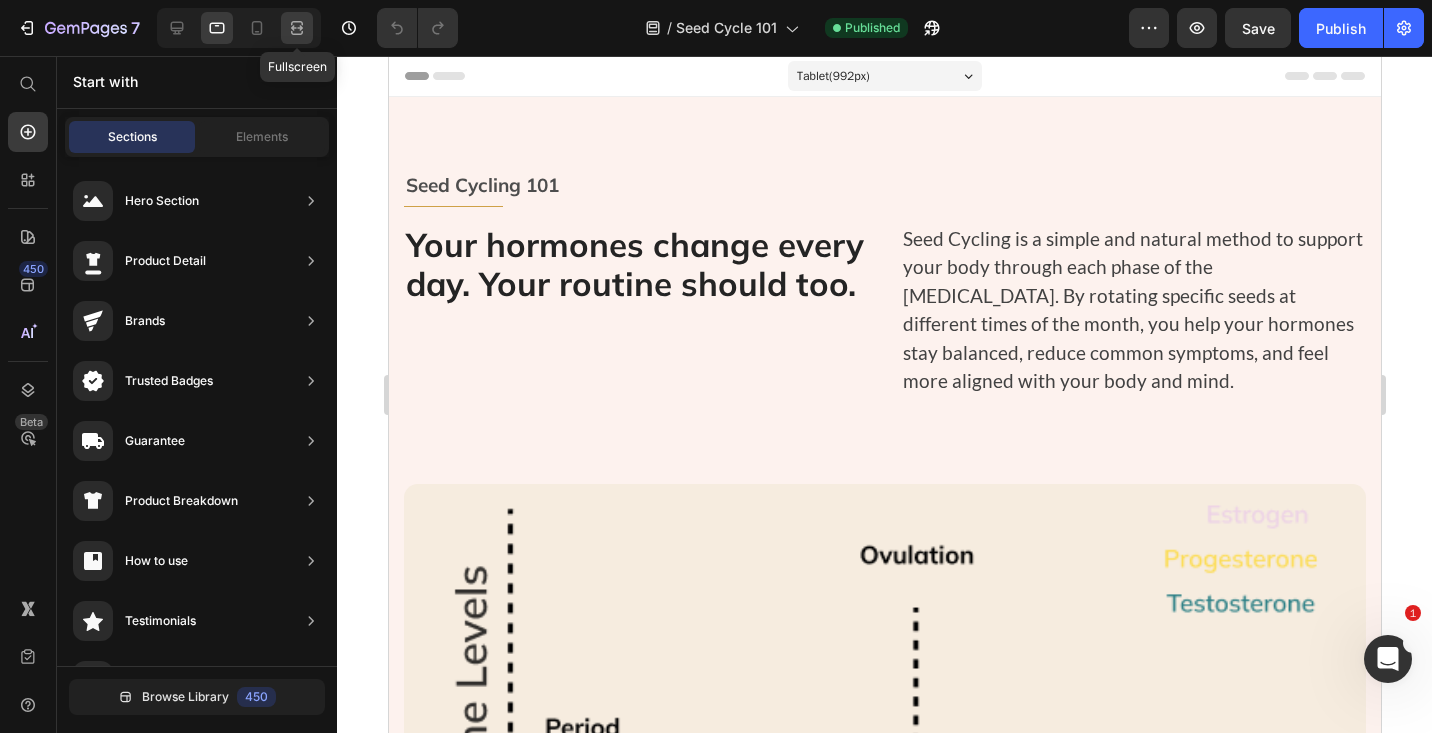 click 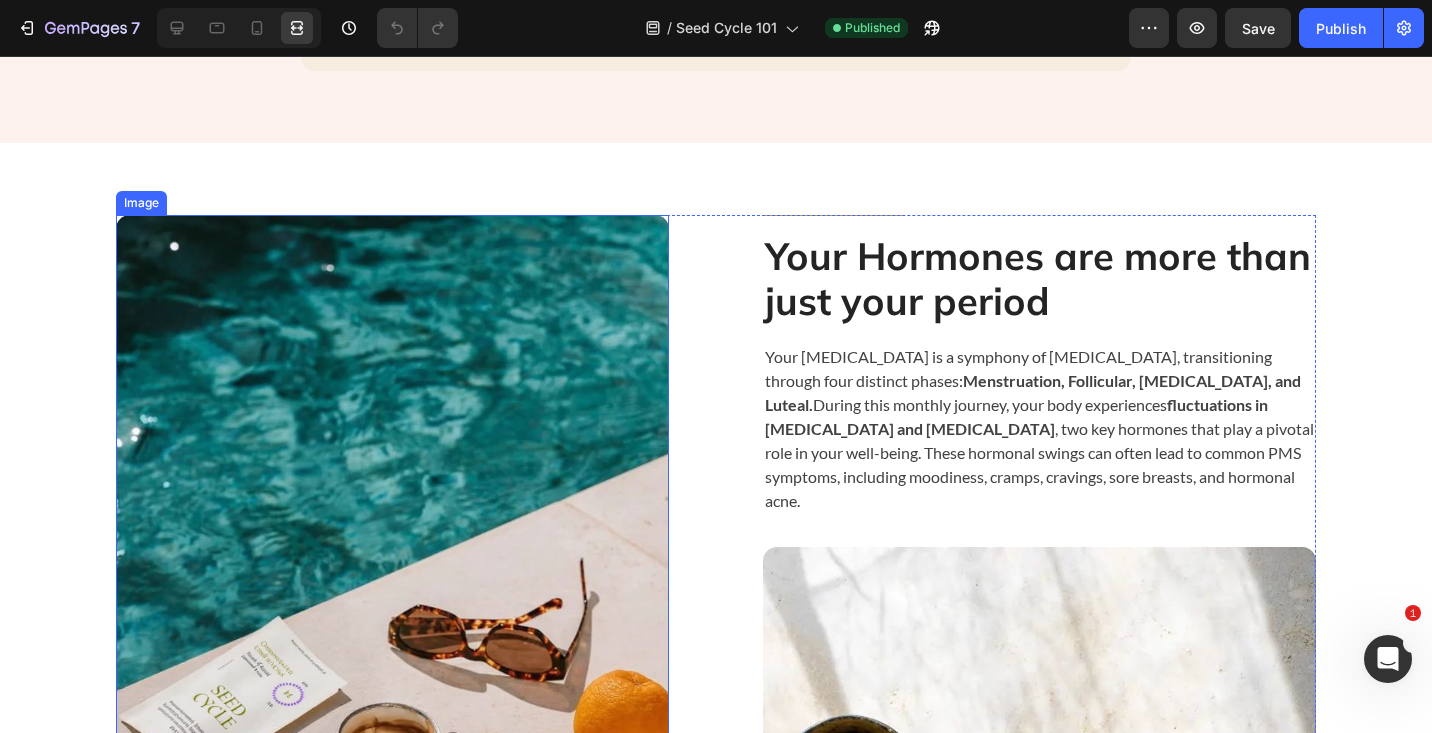 scroll, scrollTop: 493, scrollLeft: 0, axis: vertical 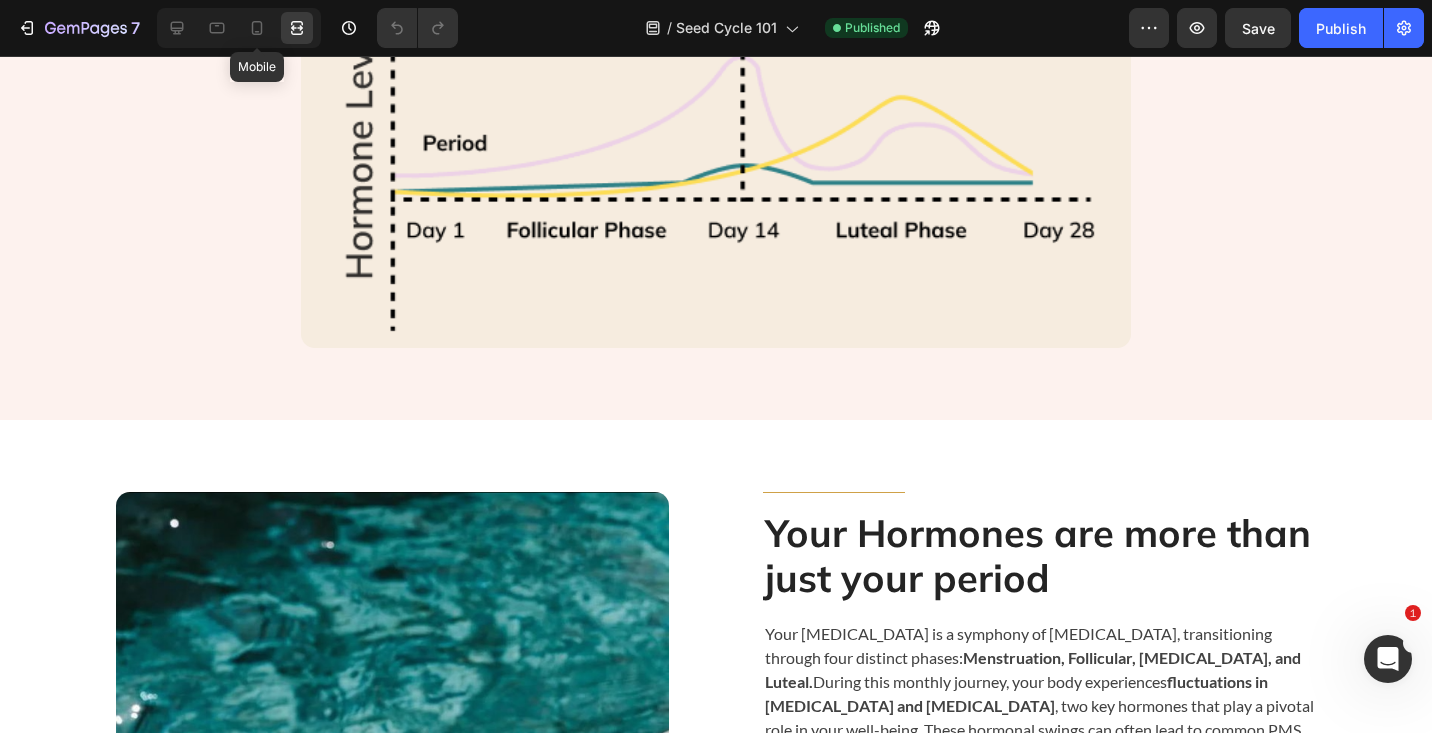 click on "Mobile" at bounding box center [239, 28] 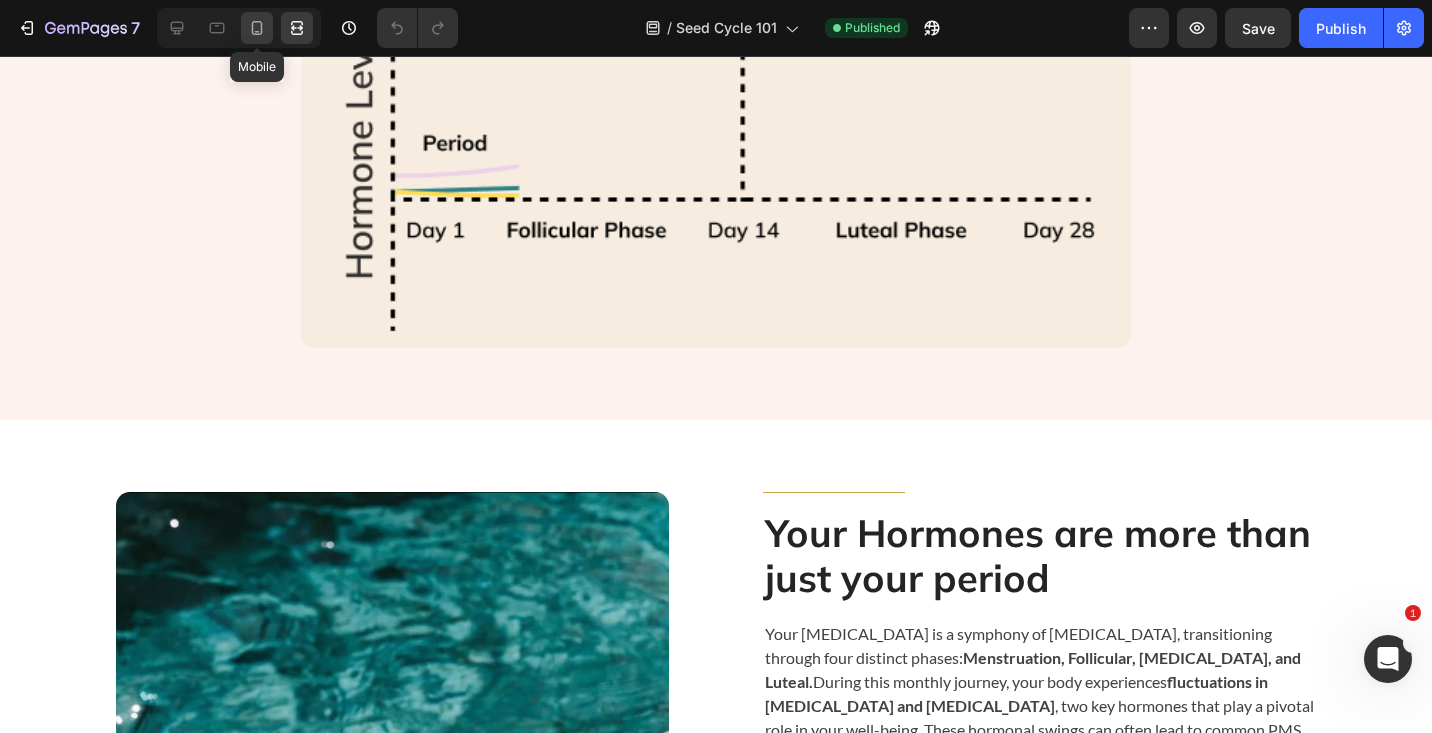 click 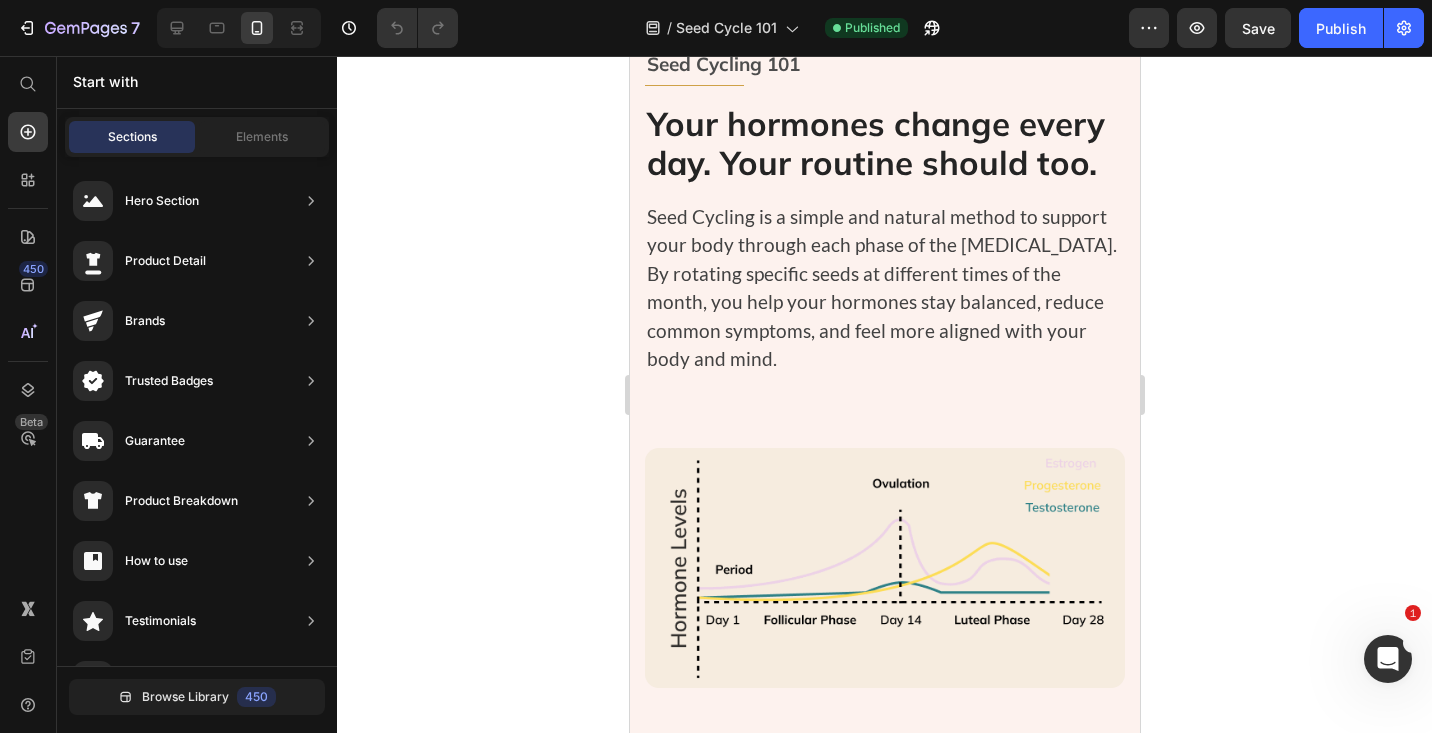 scroll, scrollTop: 0, scrollLeft: 0, axis: both 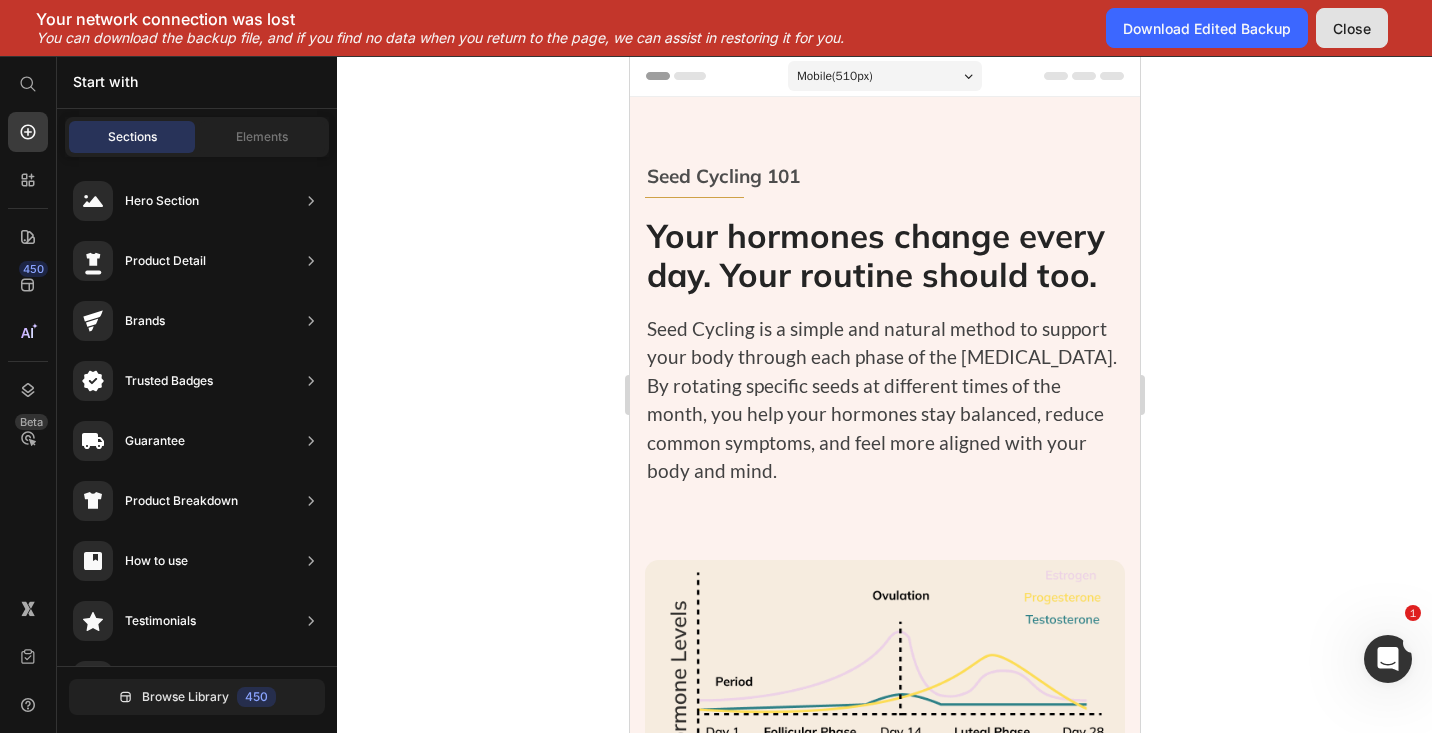 click on "Close" at bounding box center [1352, 28] 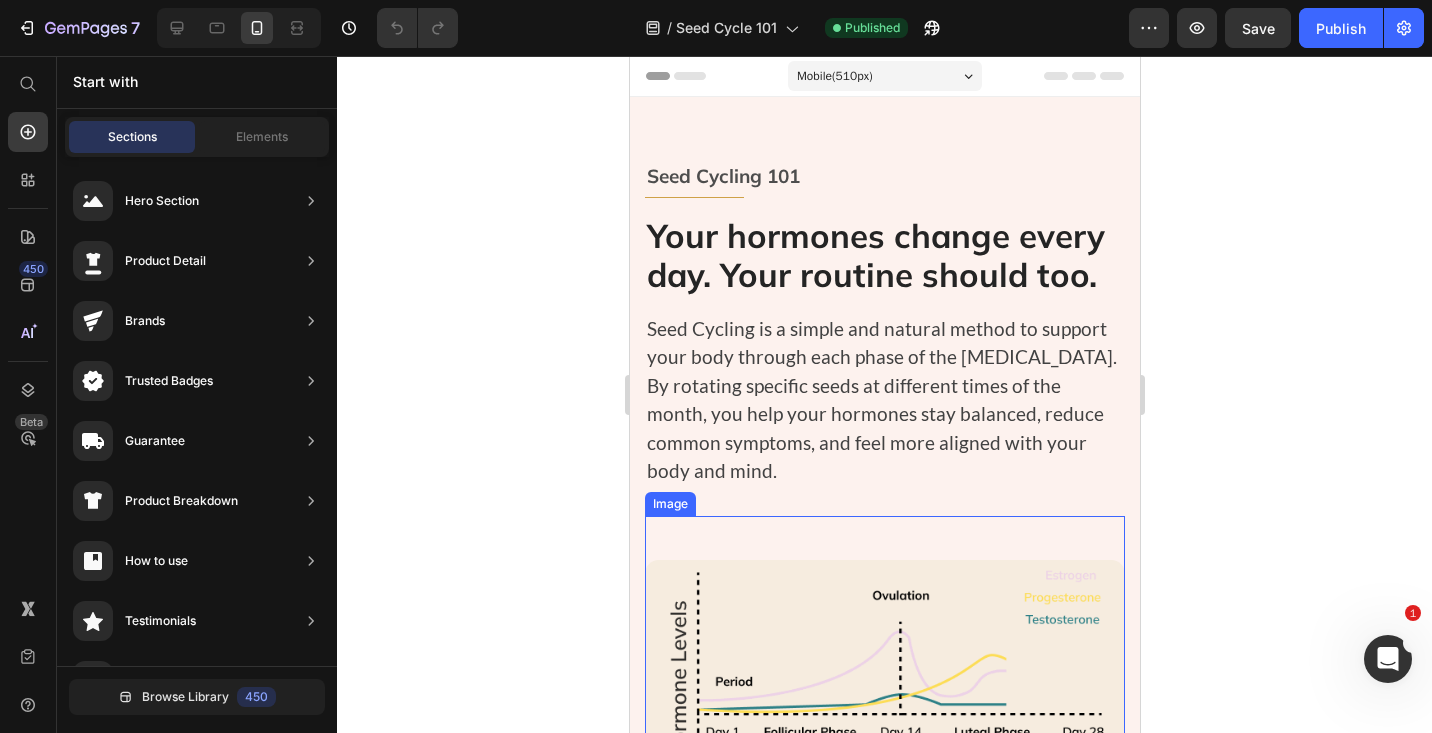 click at bounding box center [884, 658] 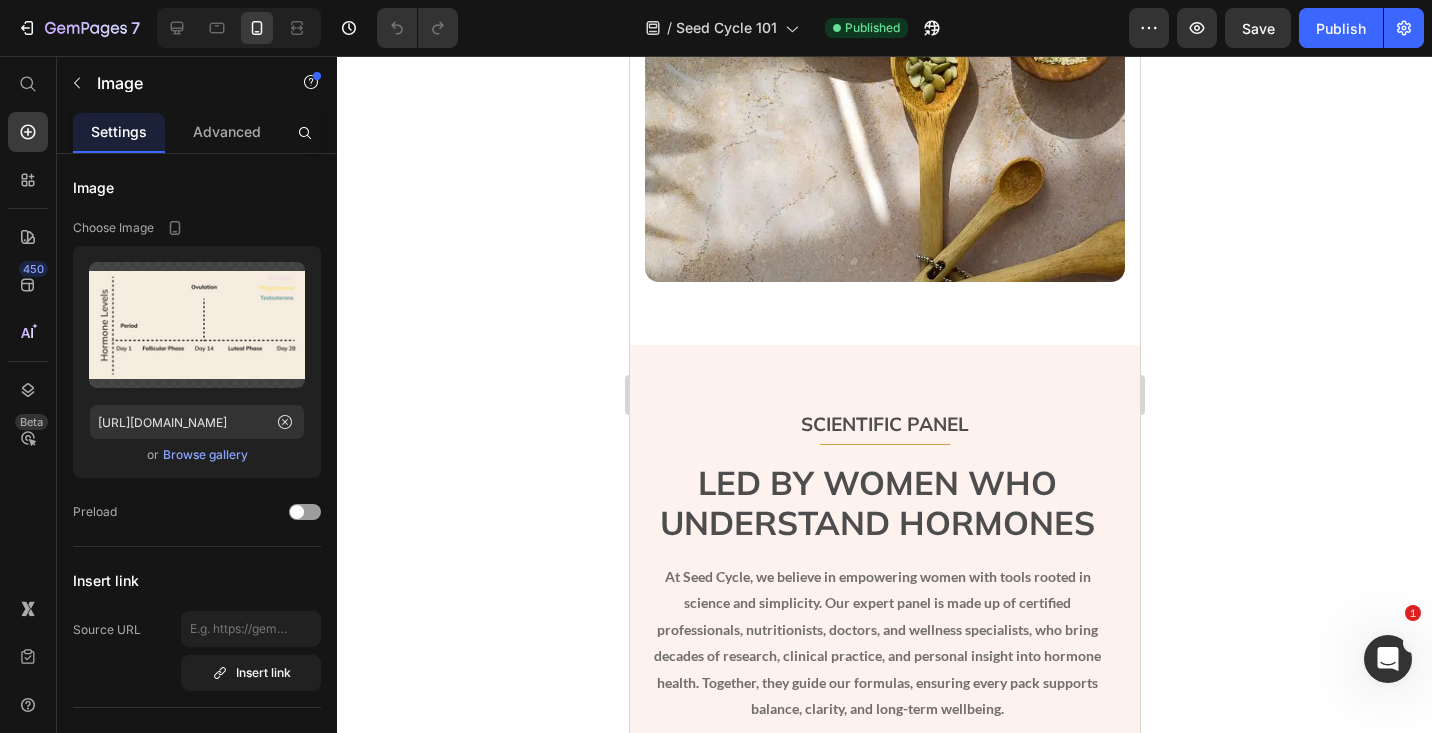 scroll, scrollTop: 2925, scrollLeft: 0, axis: vertical 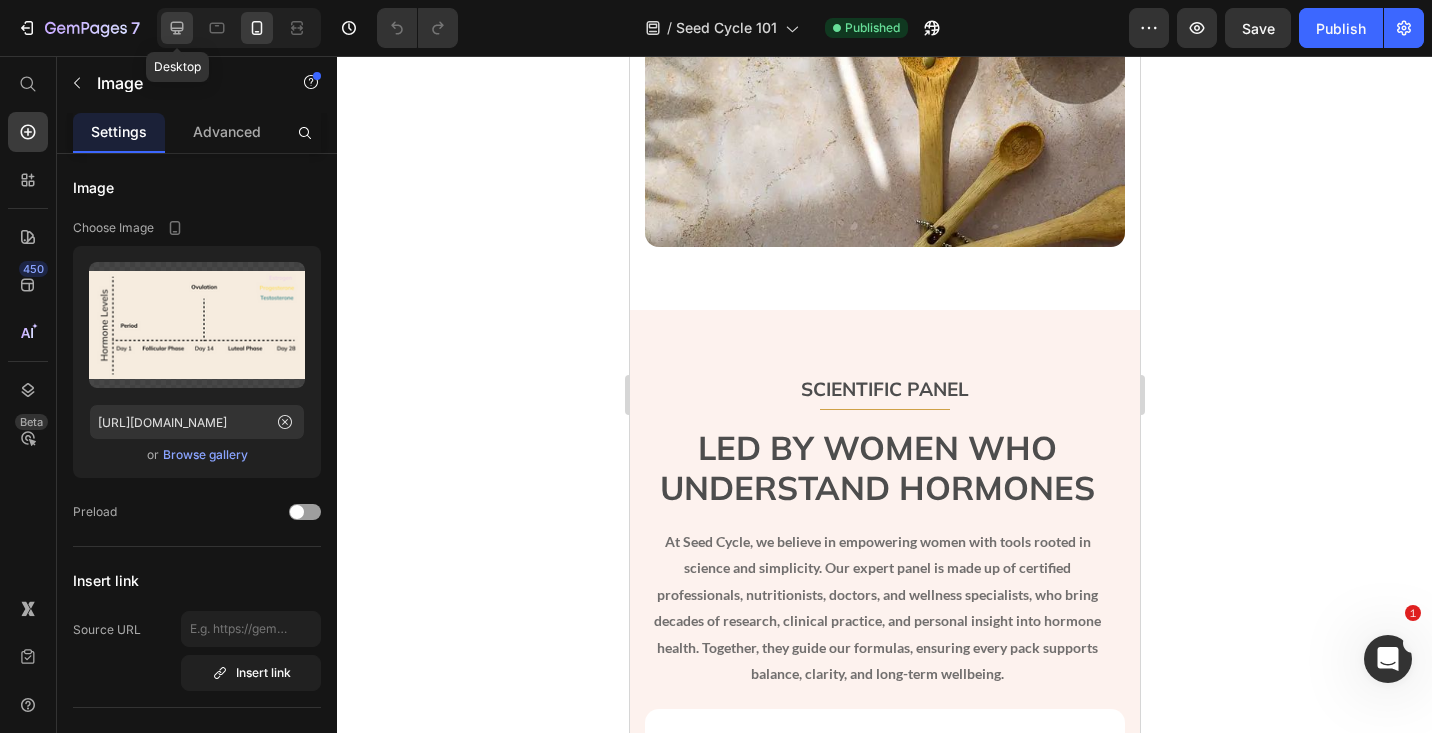 click 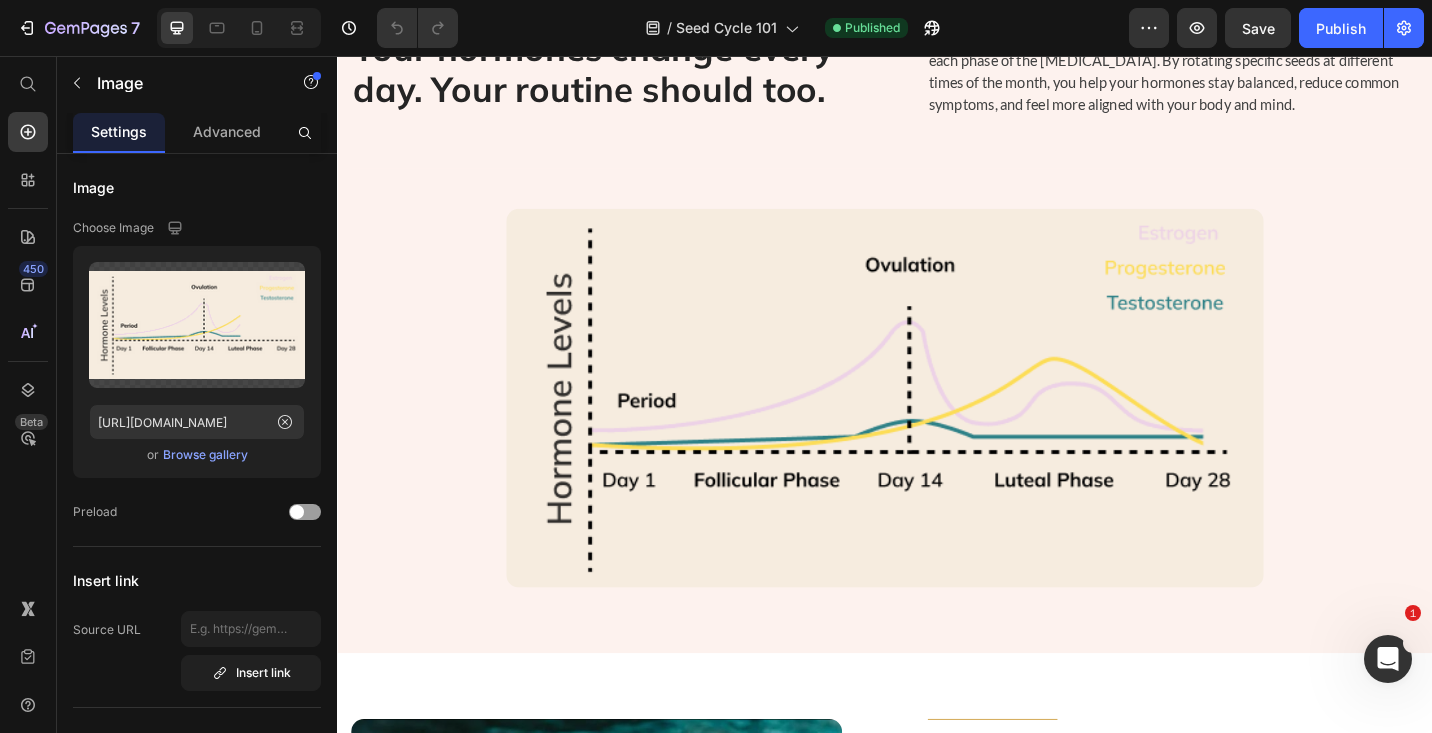 scroll, scrollTop: 510, scrollLeft: 0, axis: vertical 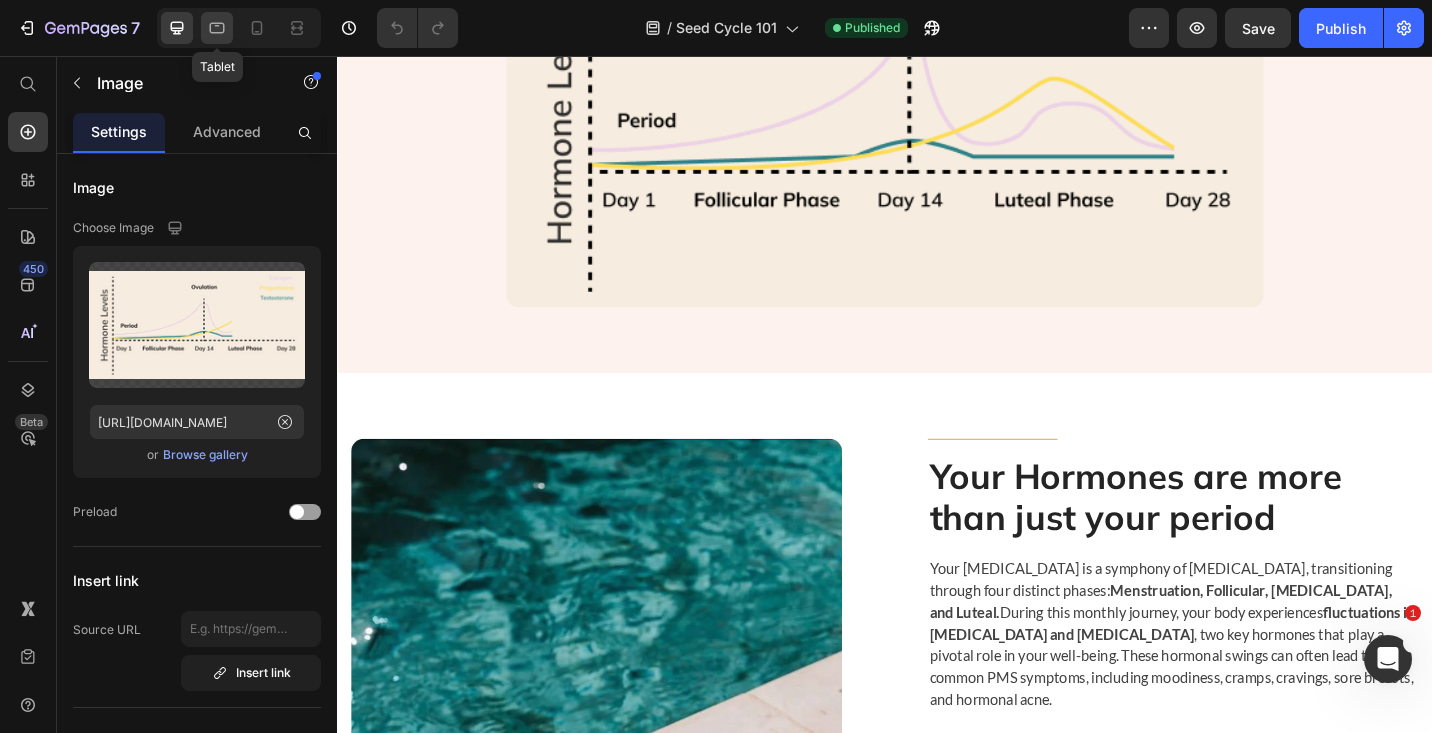 click 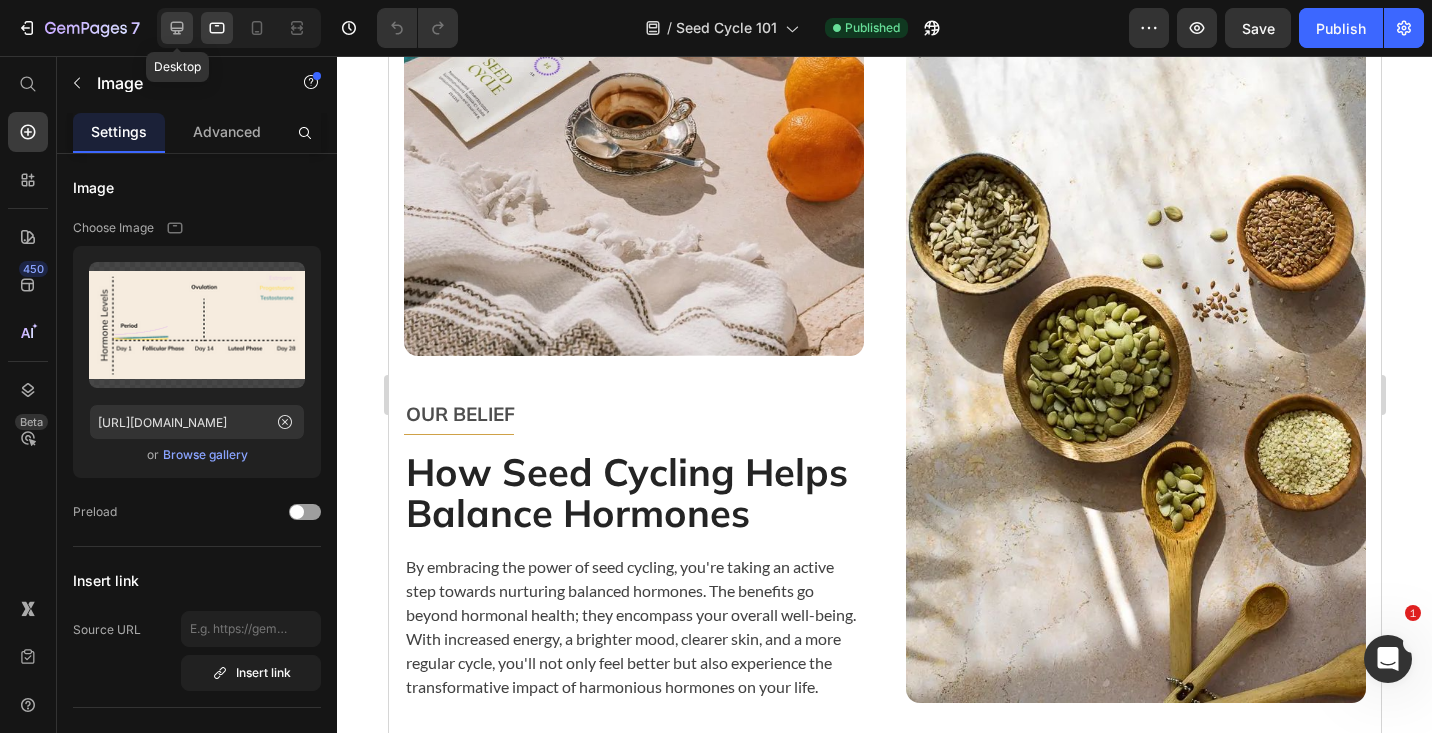 click 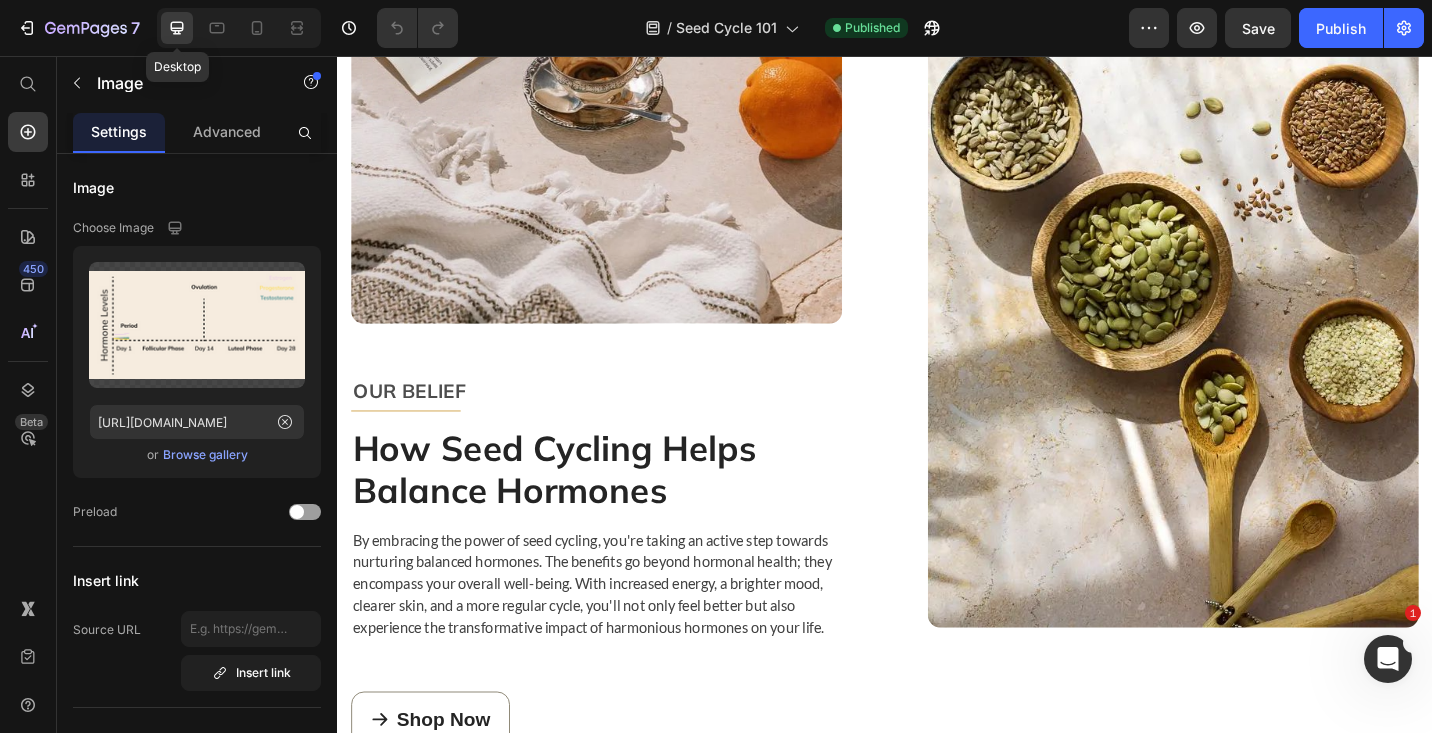scroll, scrollTop: 1450, scrollLeft: 0, axis: vertical 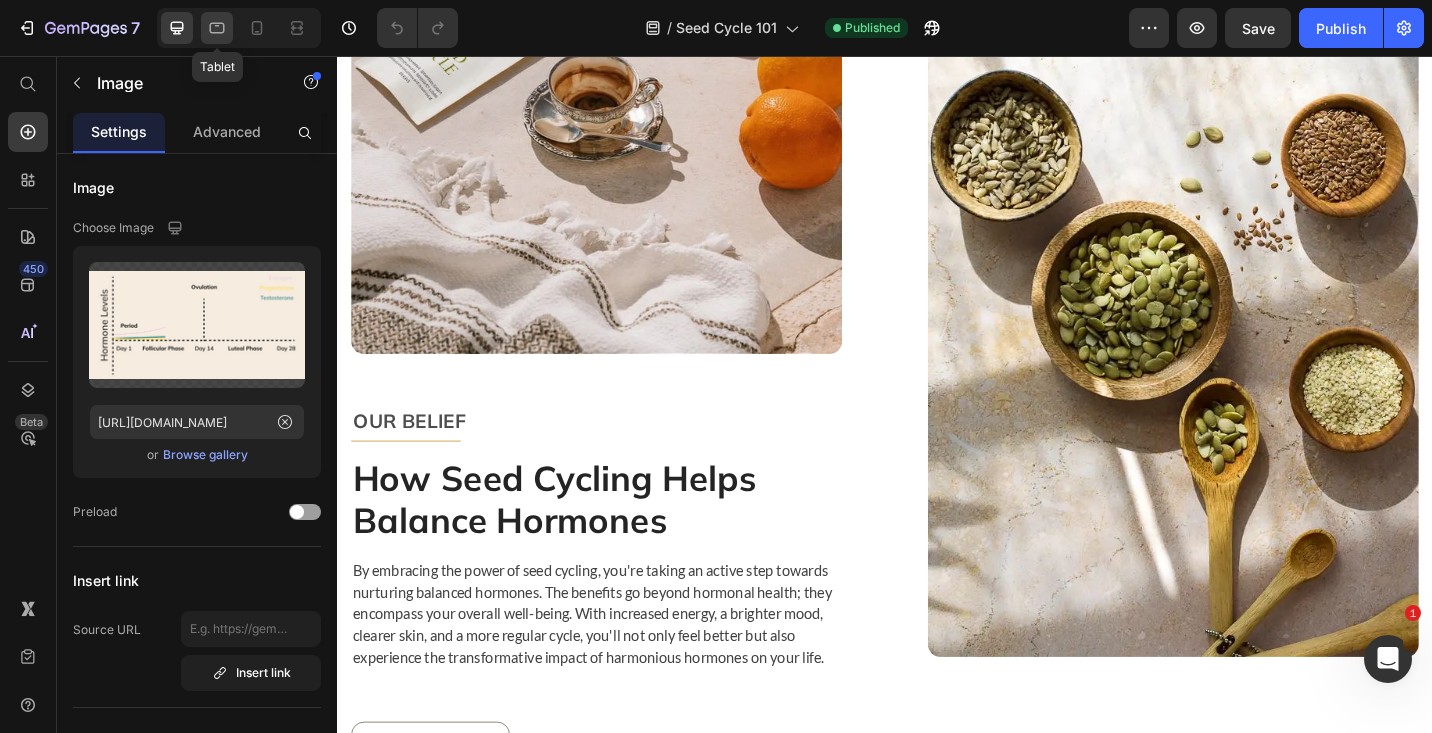 click 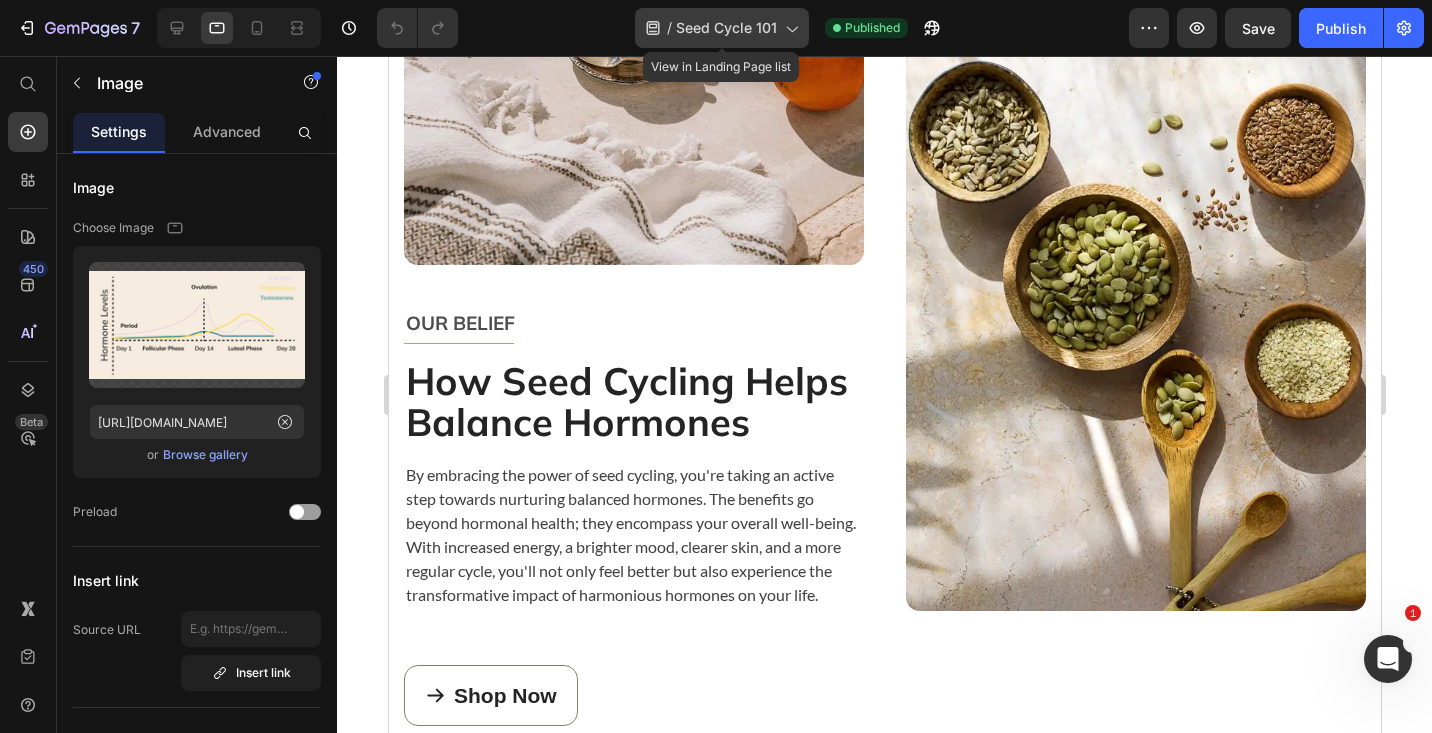 click on "Seed Cycle 101" at bounding box center [726, 28] 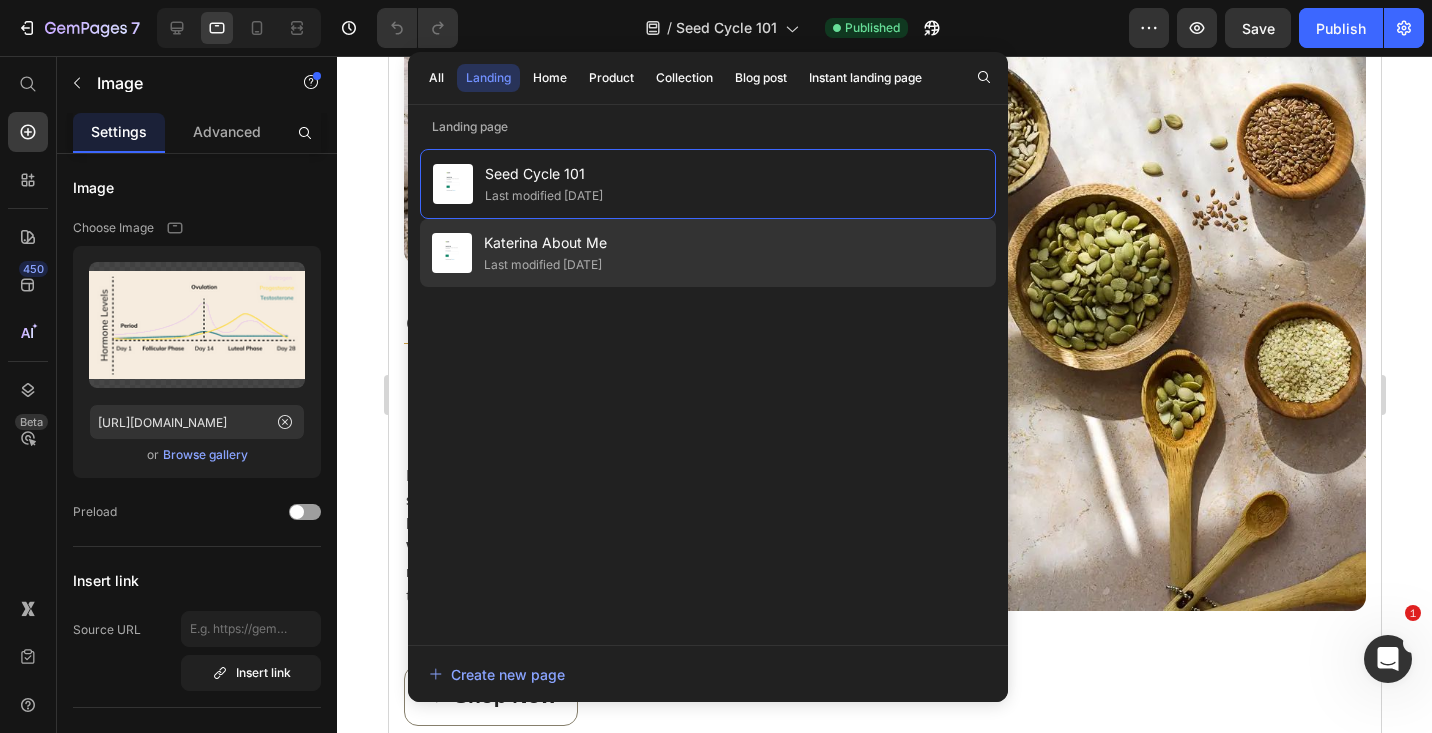 click on "Katerina About Me Last modified [DATE]" 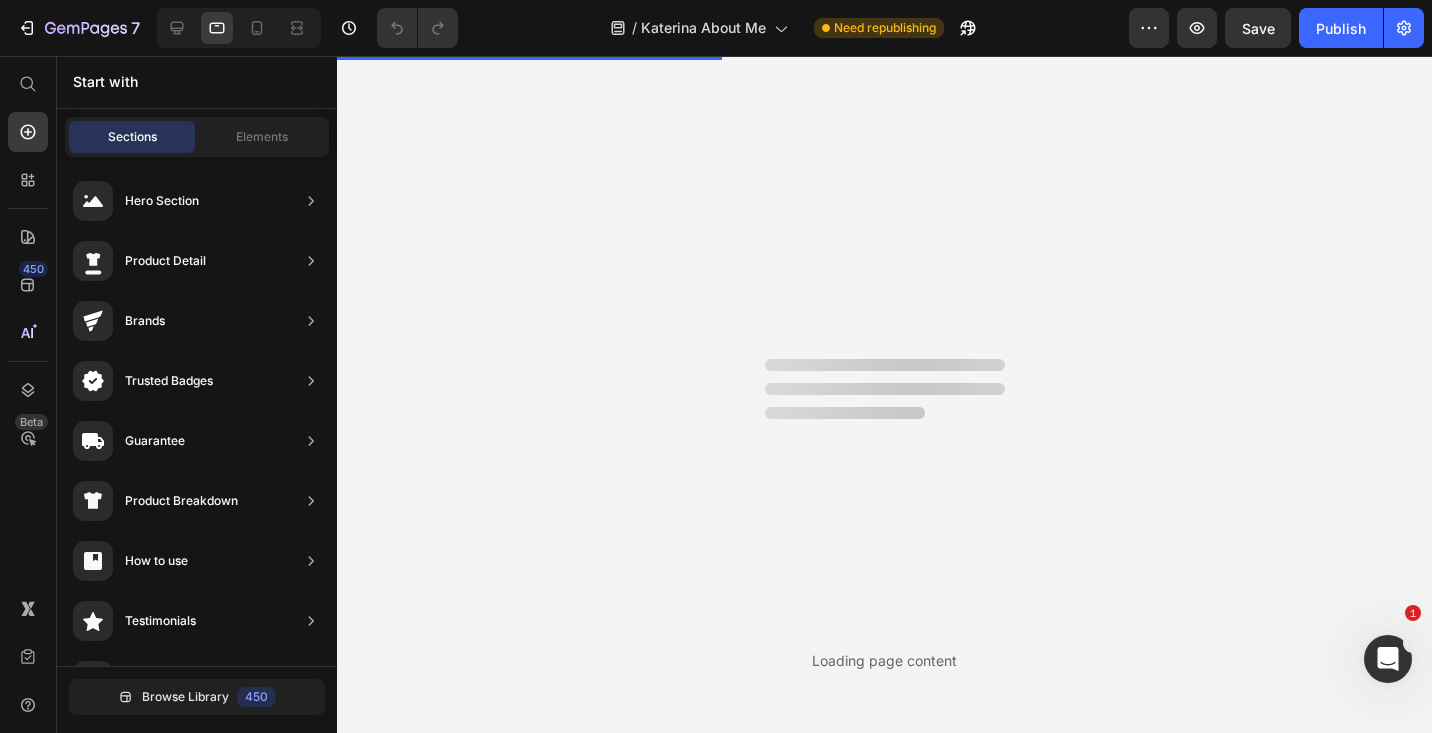 scroll, scrollTop: 0, scrollLeft: 0, axis: both 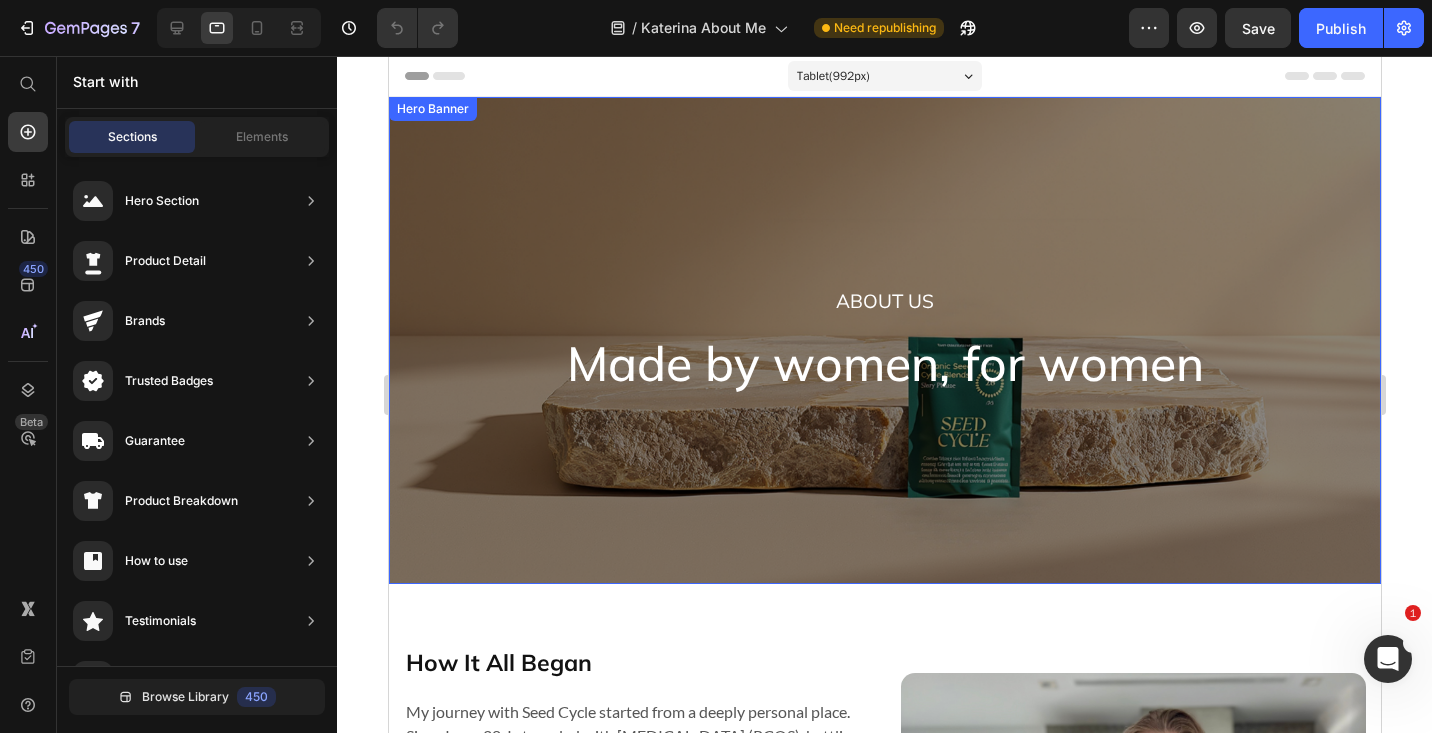 click on "About Us Heading Made by women, for women Heading Row" at bounding box center (884, 340) 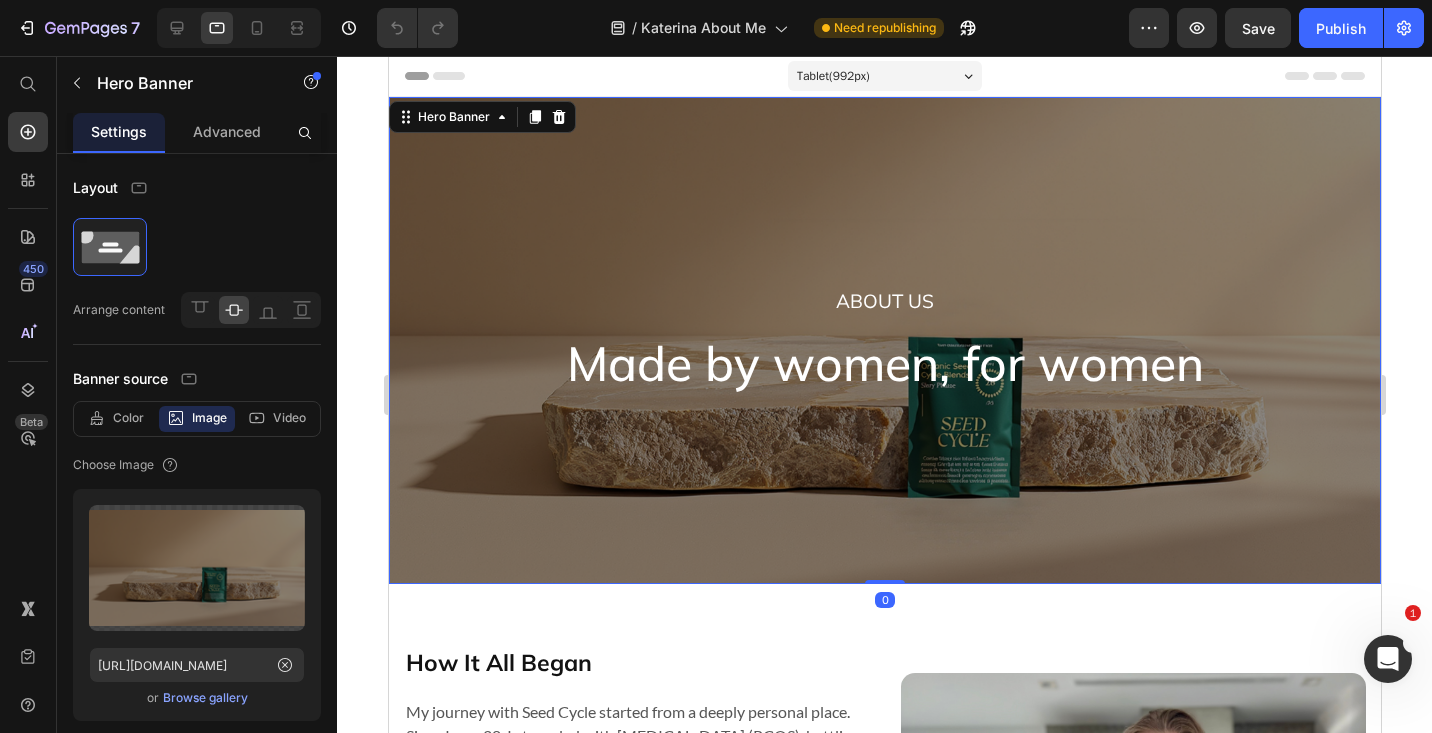 click 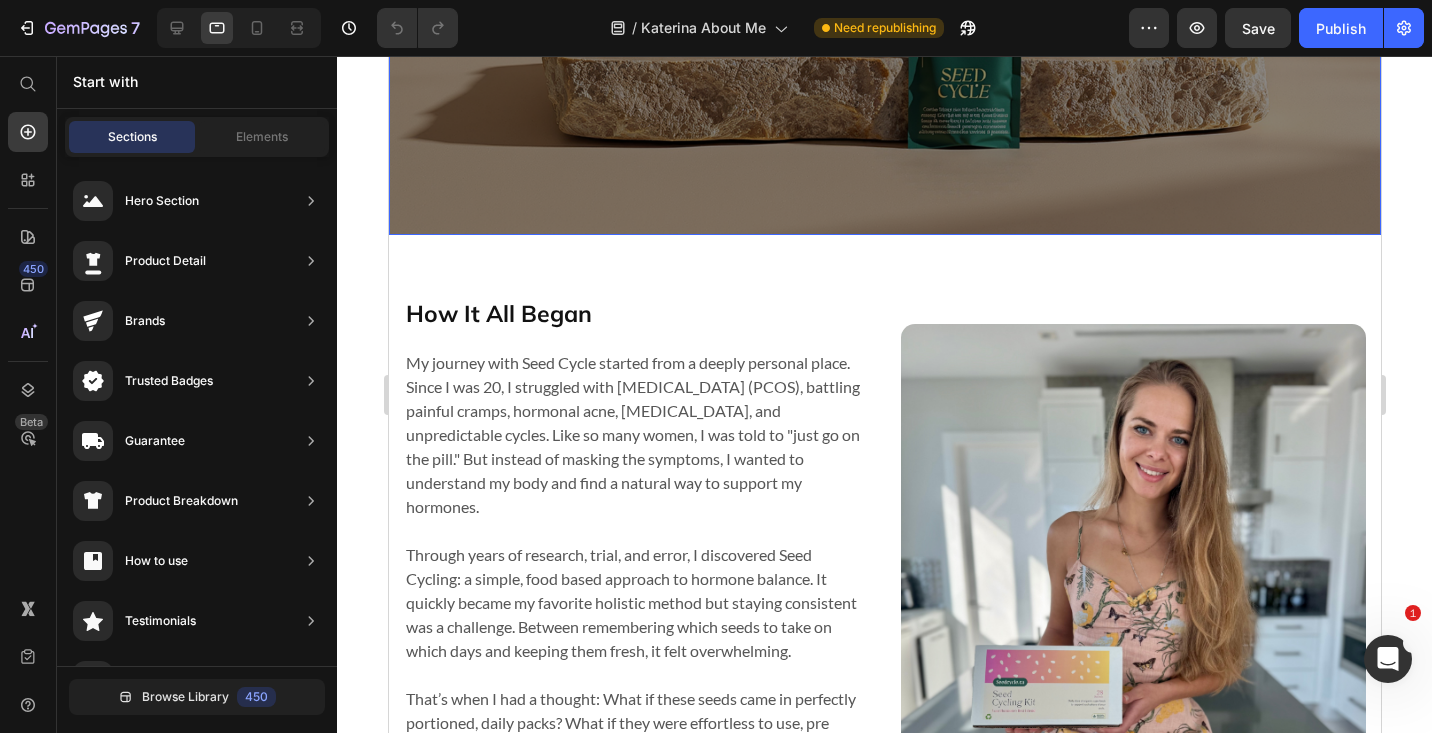 scroll, scrollTop: 492, scrollLeft: 0, axis: vertical 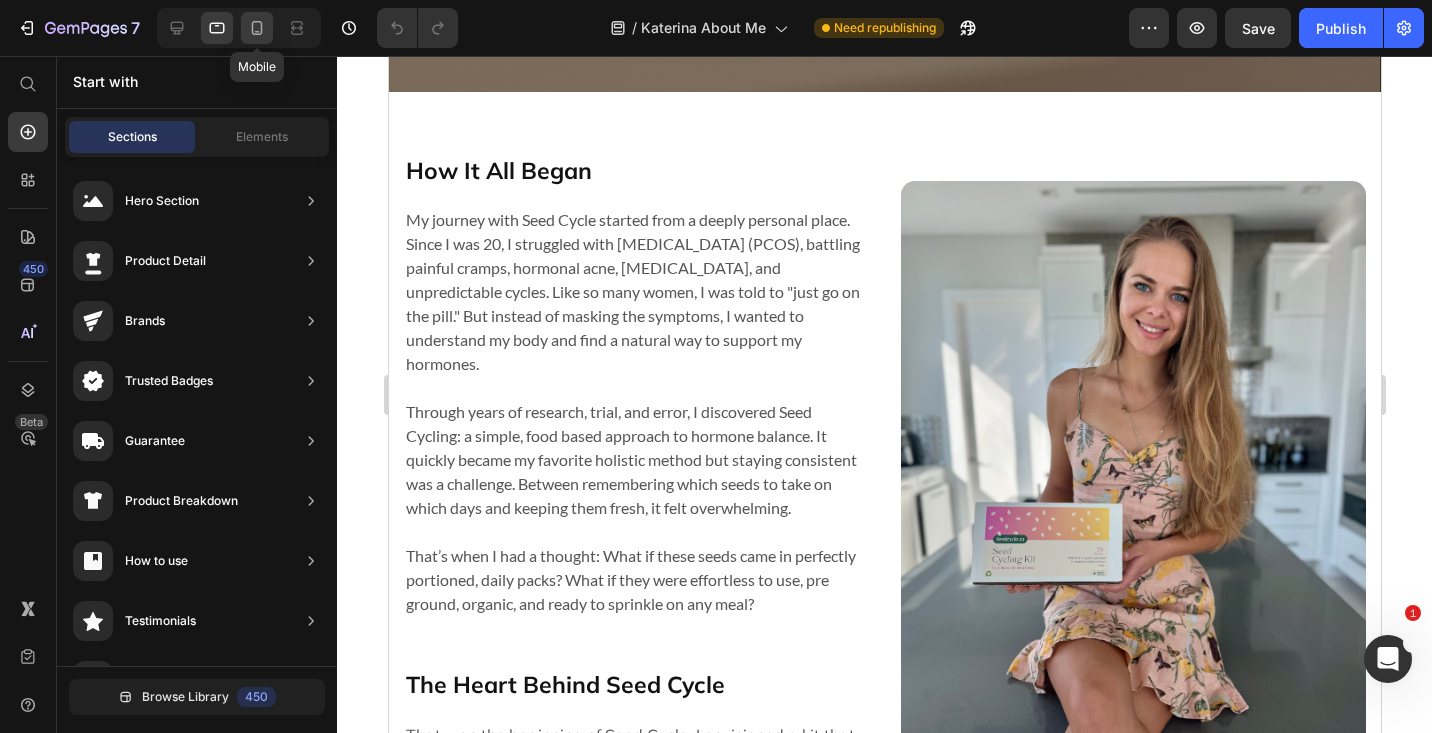 click 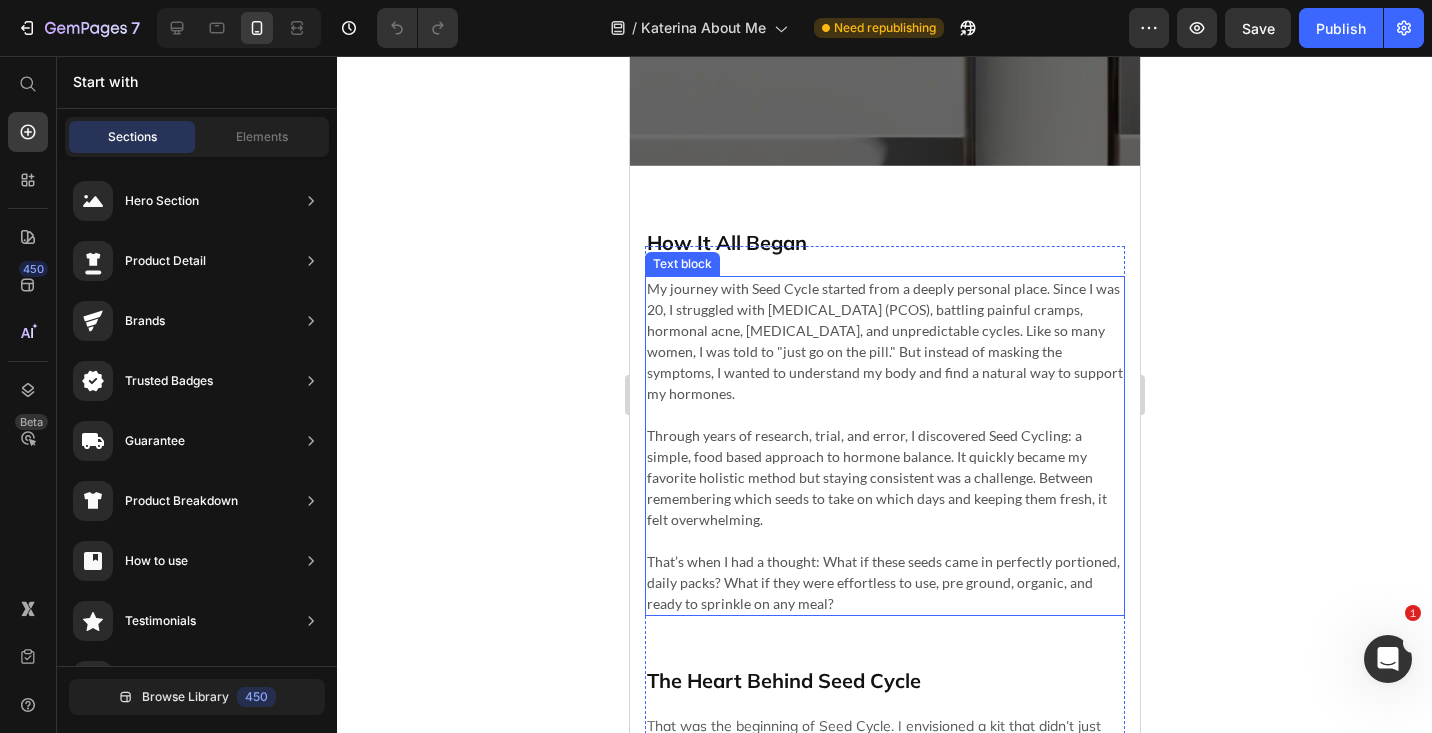 scroll, scrollTop: 706, scrollLeft: 0, axis: vertical 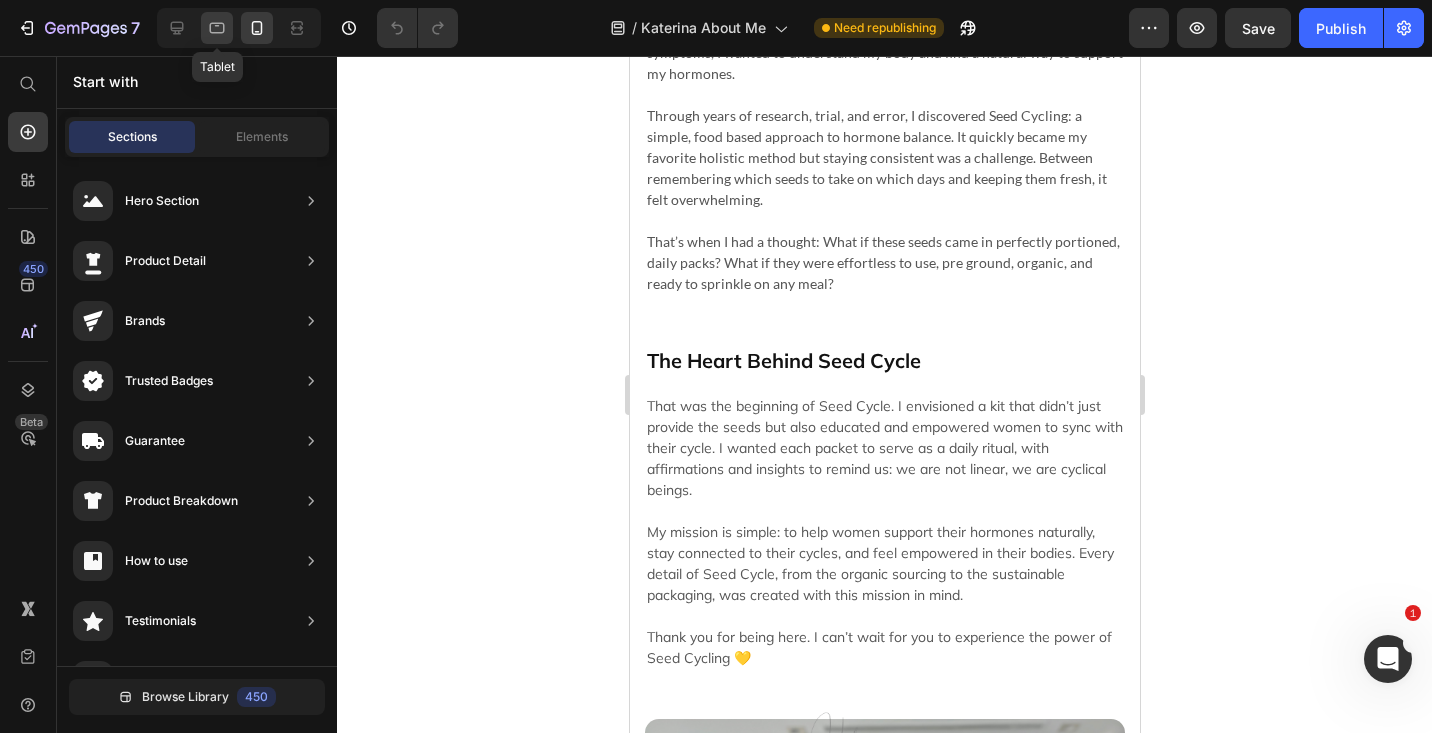 click 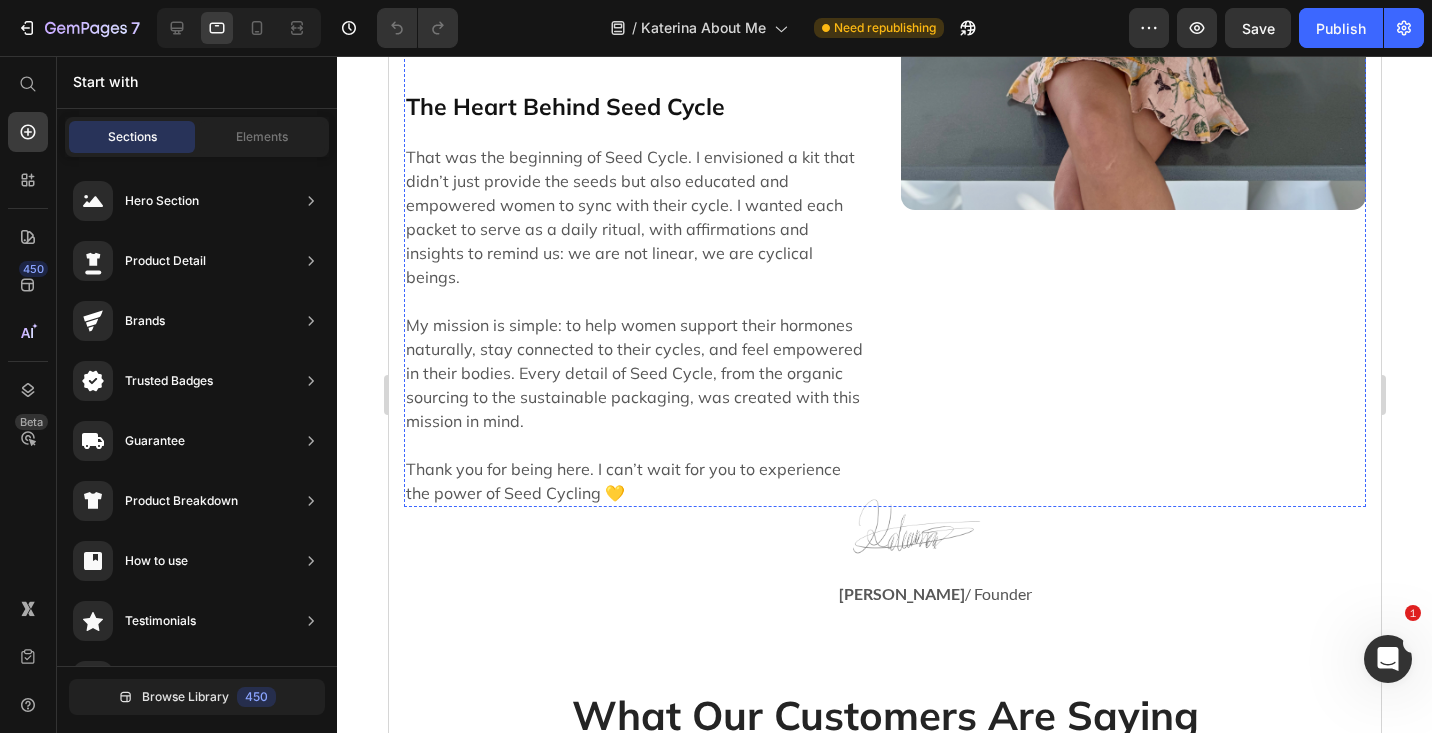 scroll, scrollTop: 1068, scrollLeft: 0, axis: vertical 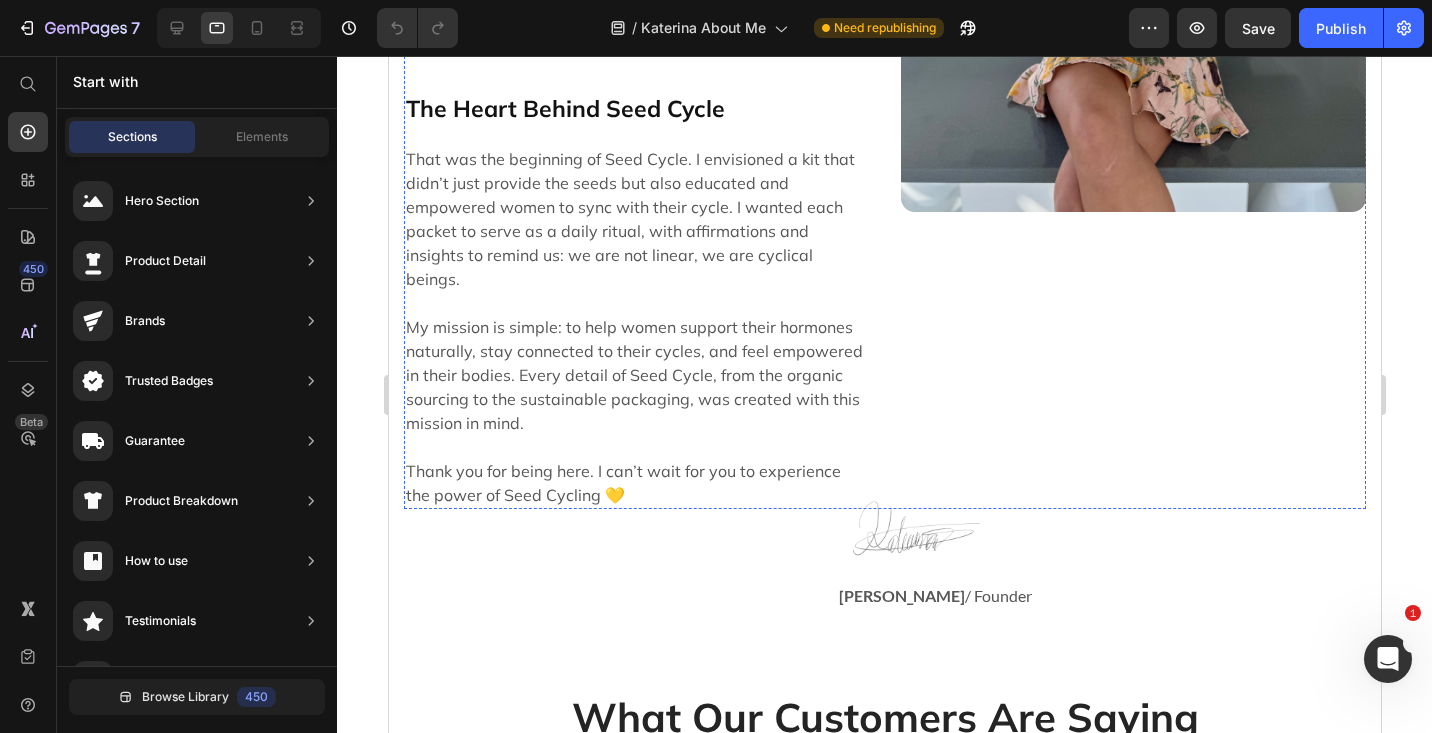 click on "That was the beginning of Seed Cycle. I envisioned a kit that didn’t just provide the seeds but also educated and empowered women to sync with their cycle. I wanted each packet to serve as a daily ritual, with affirmations and insights to remind us: we are not linear, we are cyclical beings." at bounding box center (635, 219) 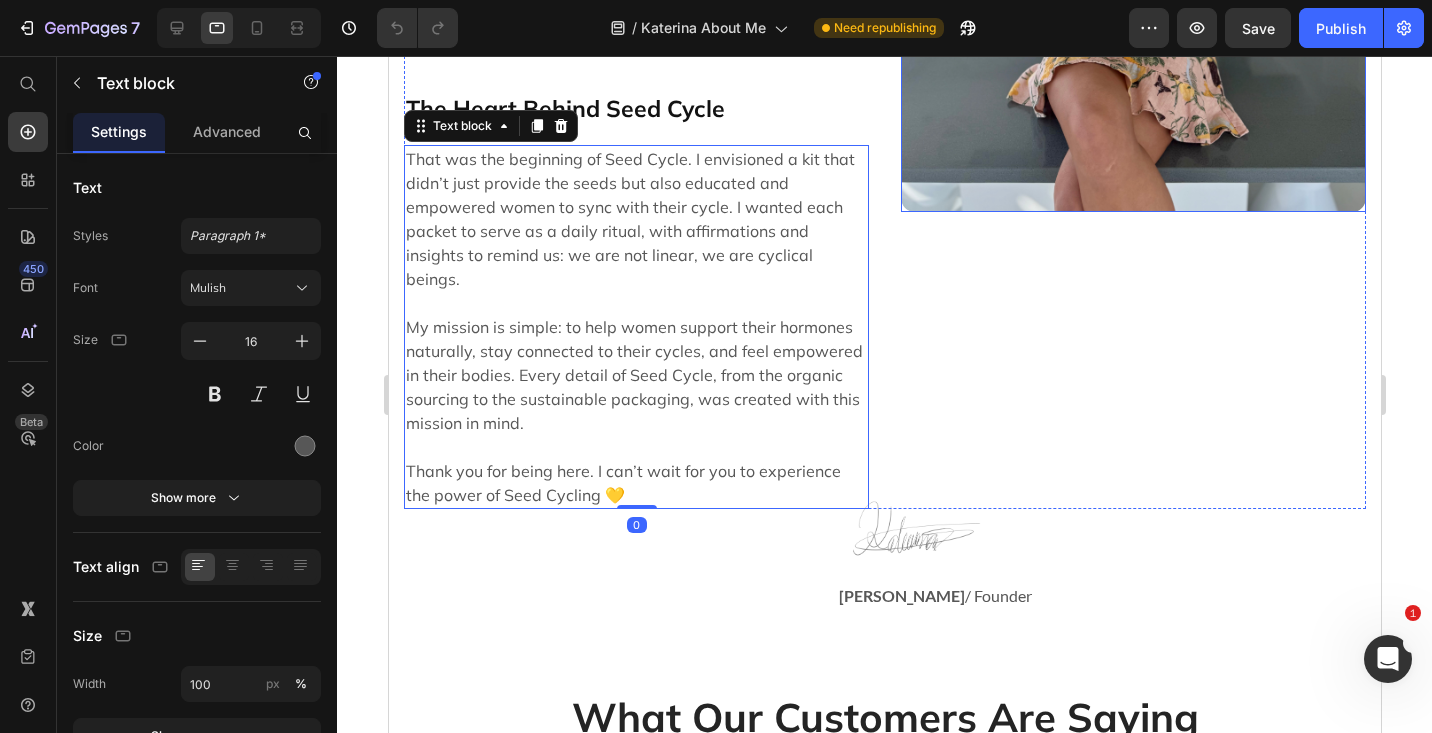 click at bounding box center (1132, -92) 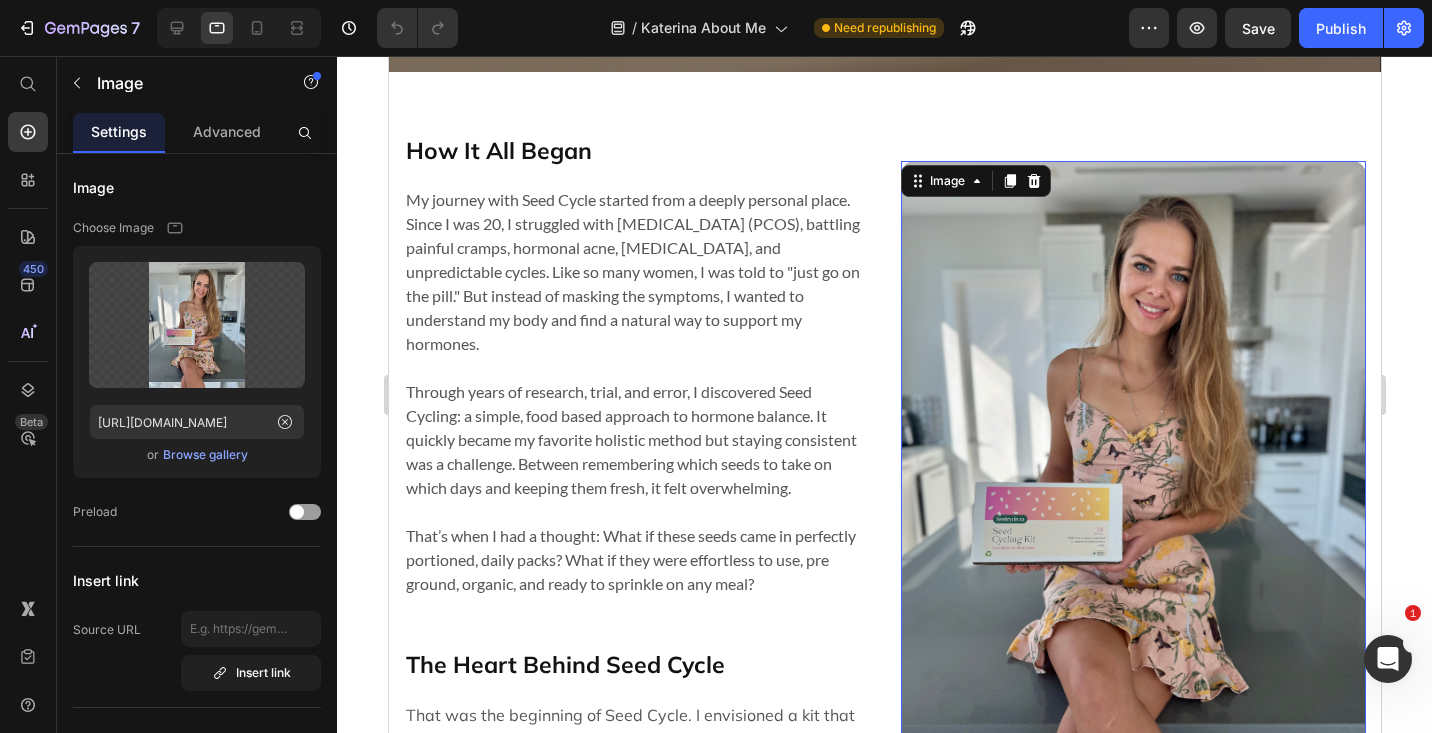 scroll, scrollTop: 535, scrollLeft: 0, axis: vertical 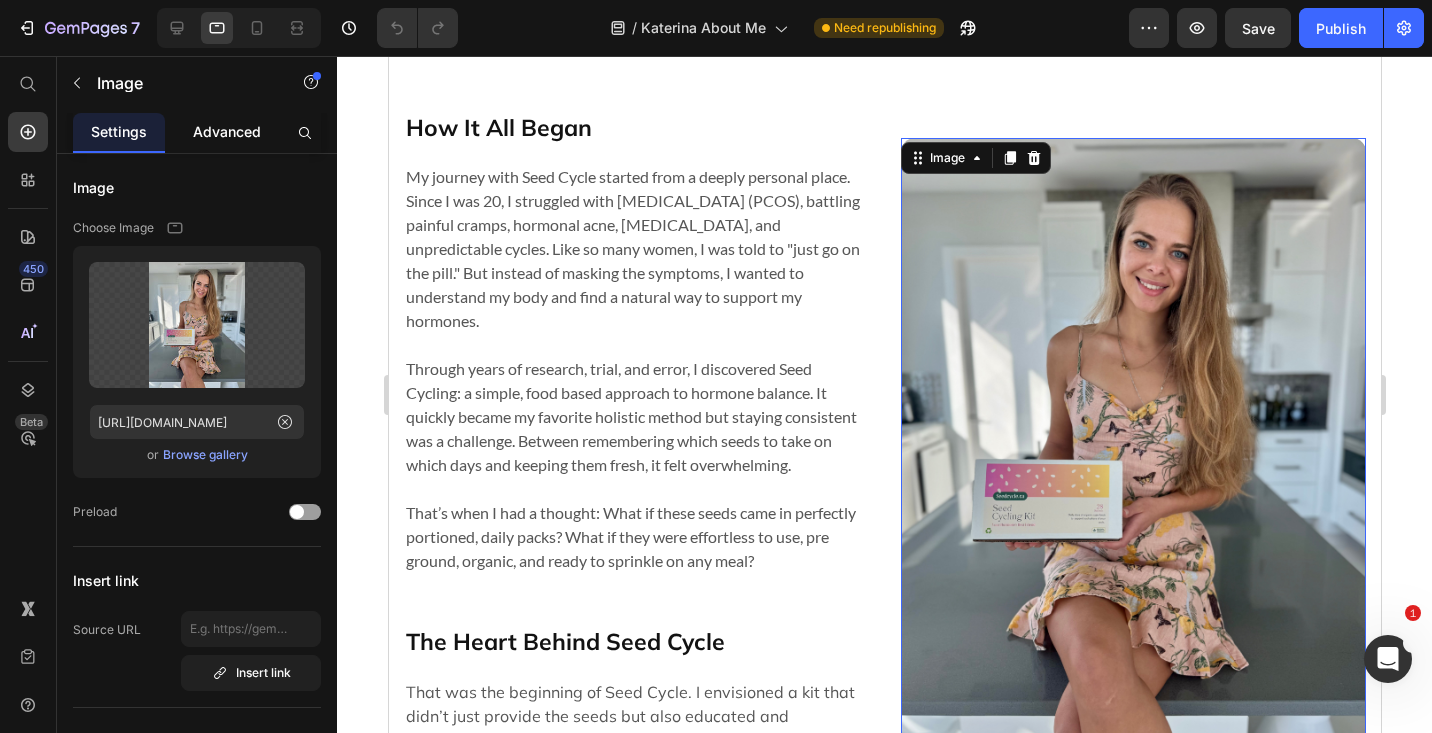 click on "Advanced" 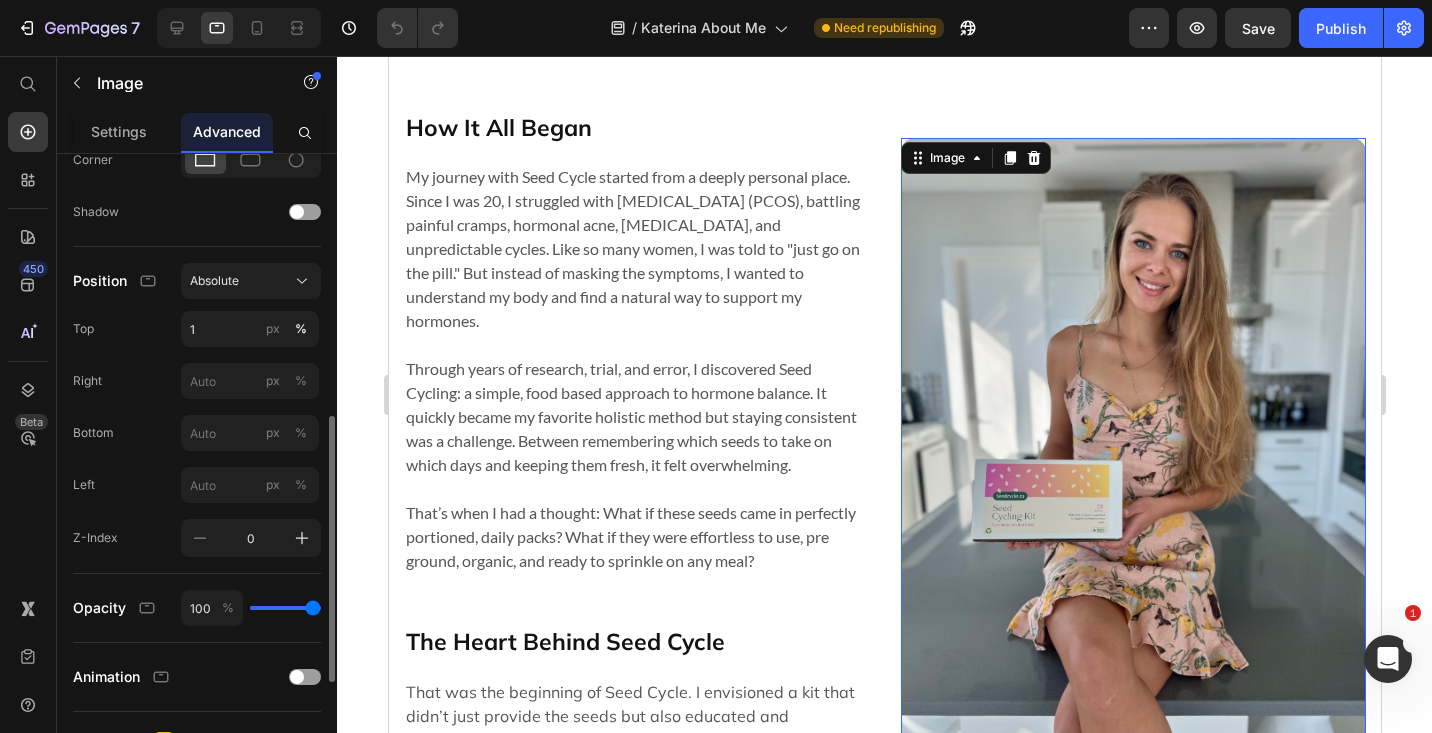 scroll, scrollTop: 663, scrollLeft: 0, axis: vertical 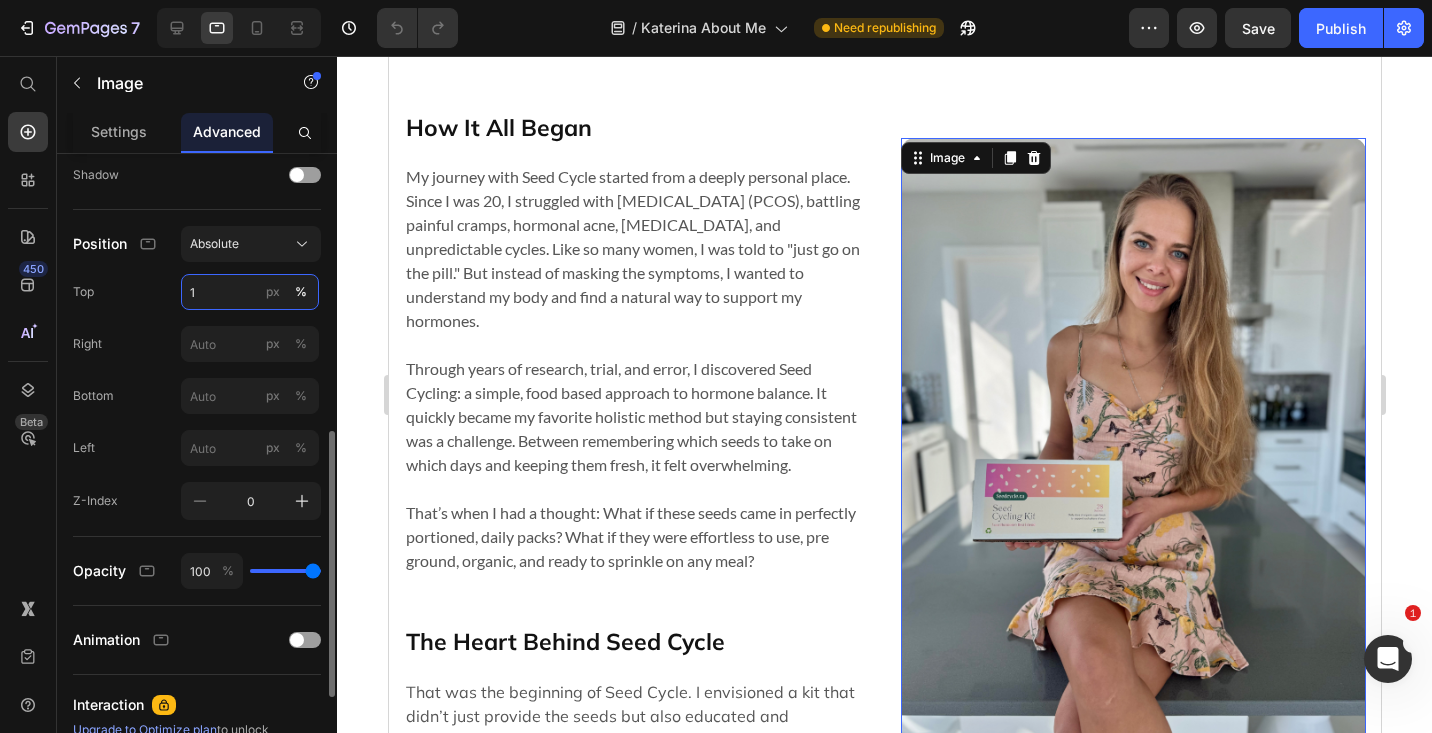 click on "1" at bounding box center (250, 292) 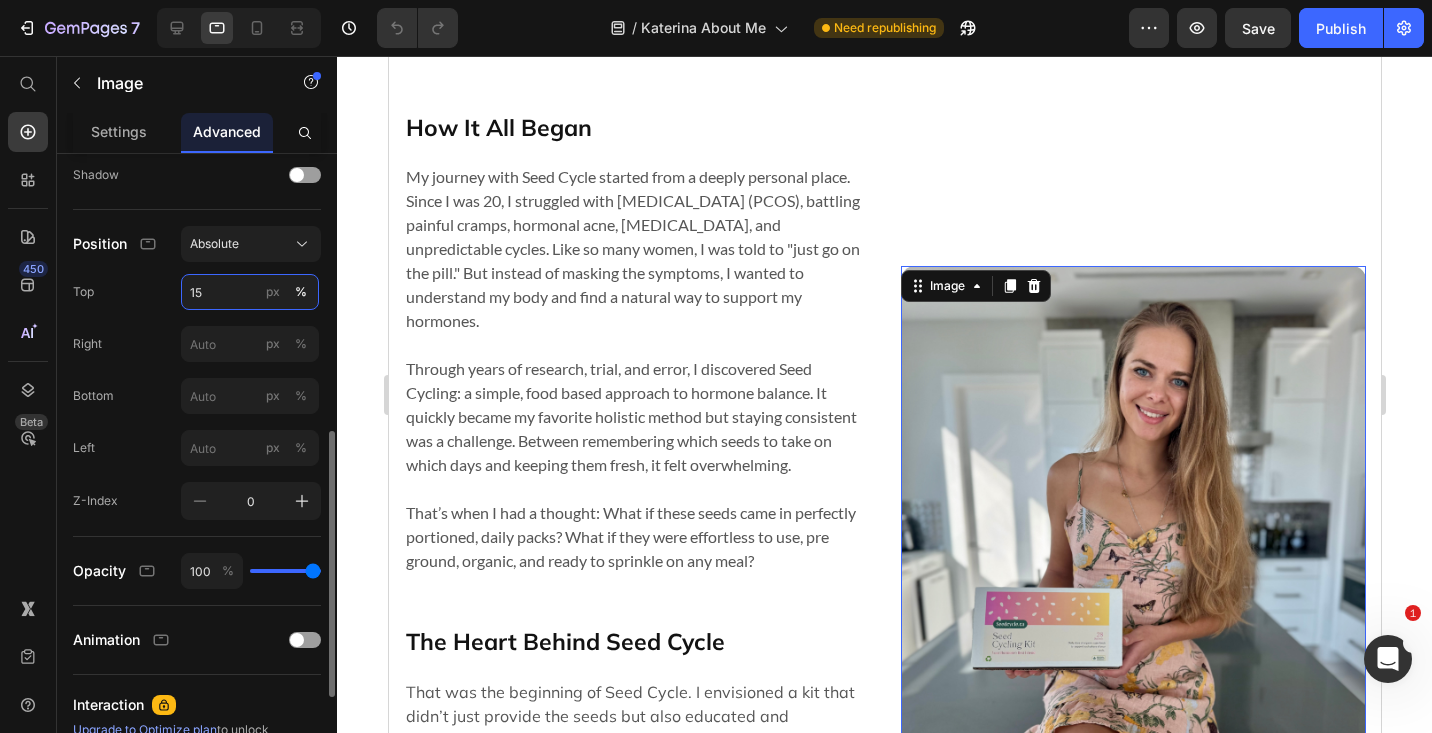 type on "1" 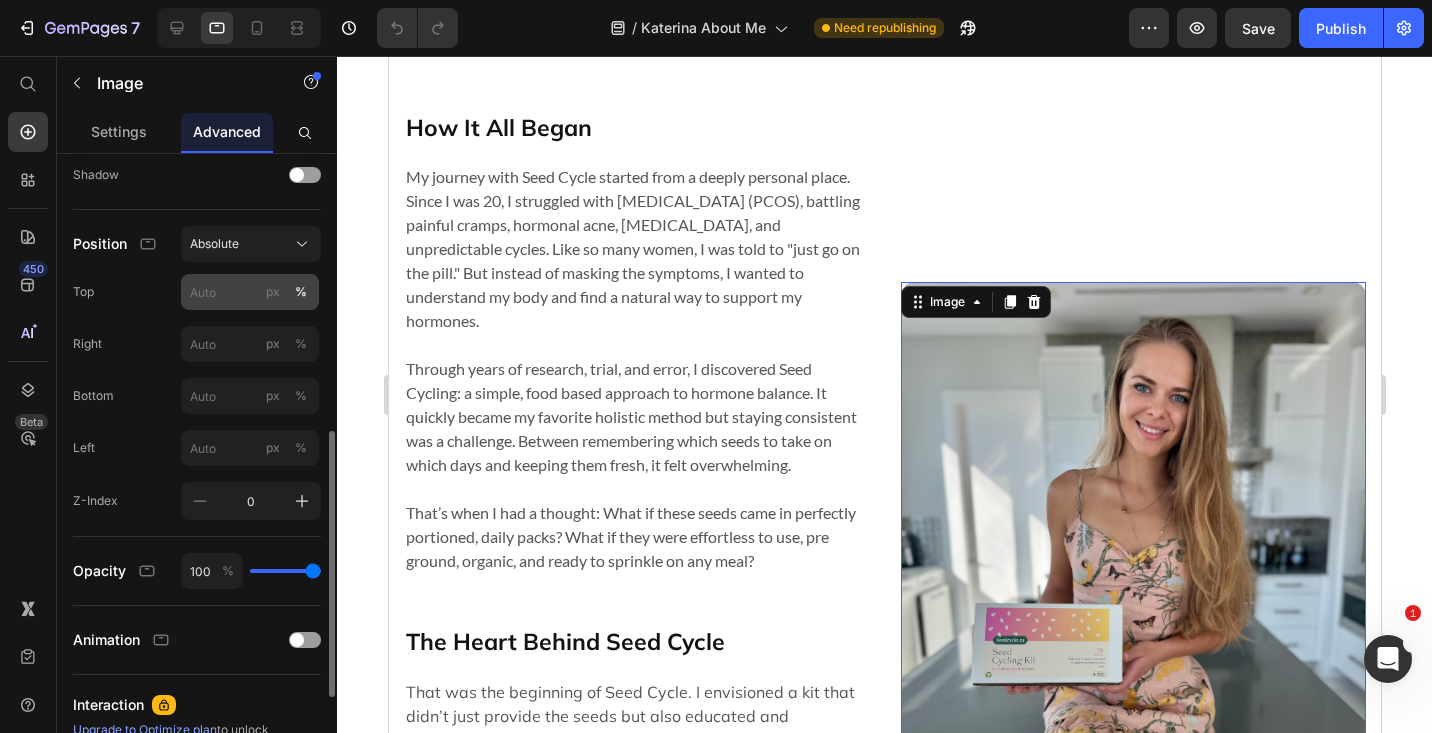 type on "1" 